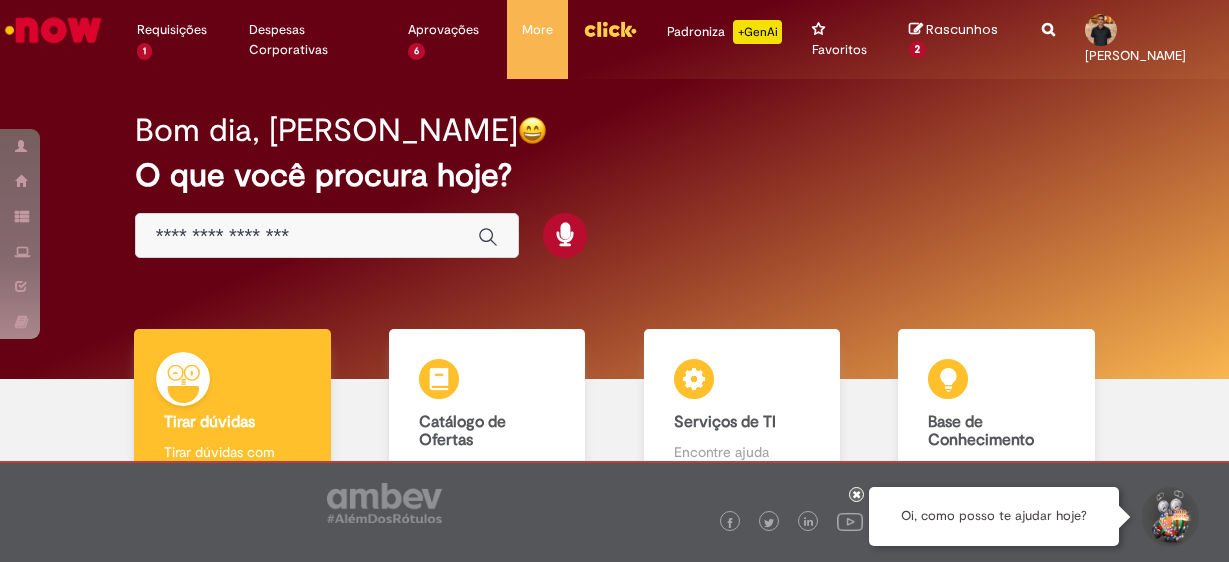 scroll, scrollTop: 0, scrollLeft: 0, axis: both 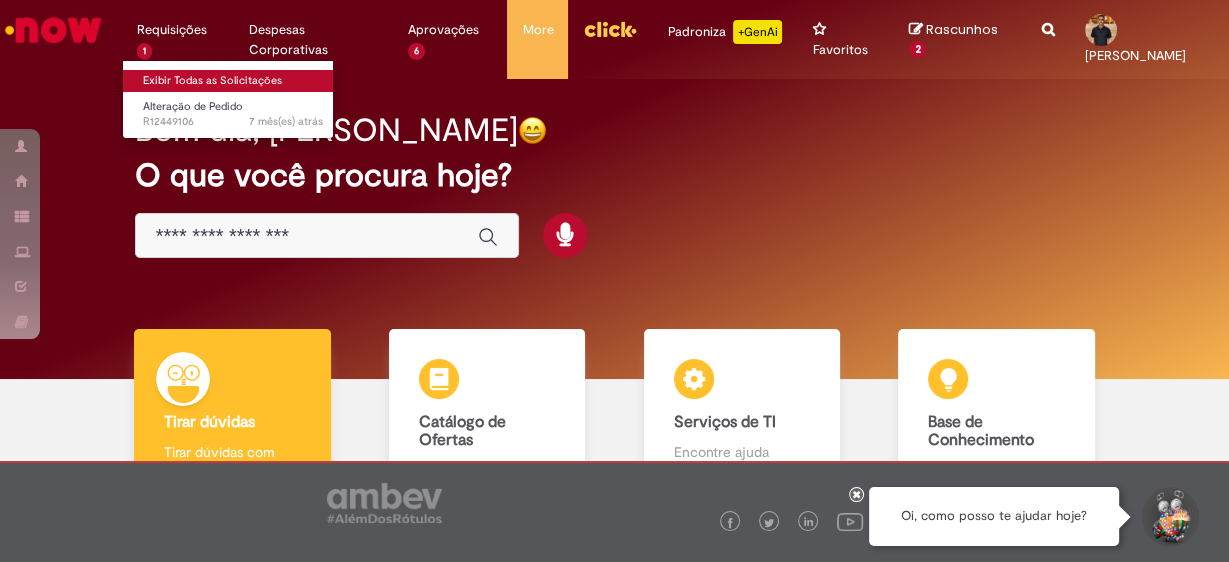 click on "Exibir Todas as Solicitações" at bounding box center [233, 81] 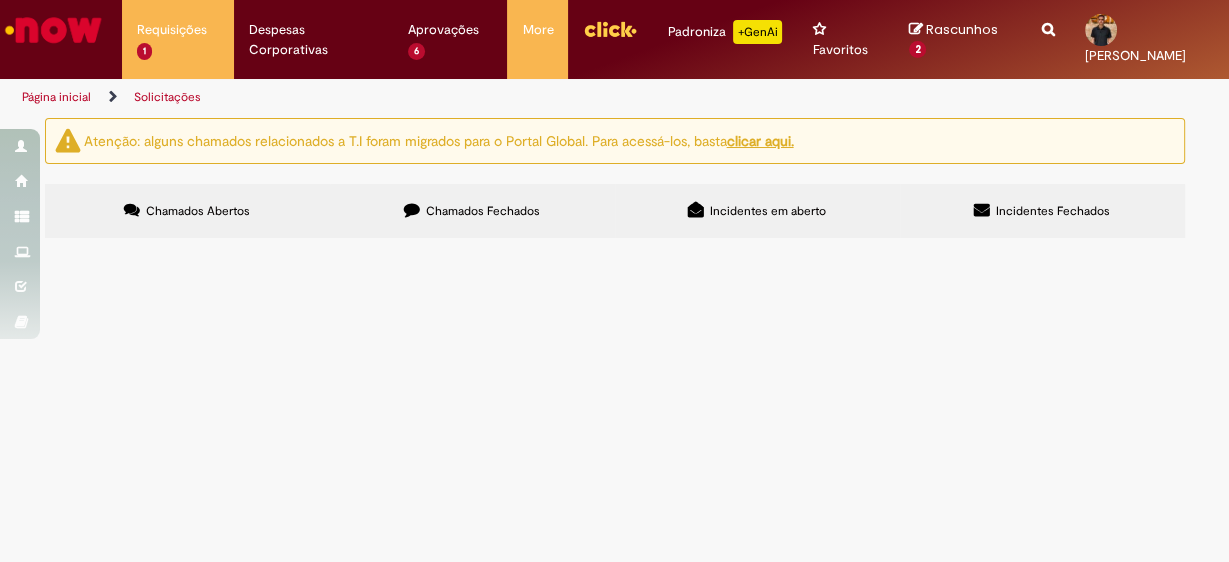 click on "Chamados Fechados" at bounding box center [472, 211] 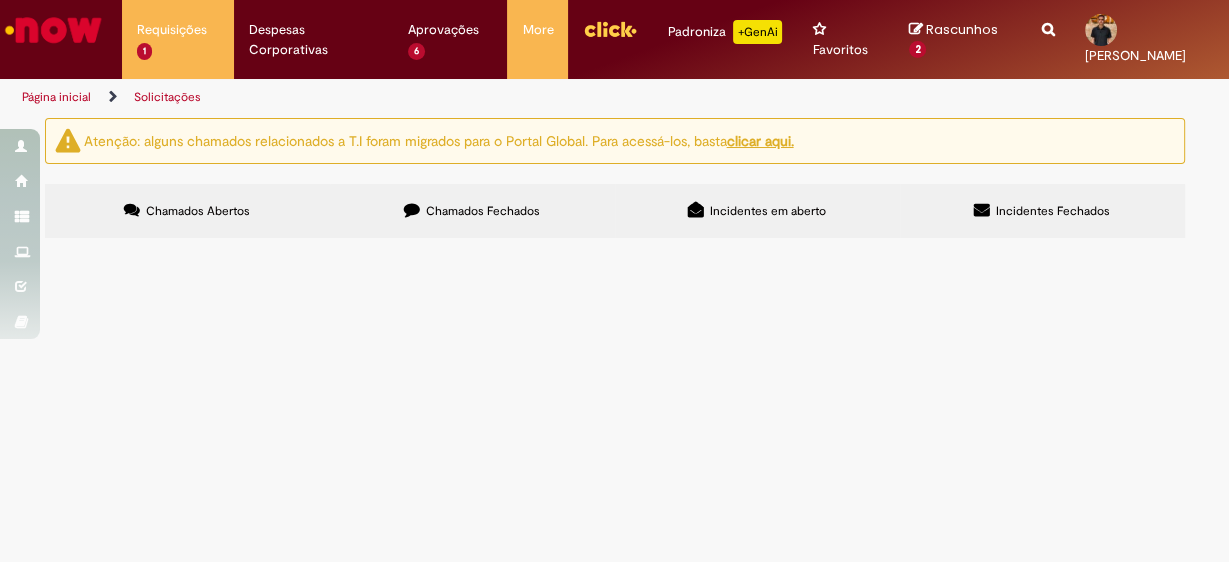 scroll, scrollTop: 240, scrollLeft: 0, axis: vertical 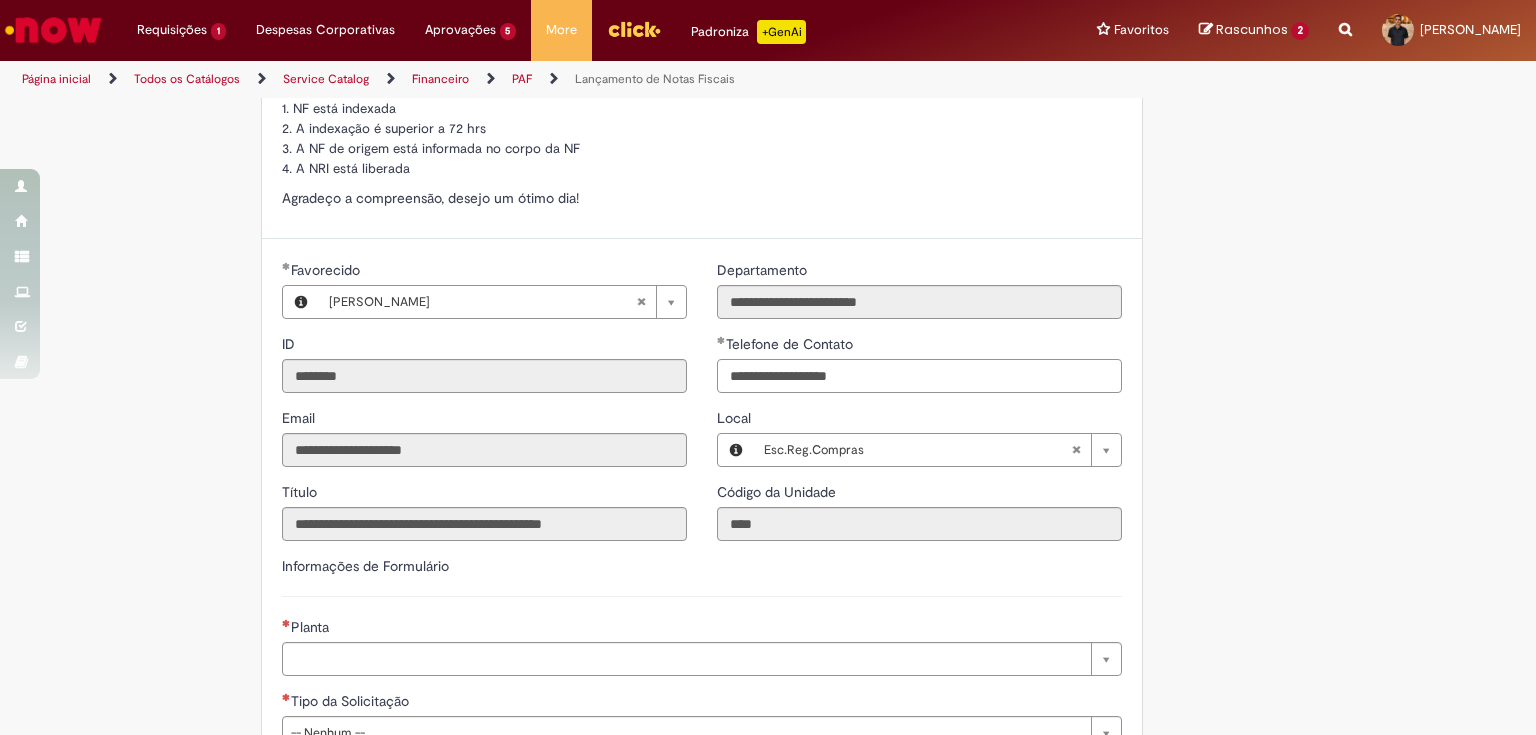 drag, startPoint x: 871, startPoint y: 369, endPoint x: 804, endPoint y: 369, distance: 67 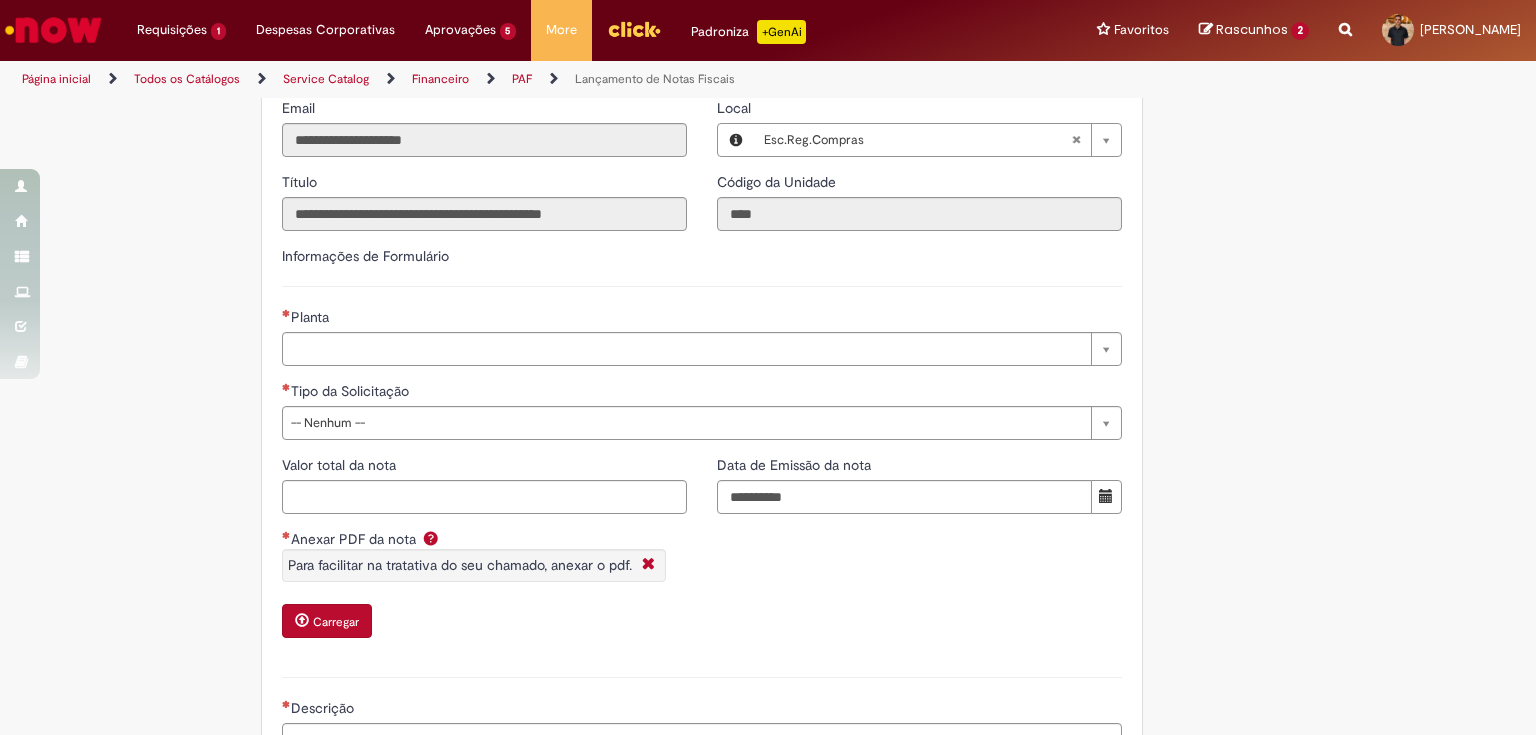 scroll, scrollTop: 1120, scrollLeft: 0, axis: vertical 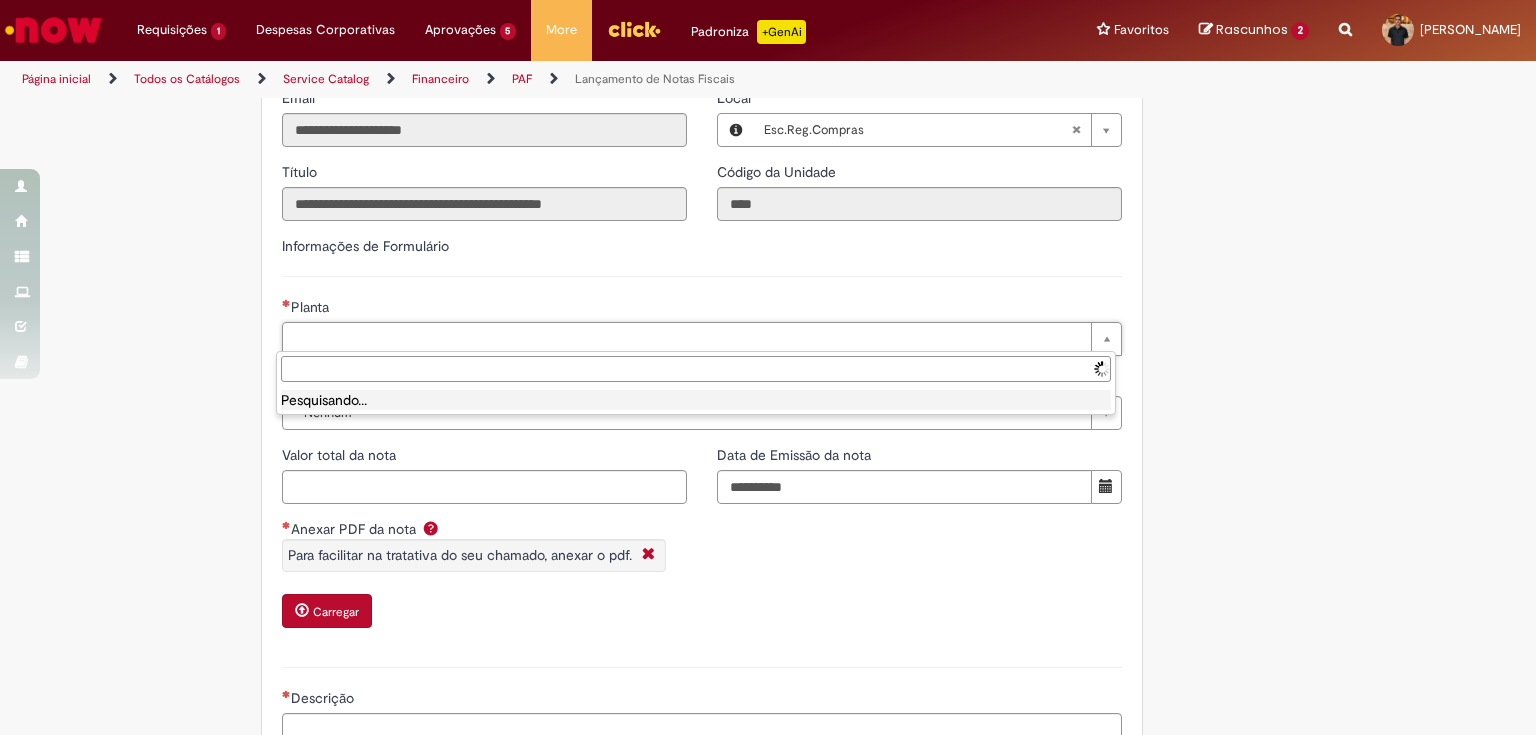 type on "**********" 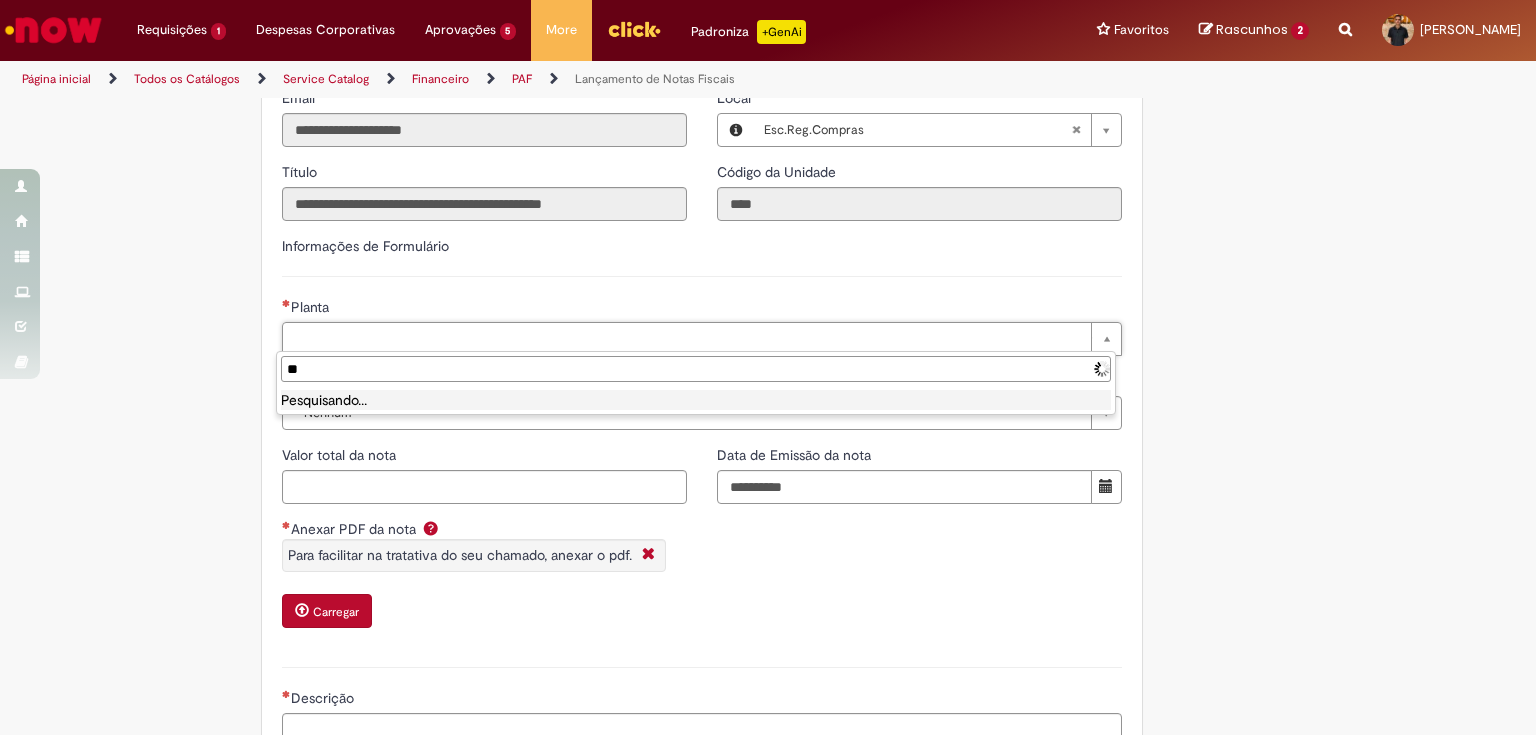 type on "*" 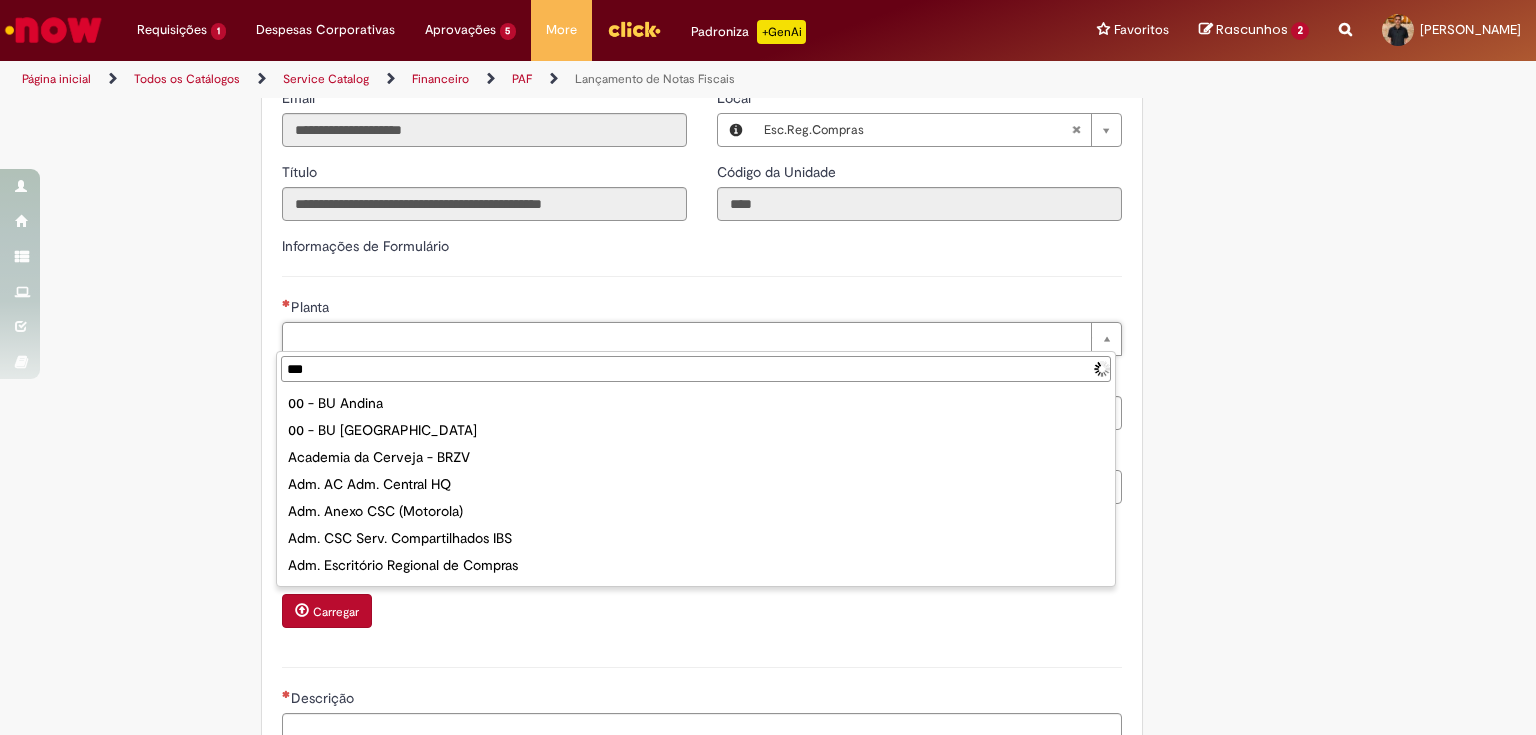 type on "****" 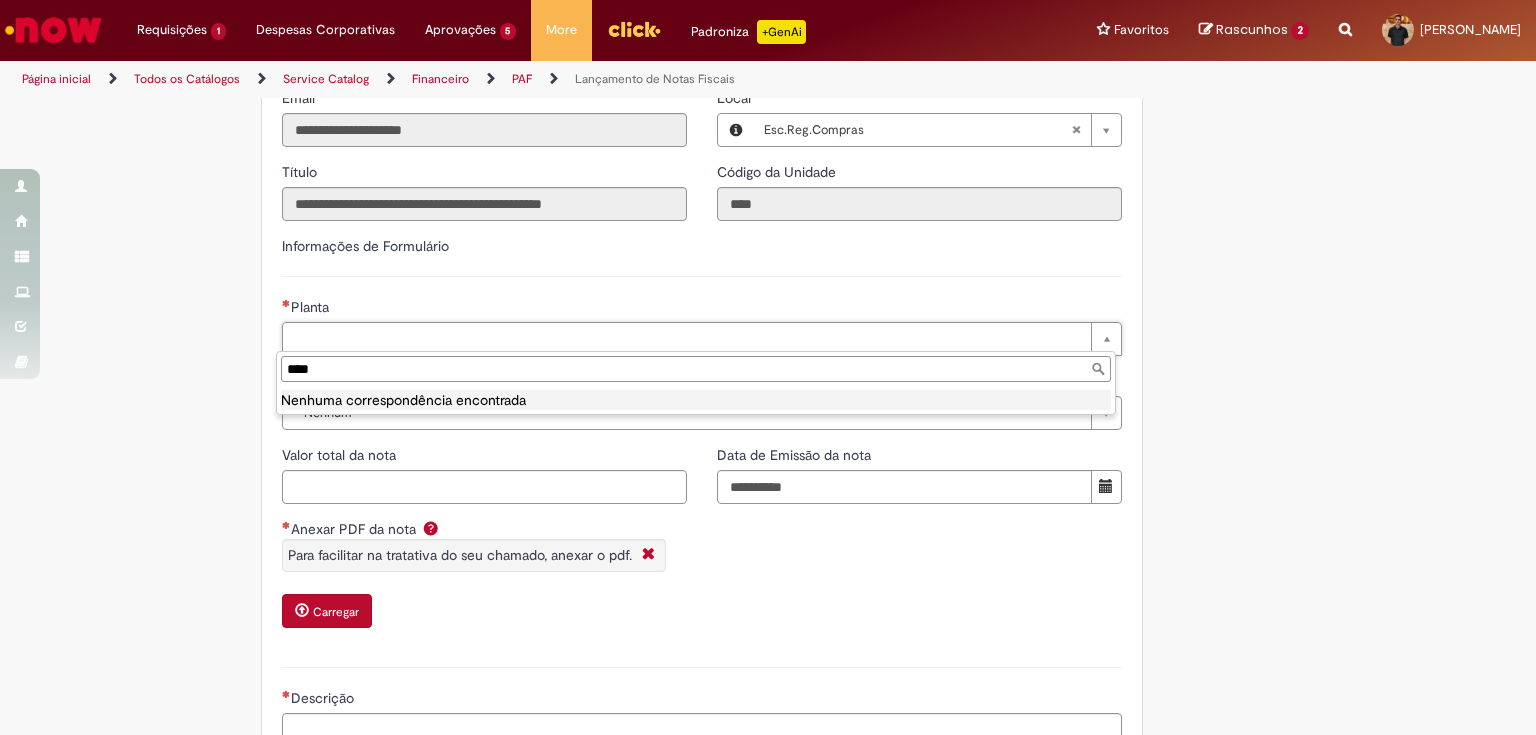 drag, startPoint x: 337, startPoint y: 376, endPoint x: 188, endPoint y: 369, distance: 149.16434 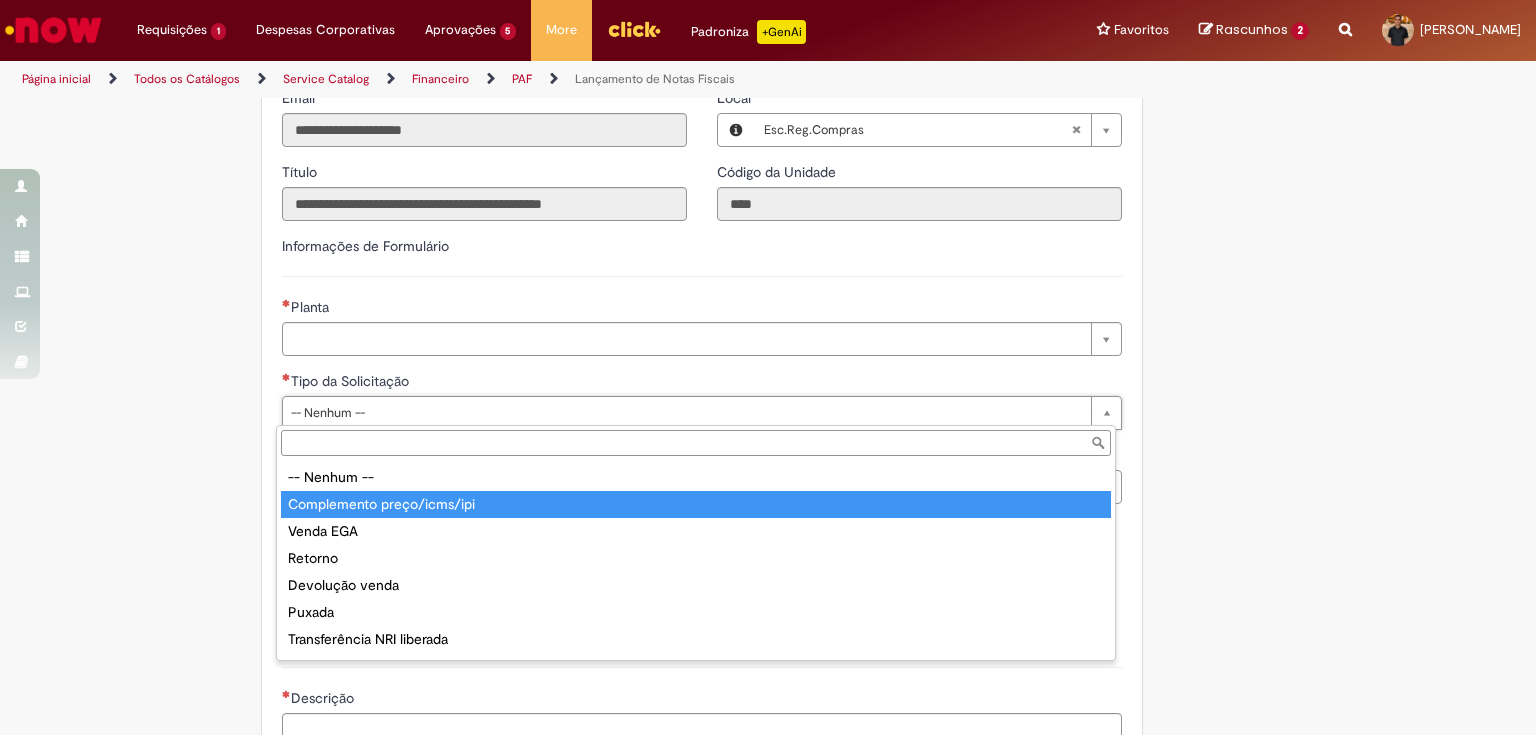 type on "**********" 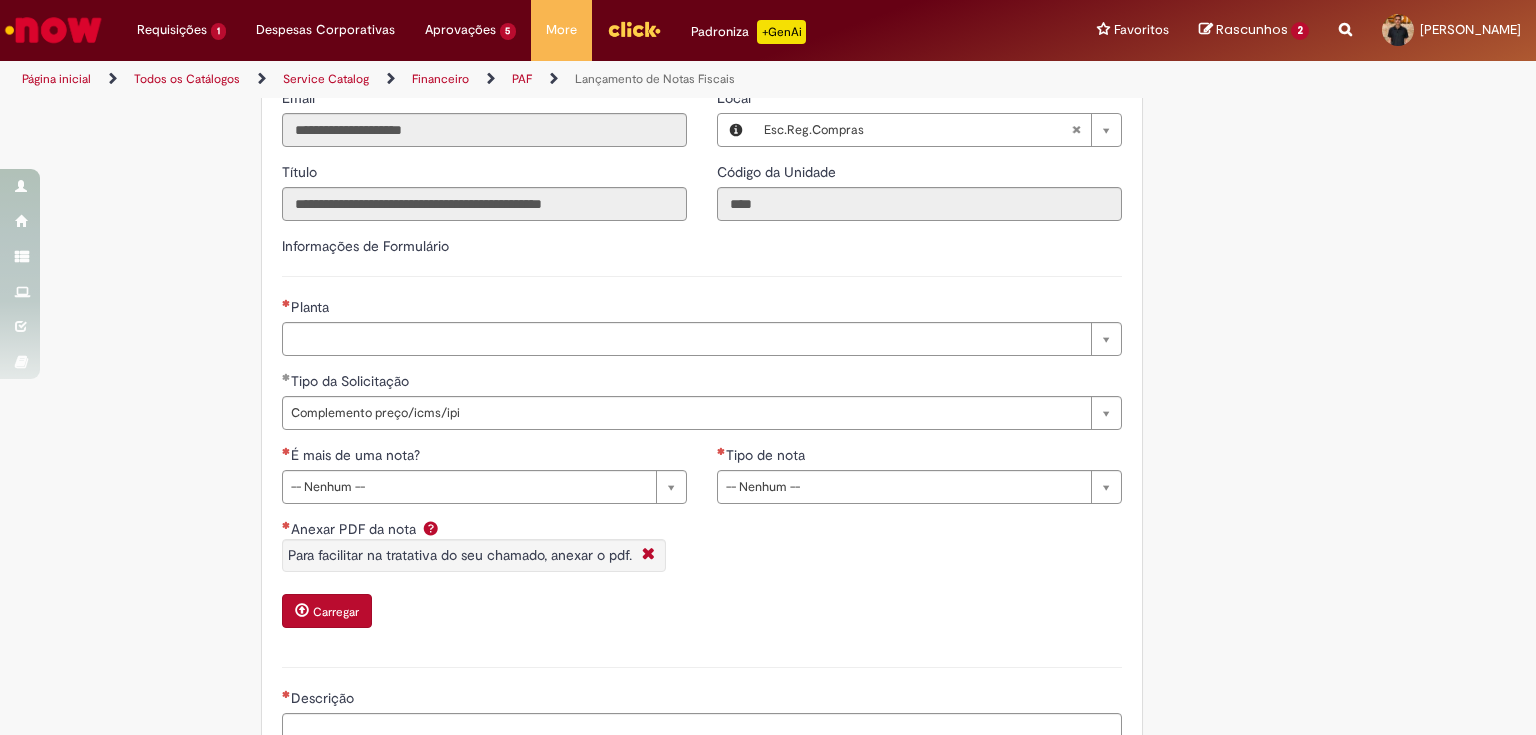 click on "Adicionar a Favoritos
Lançamento de Notas Fiscais
Esta oferta é destinada à requisições de lançamento de notas fiscais
Para NFs que são ou foram tombadas para o SAP HANA/S4 não é tratado nesta oferta, não temos ação. Peço que por favor entre no link abaixo que assim será redirecionado para o chamado correto, onde pode colocar as informações solicitadas e ser lançado a Entrada da NF.
Link do chamado s4: [URL][DOMAIN_NAME]
Notas de complemento de Preço: 1. Validação do comprador para o lançamento da Nota fiscal; 2. A NF de origem precisa estar registrada no SAP 3. Se o material for item de estoque, é necessário a validação do time de custos da contabilidade. 4. Validação do time de custos; 5. Enviar as notas pendentes no formato do modelo em excel ( CHAVE DE ACESSO + PEDIDO DA NF DE ORIGEM);" at bounding box center [768, 73] 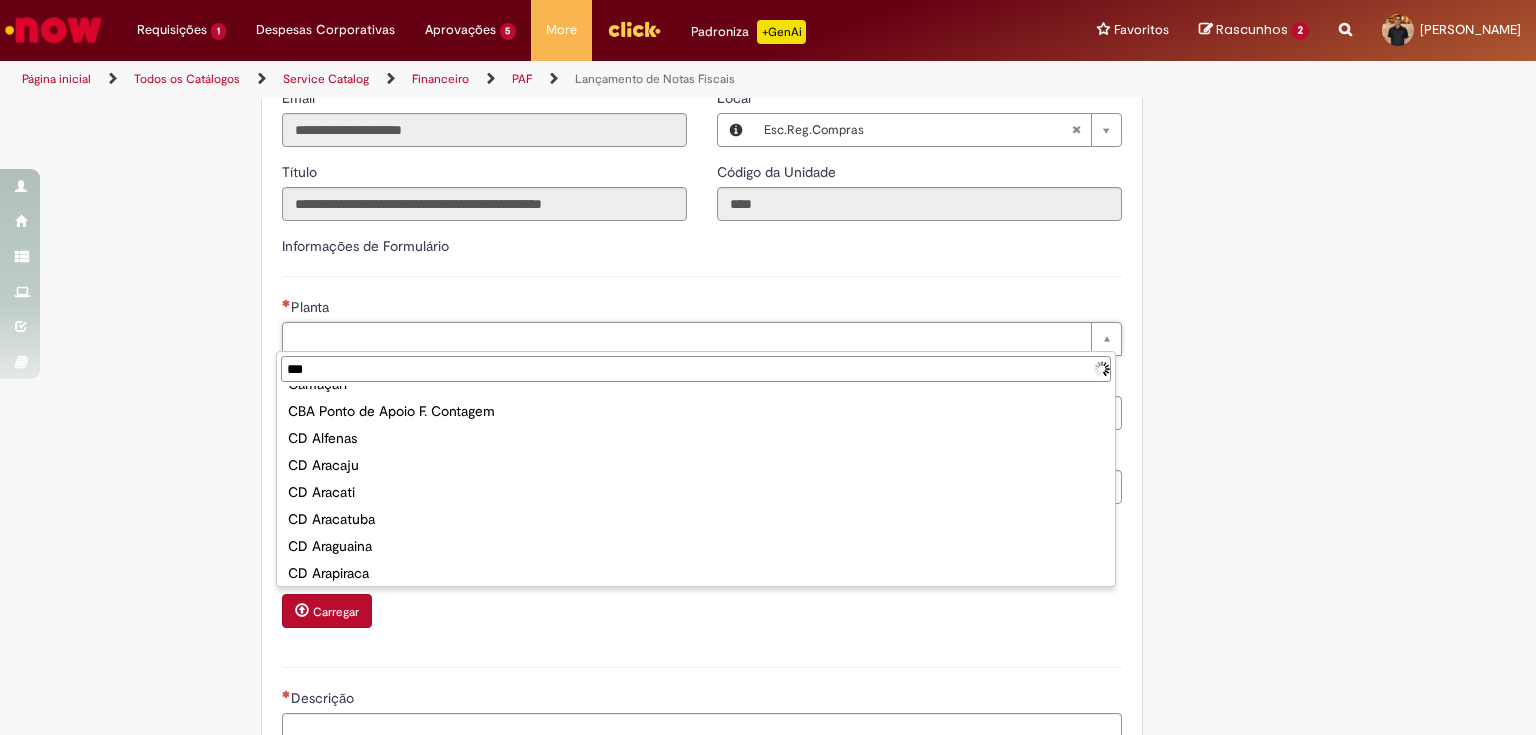 scroll, scrollTop: 0, scrollLeft: 0, axis: both 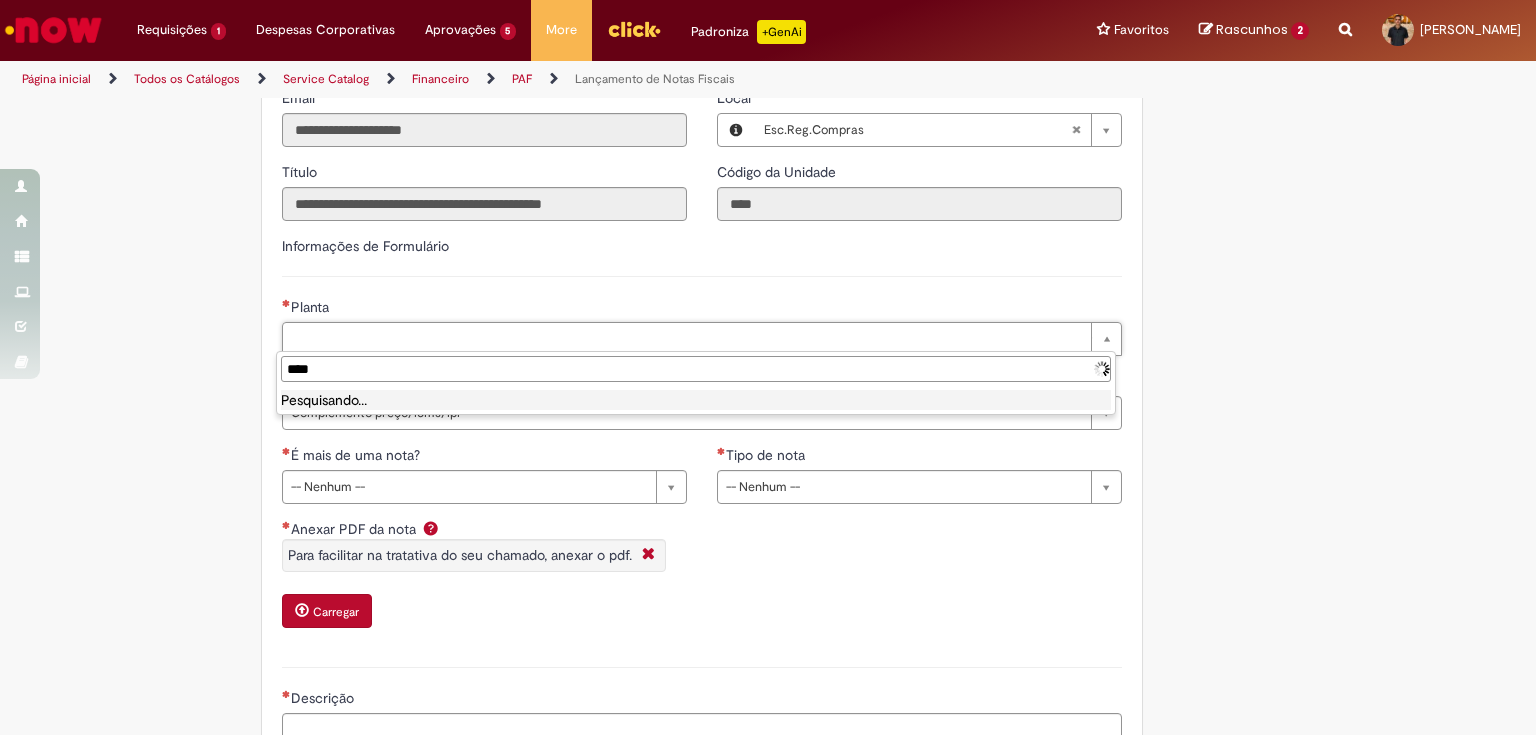type on "*****" 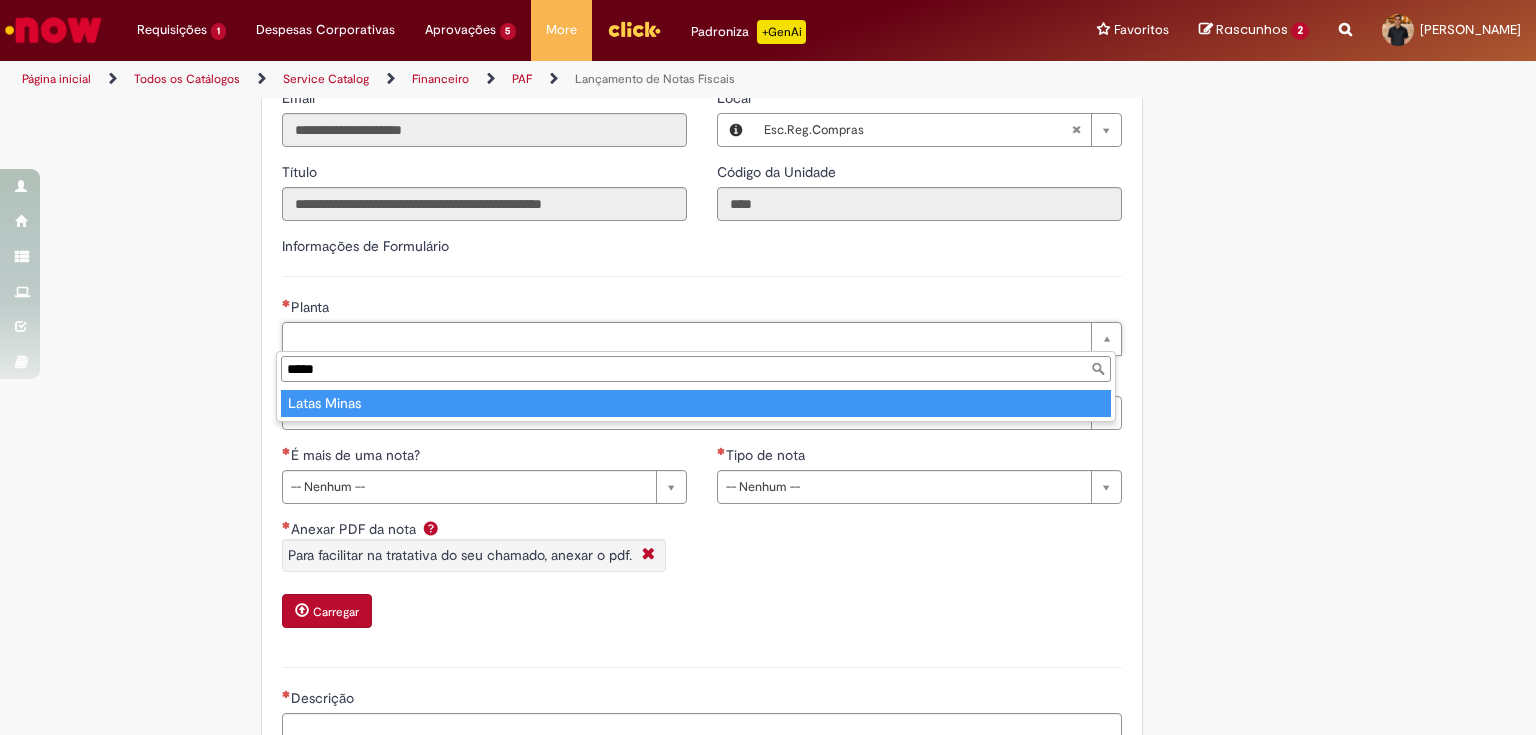 type on "**********" 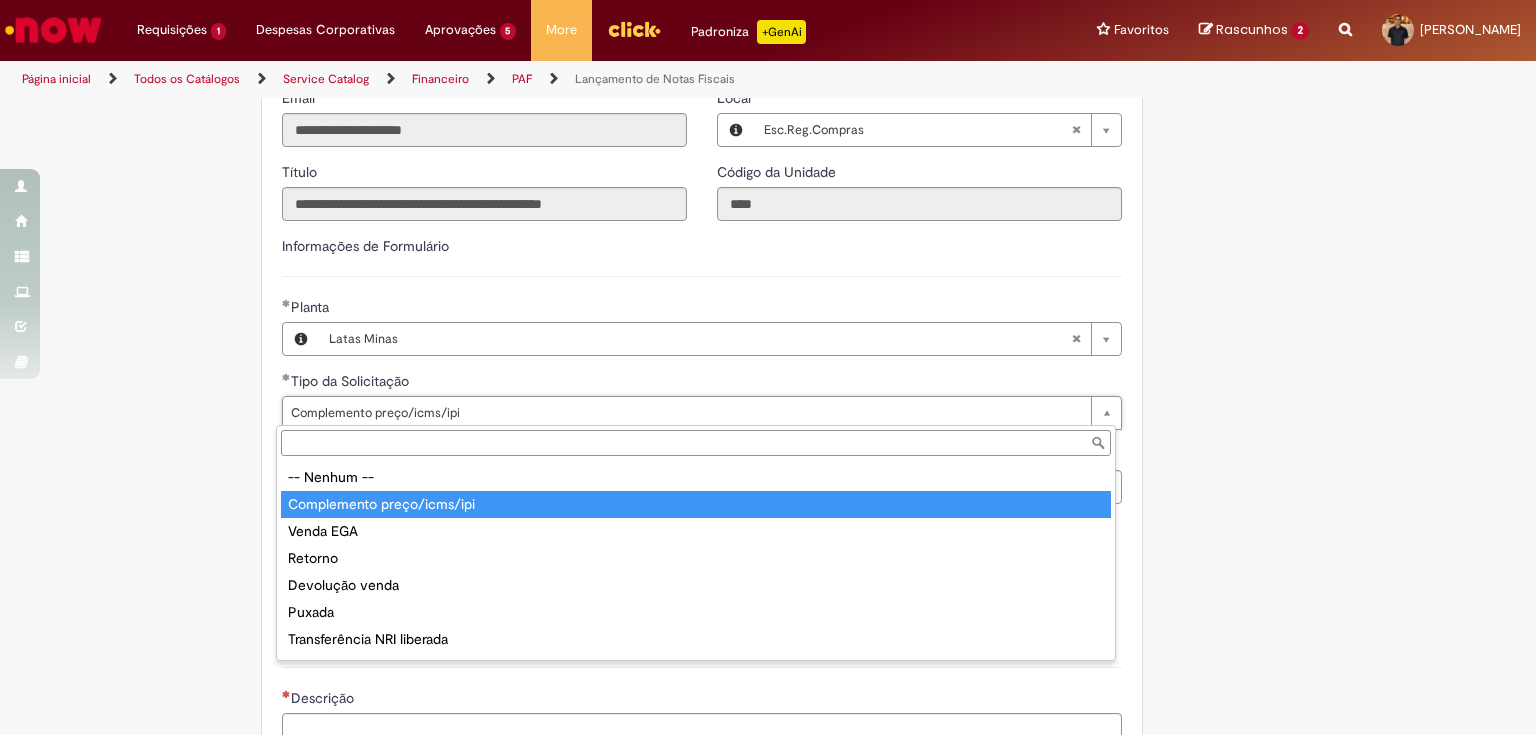 type on "**********" 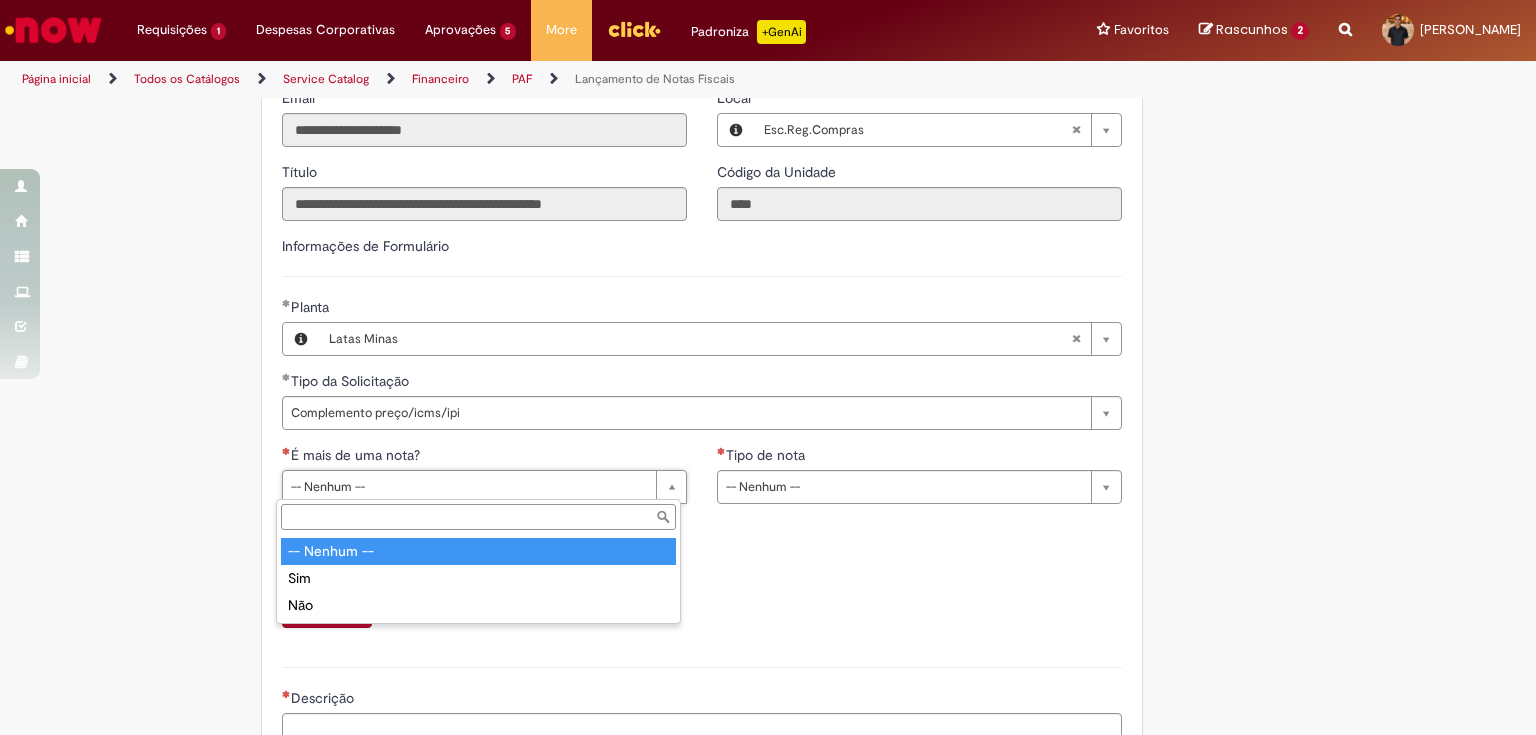 scroll, scrollTop: 0, scrollLeft: 0, axis: both 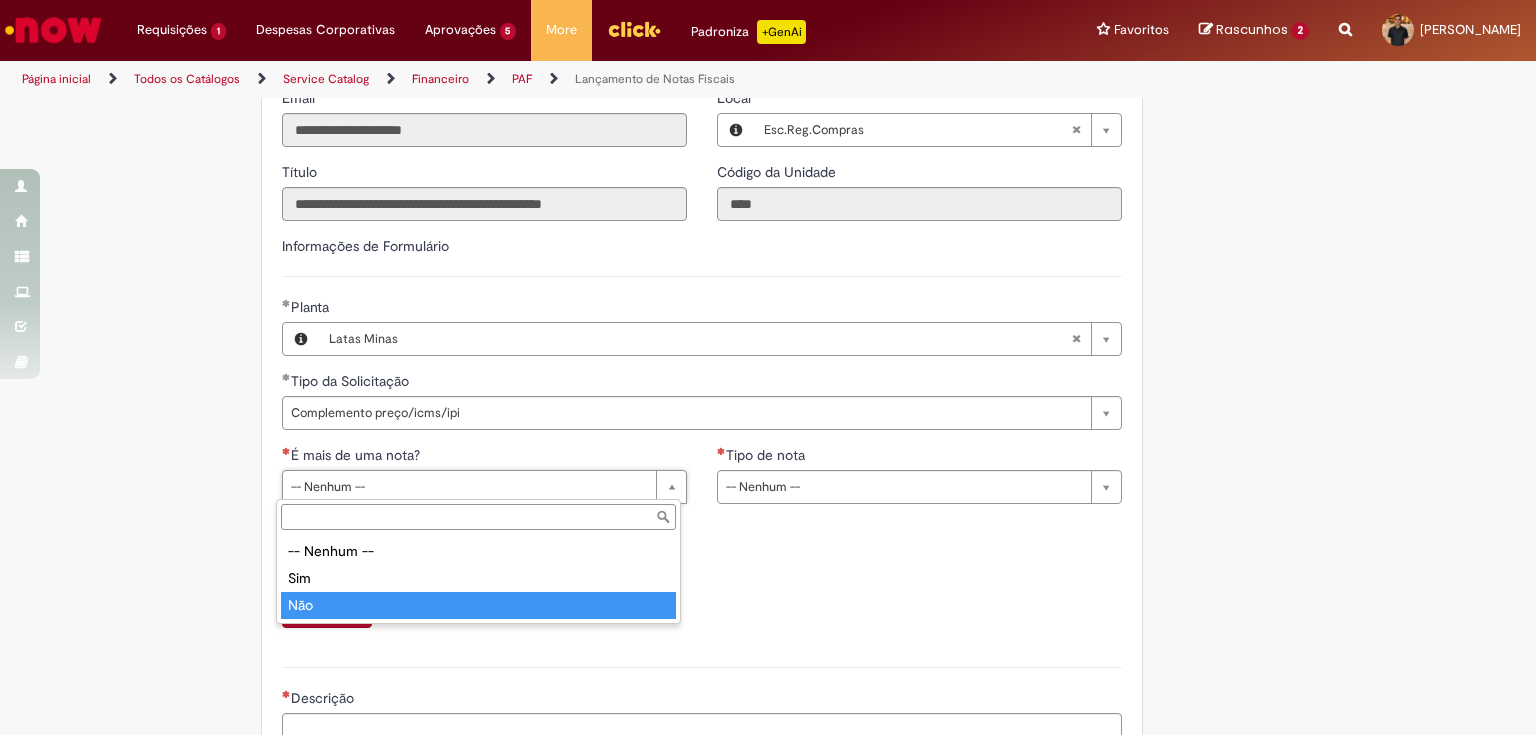 type on "***" 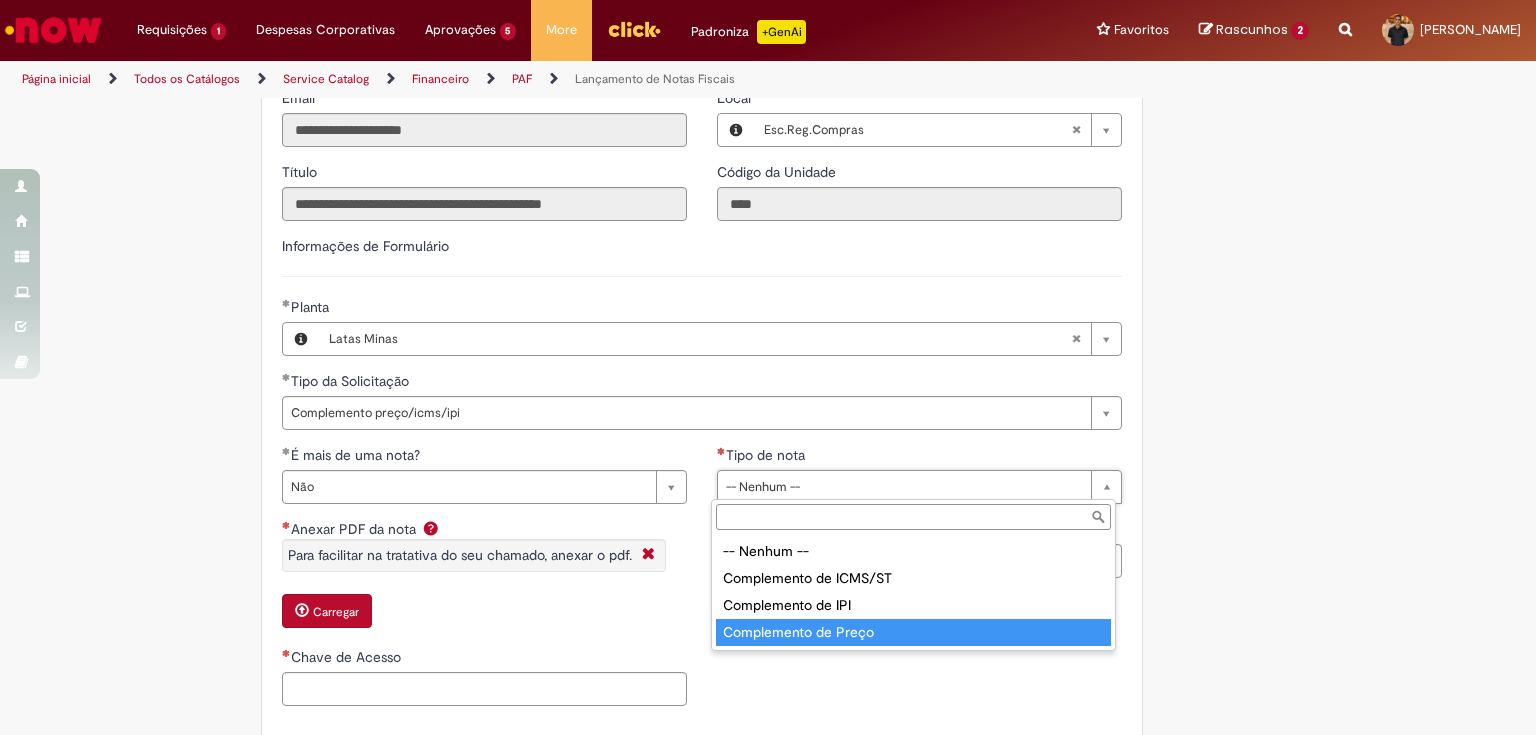 type on "**********" 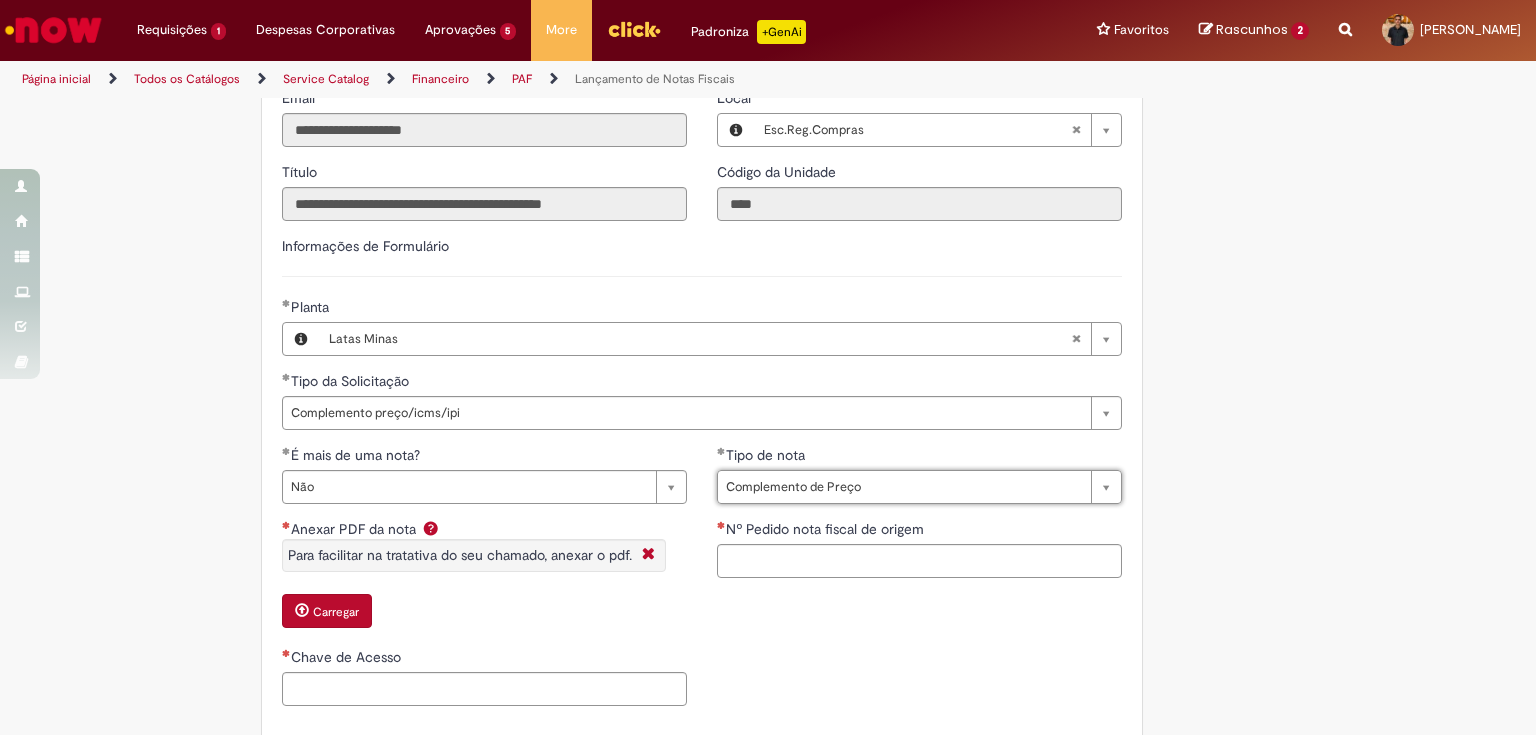 click on "**********" at bounding box center [919, 519] 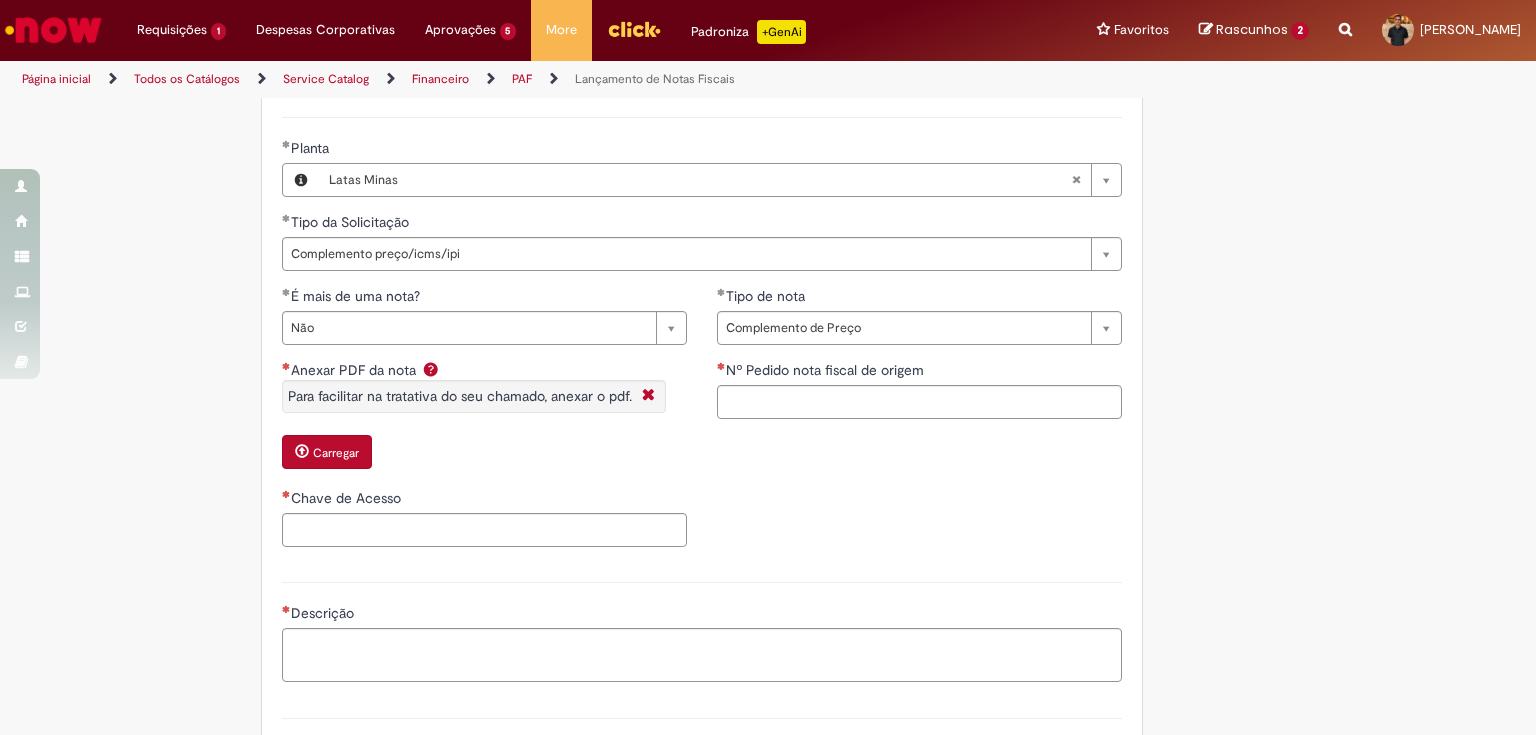 scroll, scrollTop: 1280, scrollLeft: 0, axis: vertical 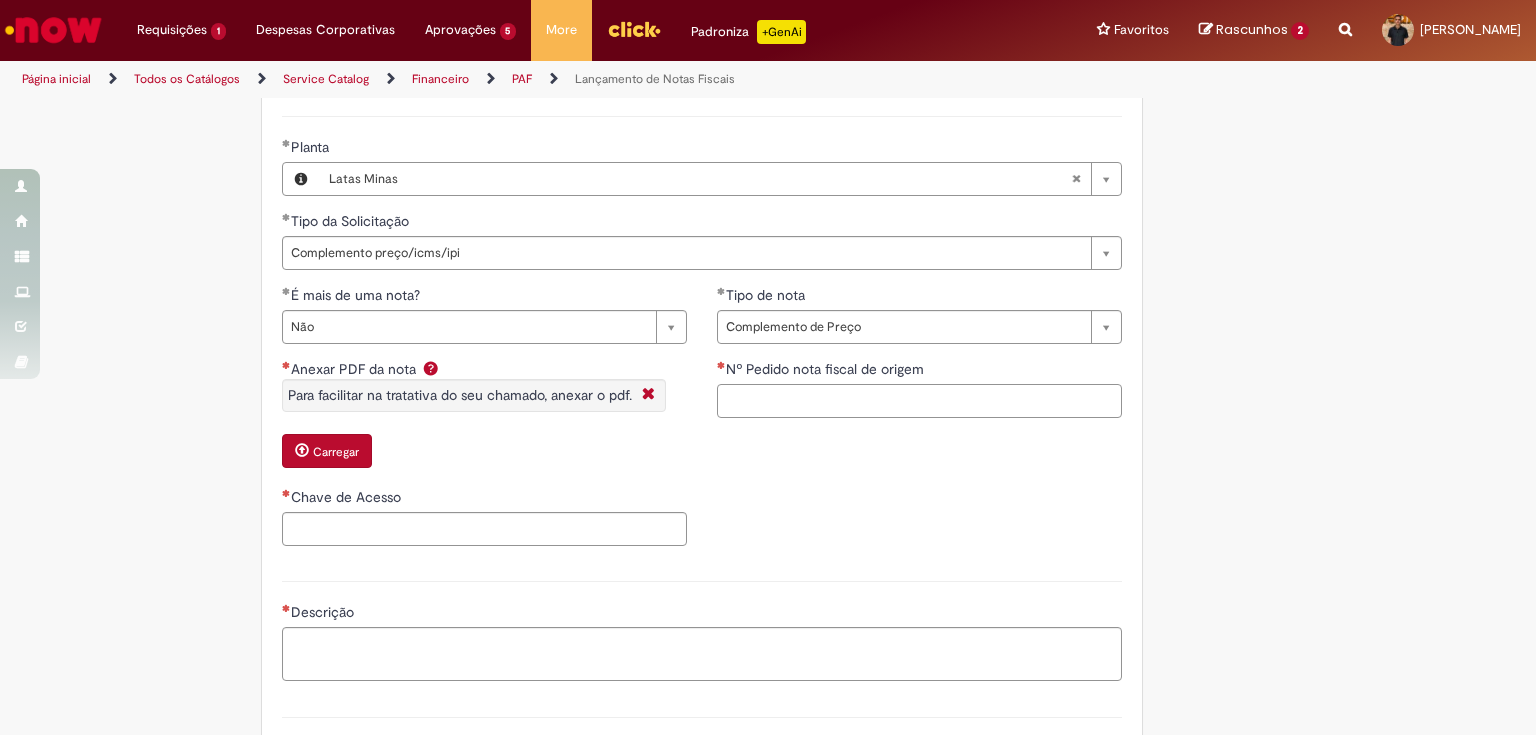 click on "Nº Pedido nota fiscal de origem" at bounding box center [919, 401] 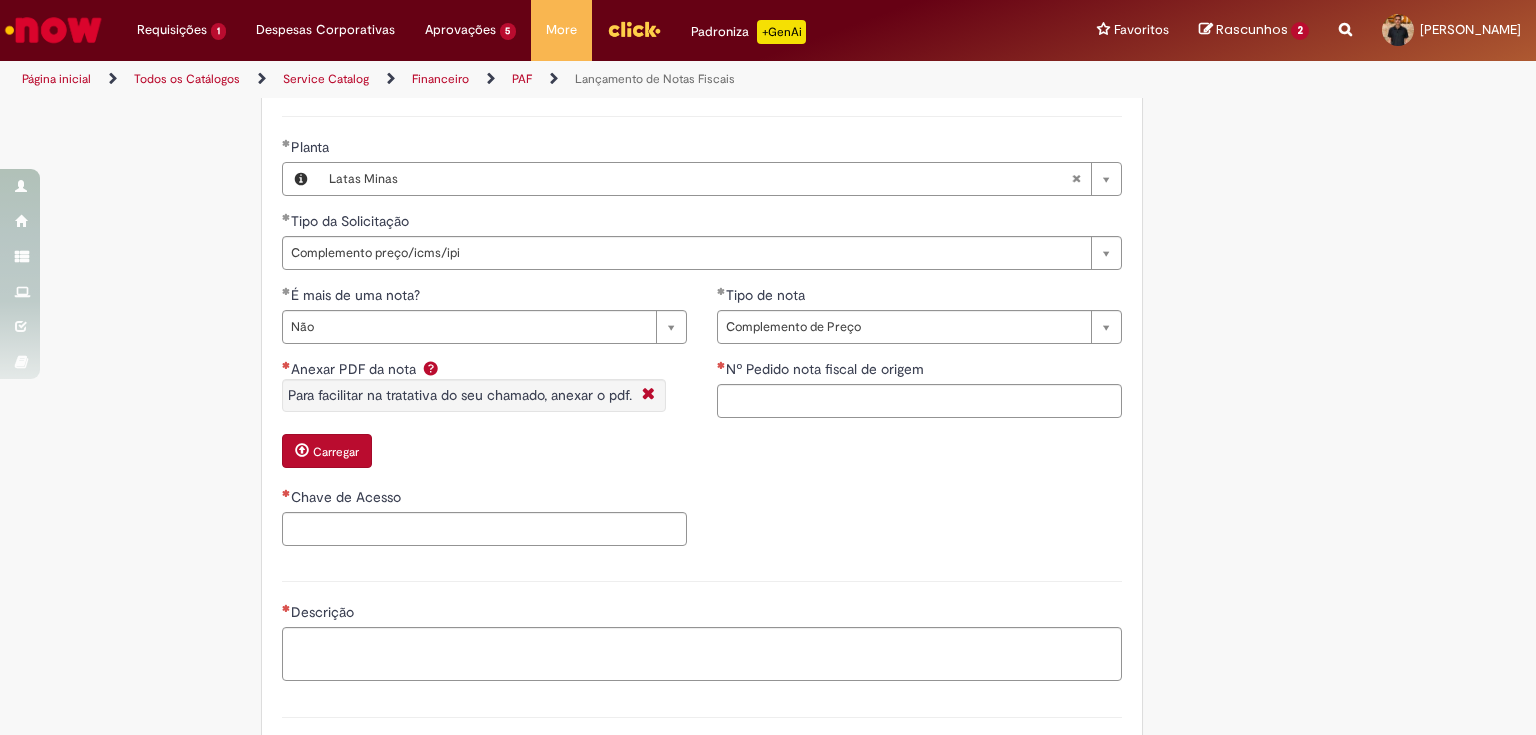 click on "Adicionar a Favoritos
Lançamento de Notas Fiscais
Esta oferta é destinada à requisições de lançamento de notas fiscais
Para NFs que são ou foram tombadas para o SAP HANA/S4 não é tratado nesta oferta, não temos ação. Peço que por favor entre no link abaixo que assim será redirecionado para o chamado correto, onde pode colocar as informações solicitadas e ser lançado a Entrada da NF.
Link do chamado s4: [URL][DOMAIN_NAME]
Notas de complemento de Preço: 1. Validação do comprador para o lançamento da Nota fiscal; 2. A NF de origem precisa estar registrada no SAP 3. Se o material for item de estoque, é necessário a validação do time de custos da contabilidade. 4. Validação do time de custos; 5. Enviar as notas pendentes no formato do modelo em excel ( CHAVE DE ACESSO + PEDIDO DA NF DE ORIGEM);" at bounding box center (768, -50) 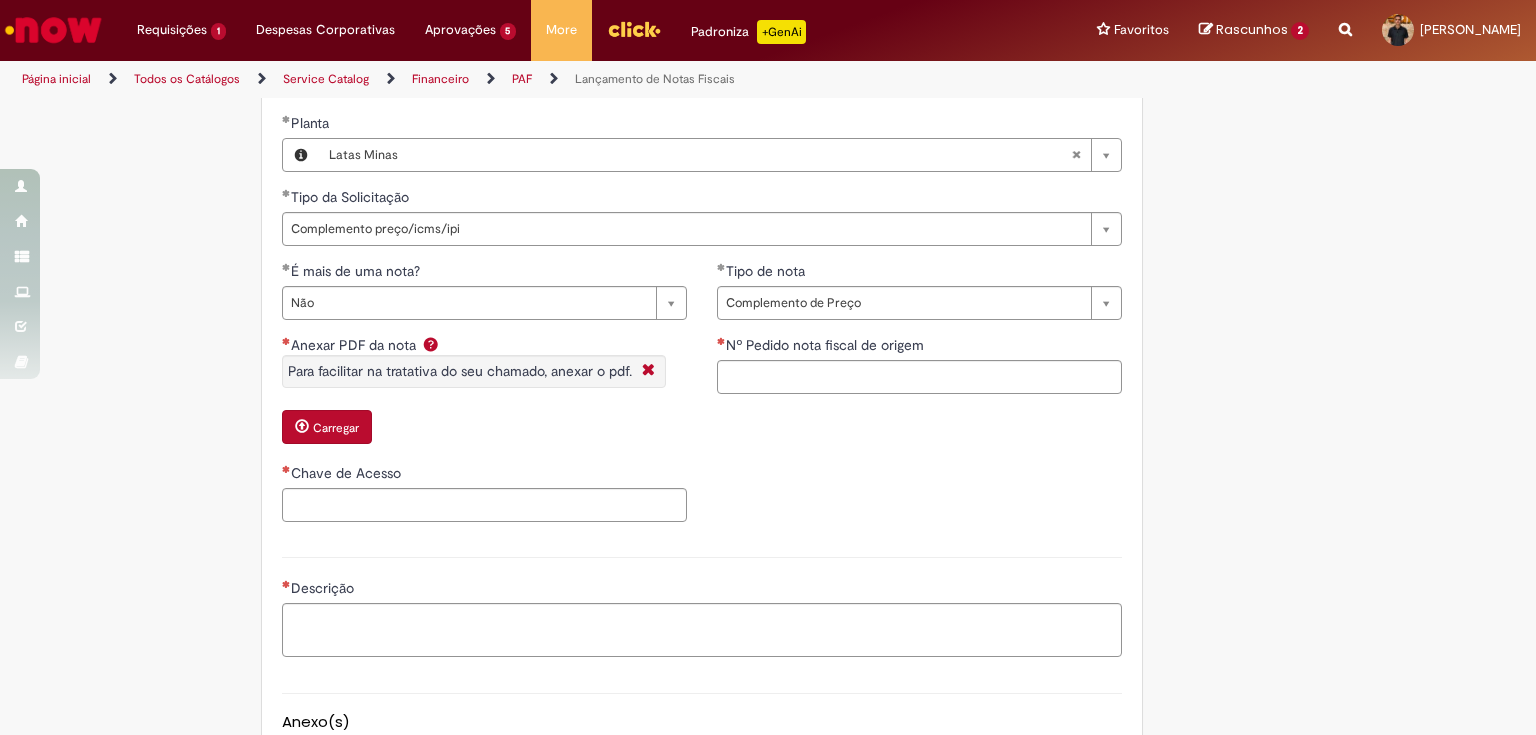 scroll, scrollTop: 1280, scrollLeft: 0, axis: vertical 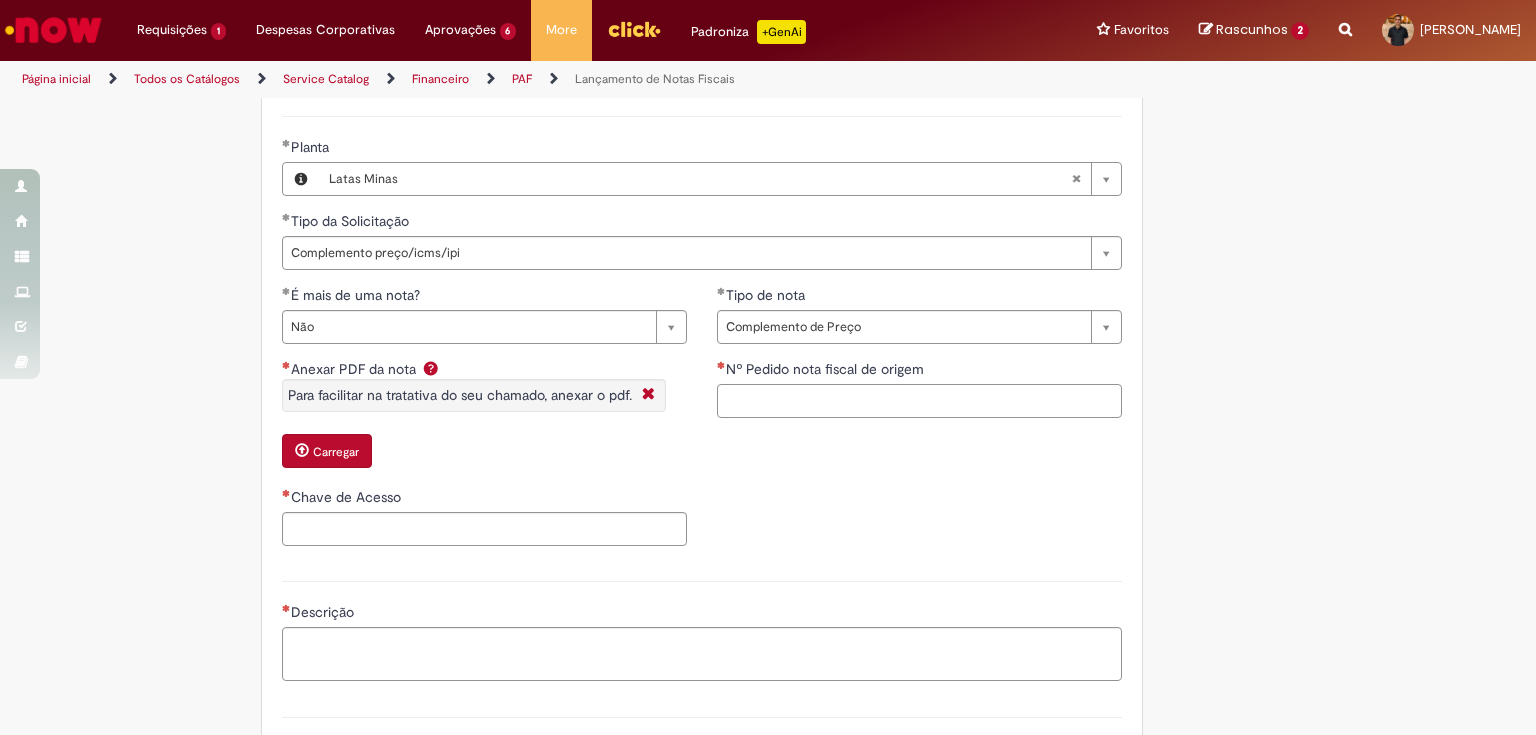 click on "Nº Pedido nota fiscal de origem" at bounding box center (919, 401) 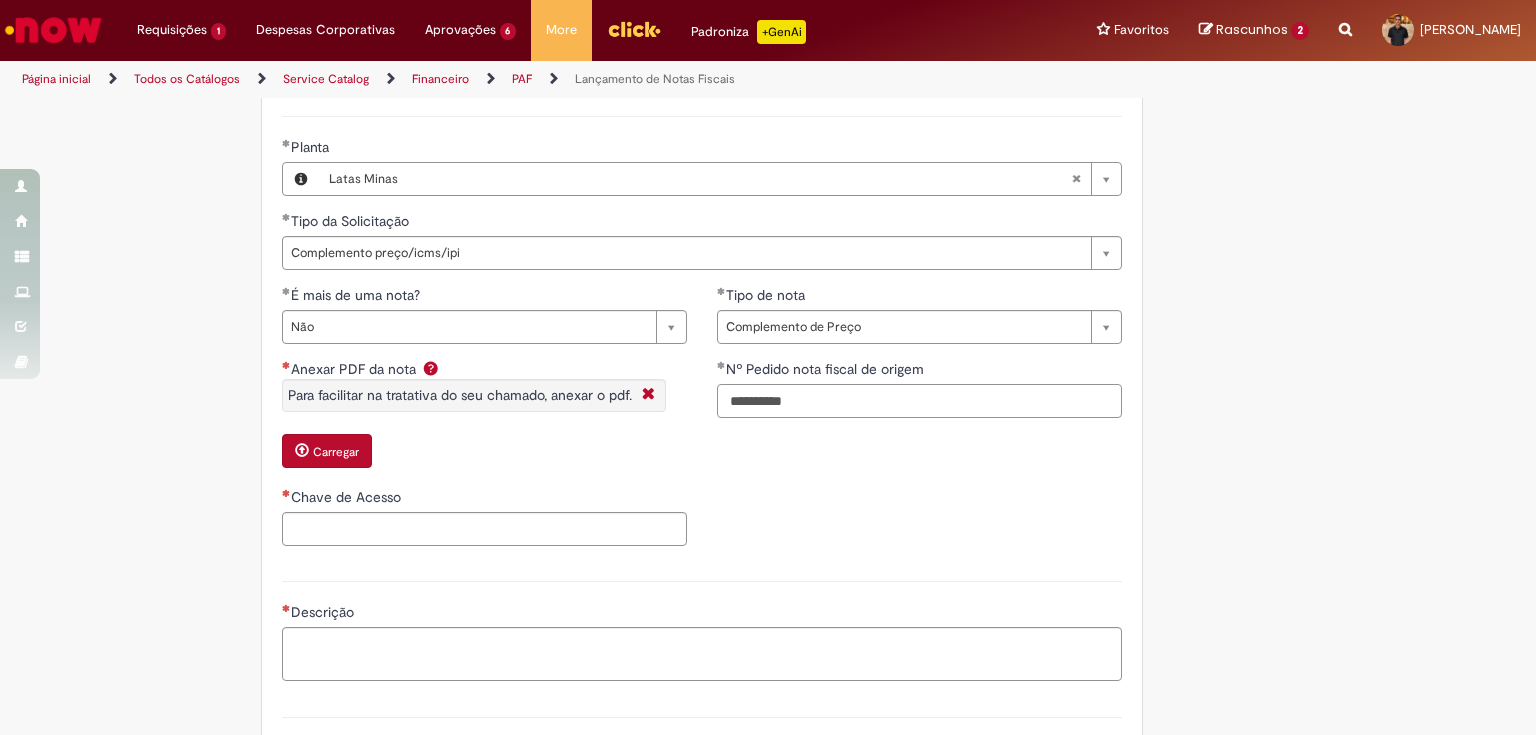 type on "**********" 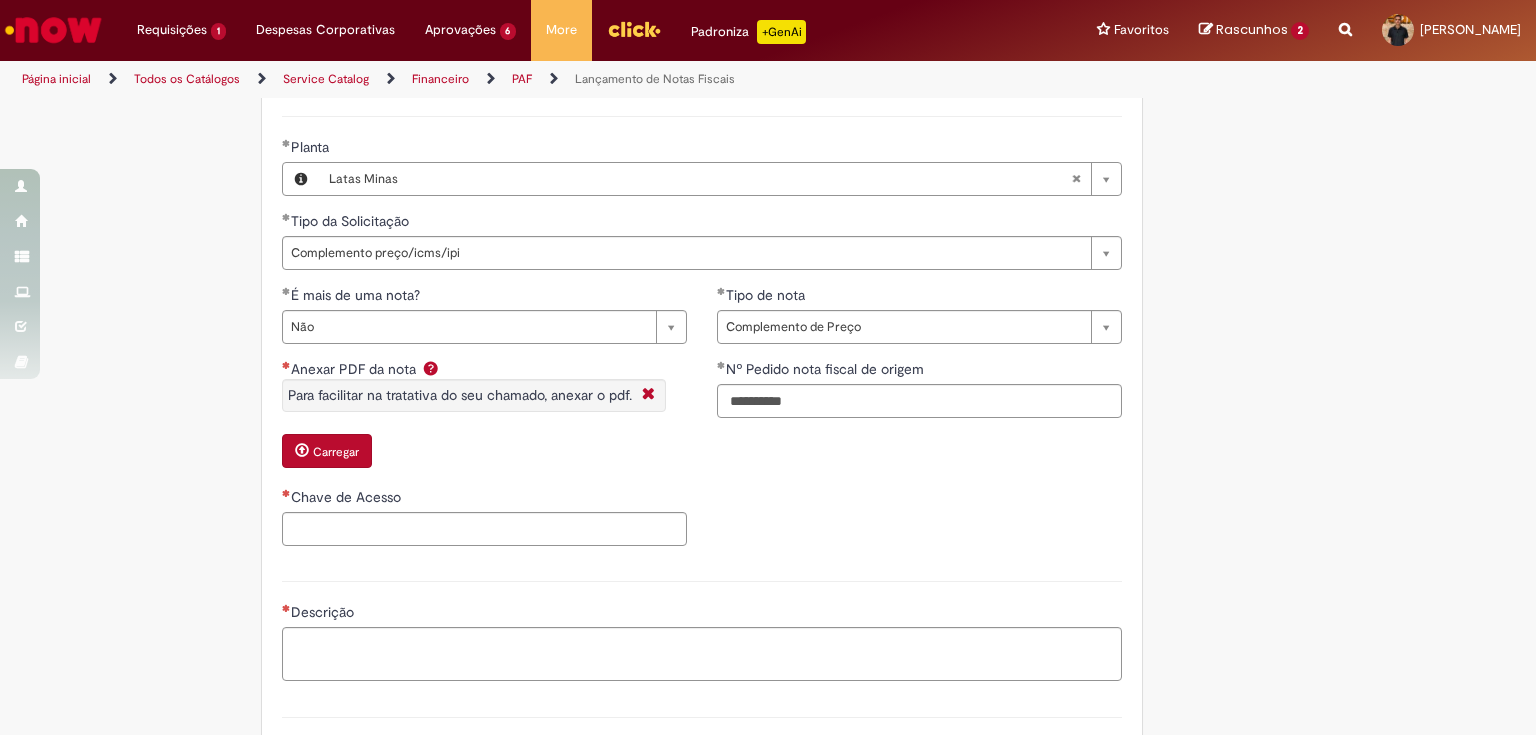 click on "**********" at bounding box center (702, 423) 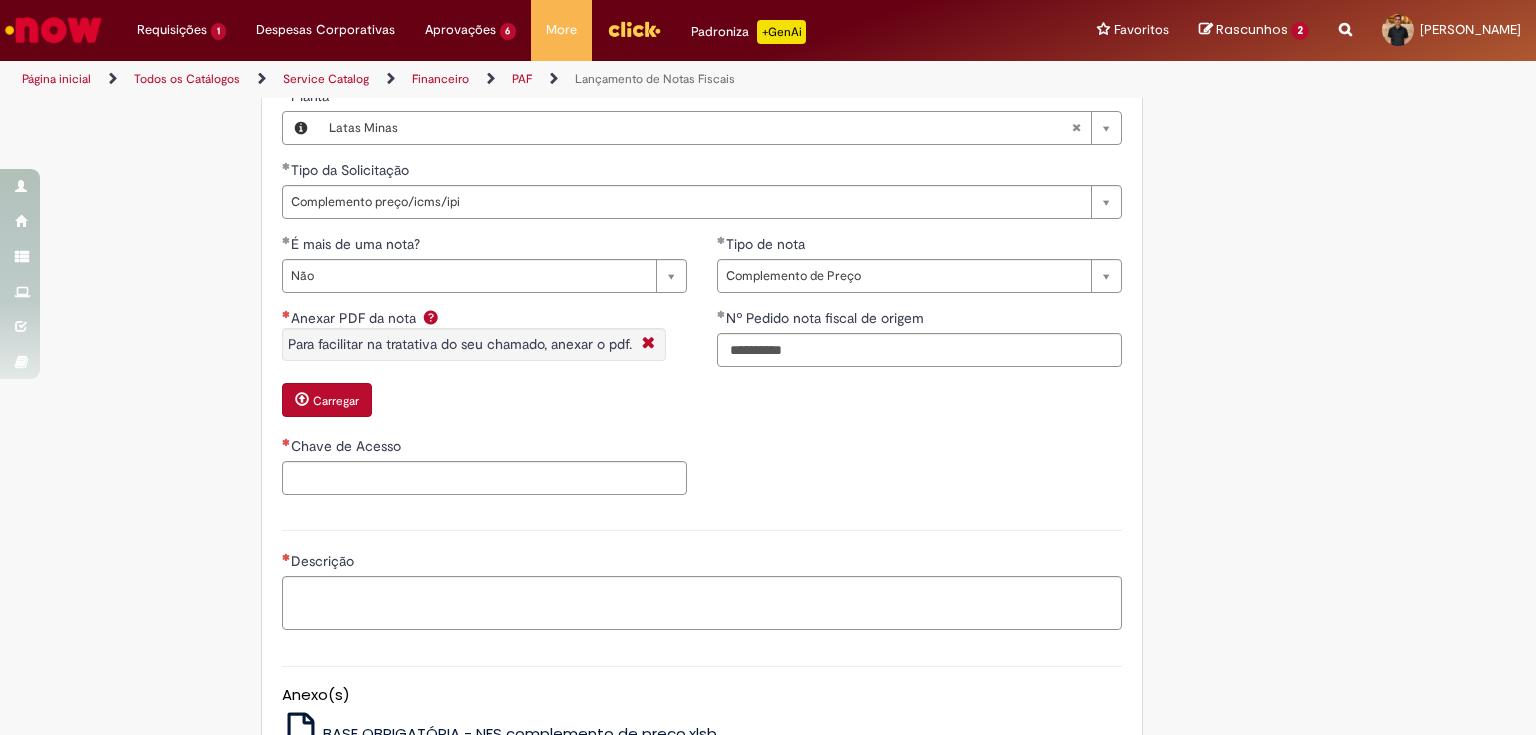 scroll, scrollTop: 1360, scrollLeft: 0, axis: vertical 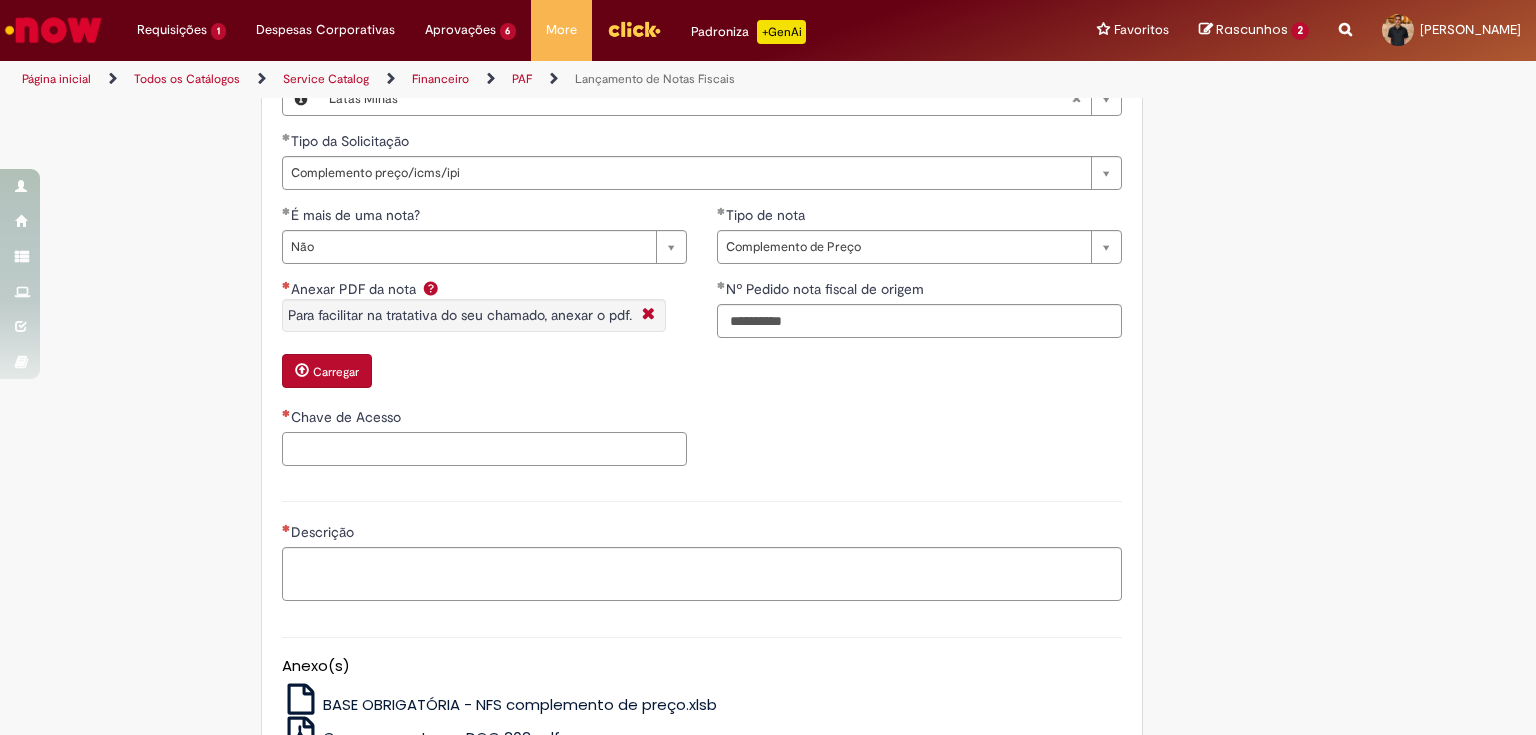 click on "Chave de Acesso" at bounding box center (484, 449) 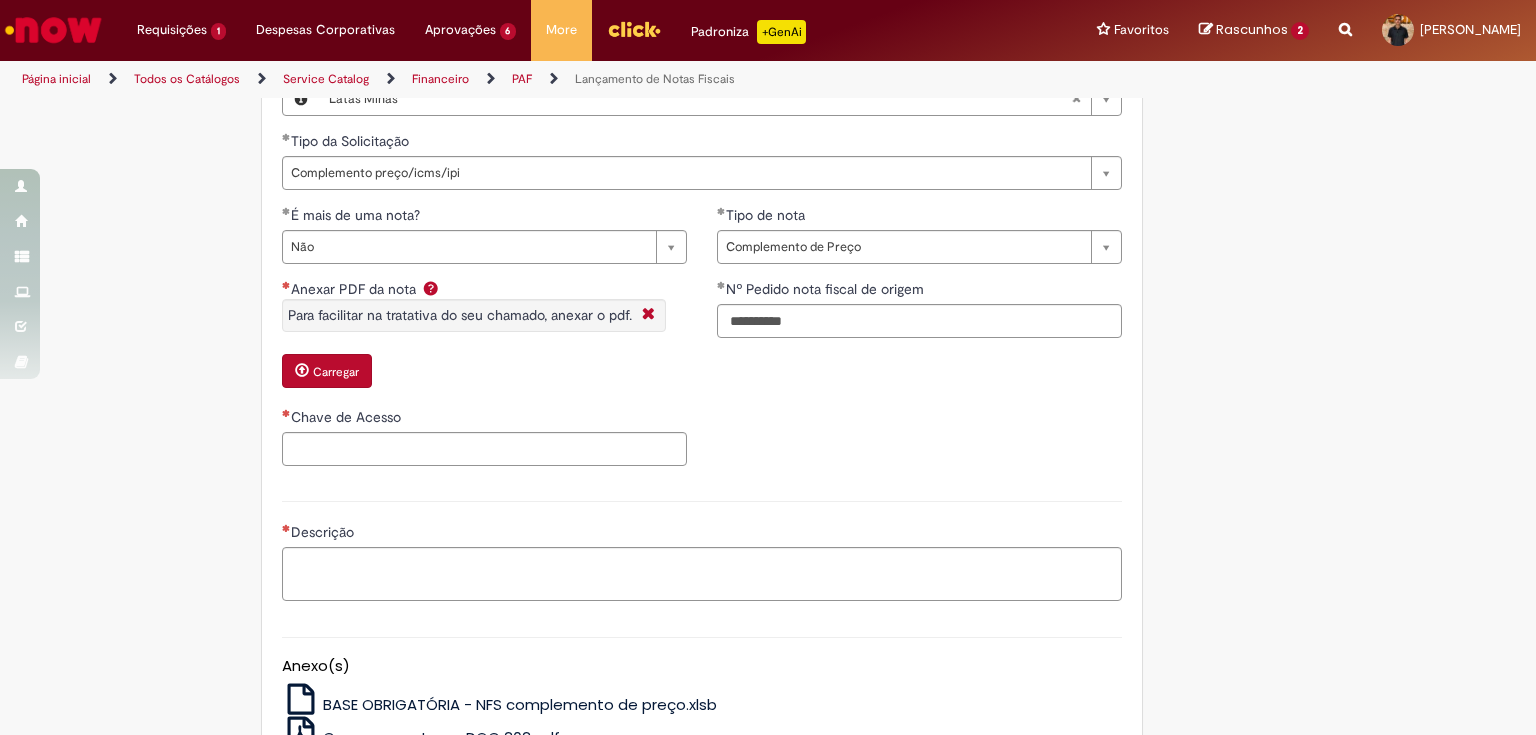 click at bounding box center (286, 413) 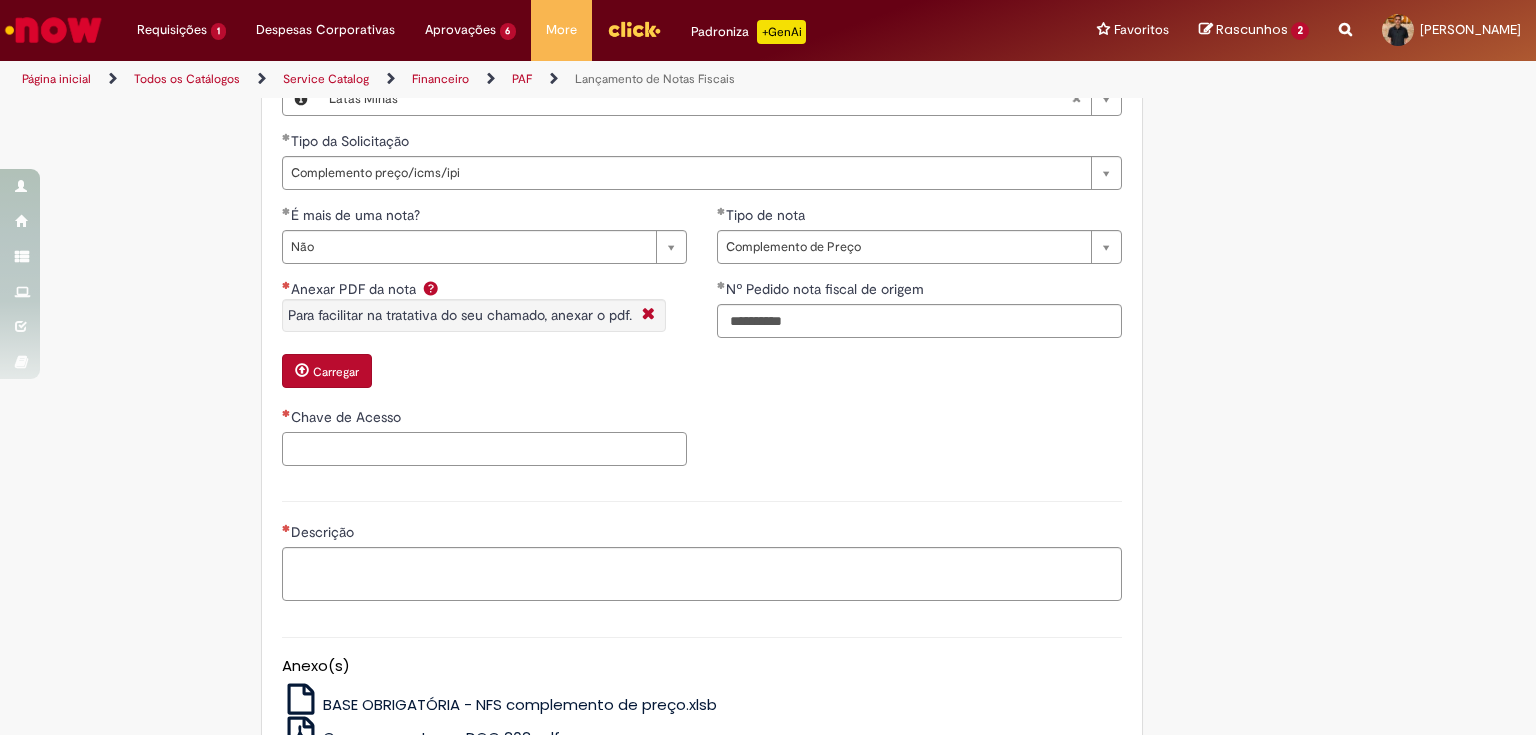 click on "Chave de Acesso" at bounding box center [484, 449] 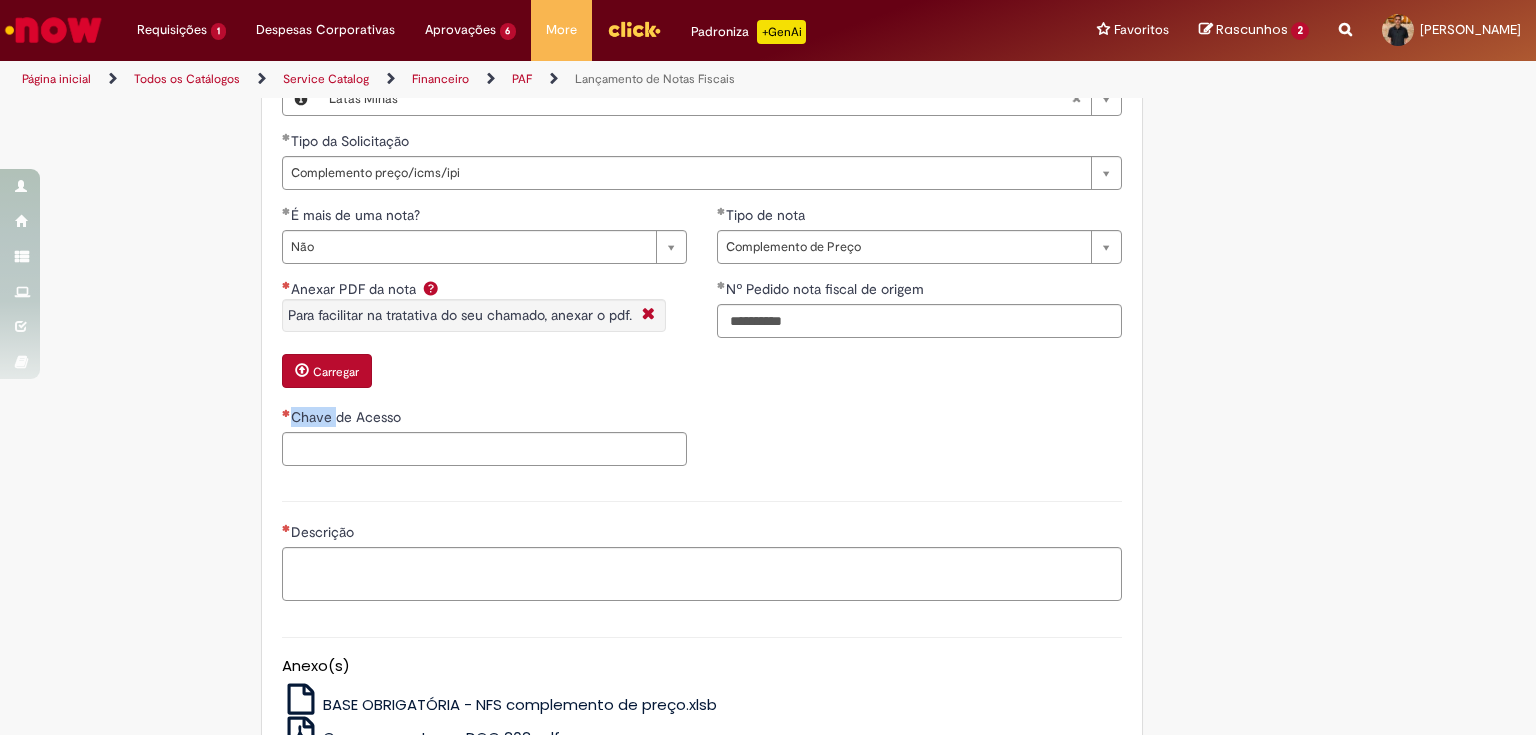 click at bounding box center [286, 413] 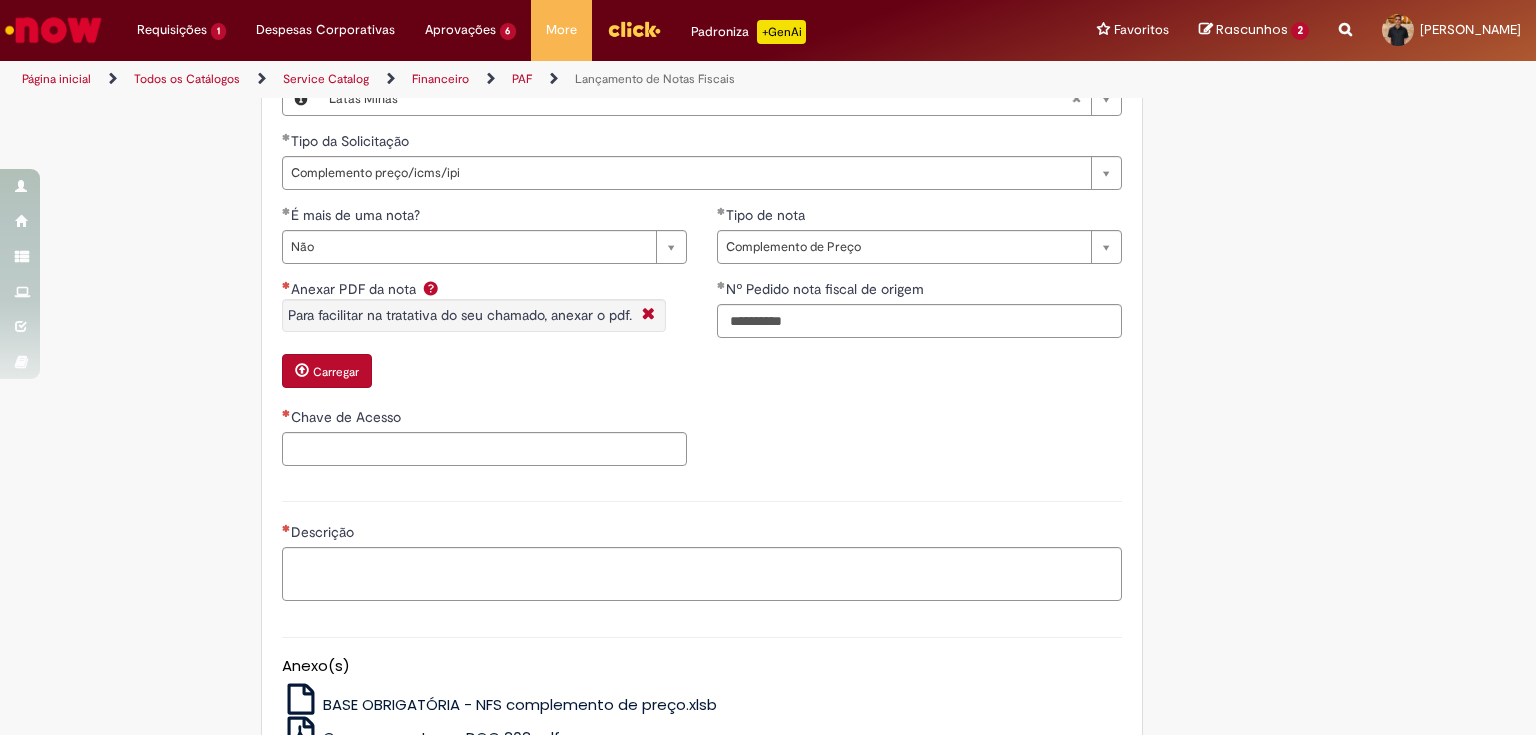 click on "Chave de Acesso" at bounding box center (348, 417) 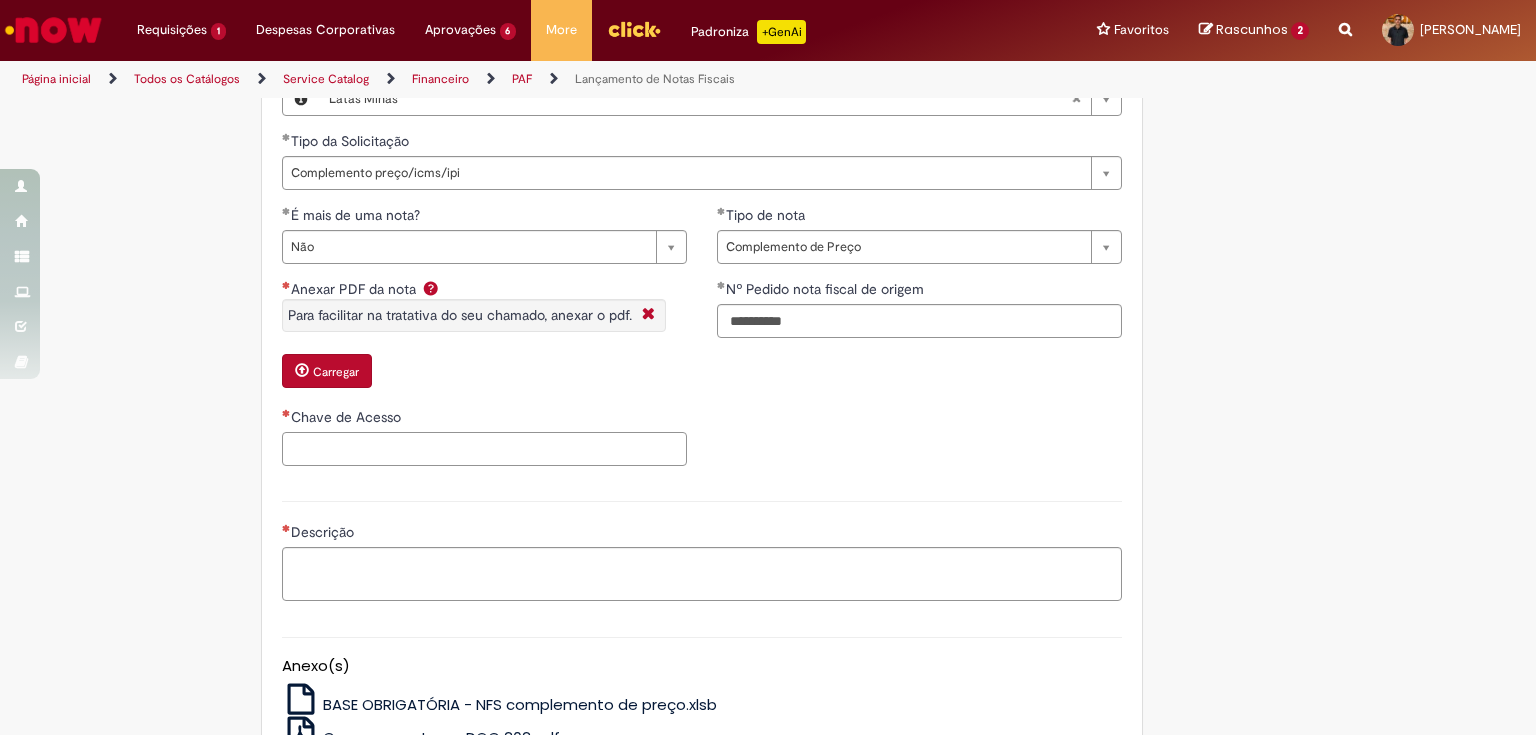 click on "Chave de Acesso" at bounding box center (484, 449) 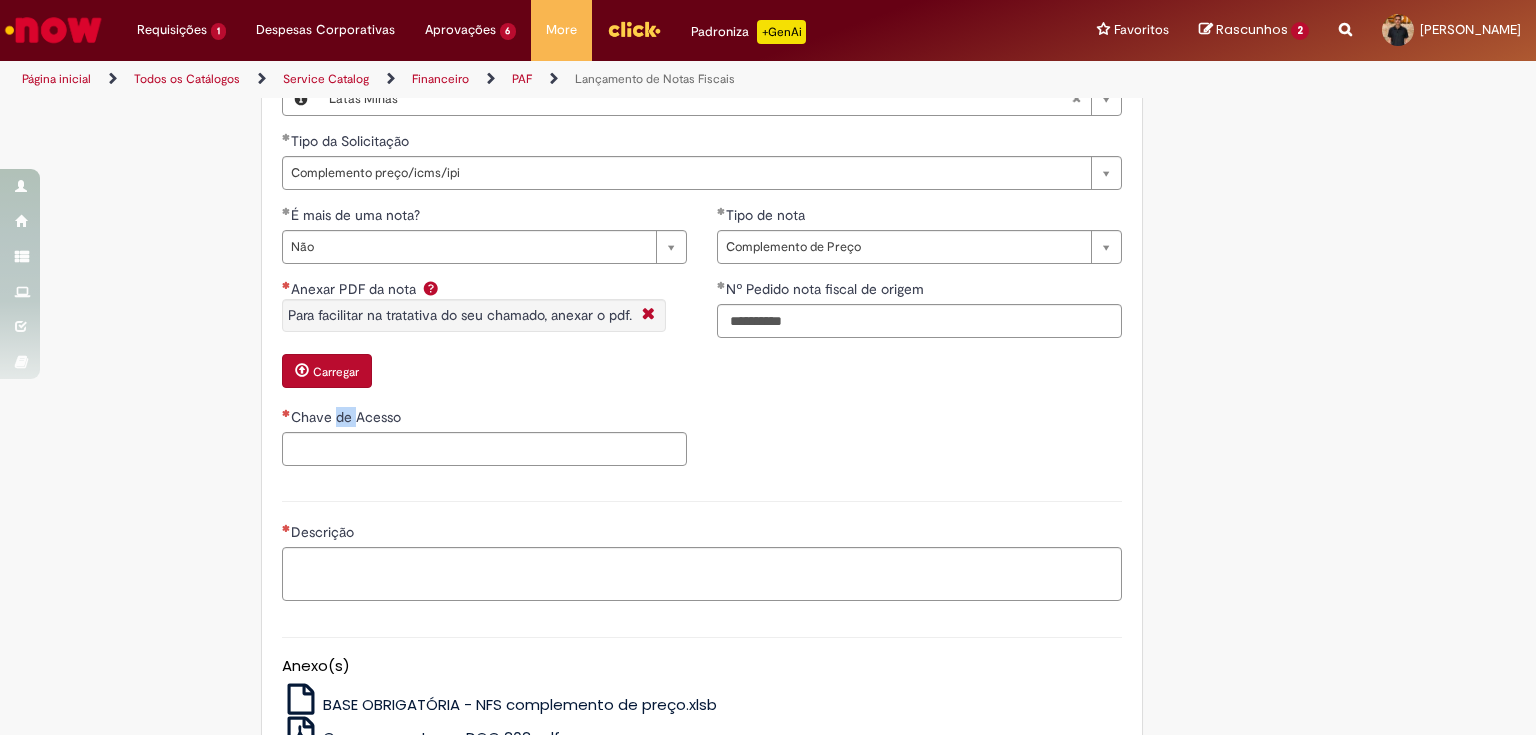 click on "Chave de Acesso" at bounding box center [348, 417] 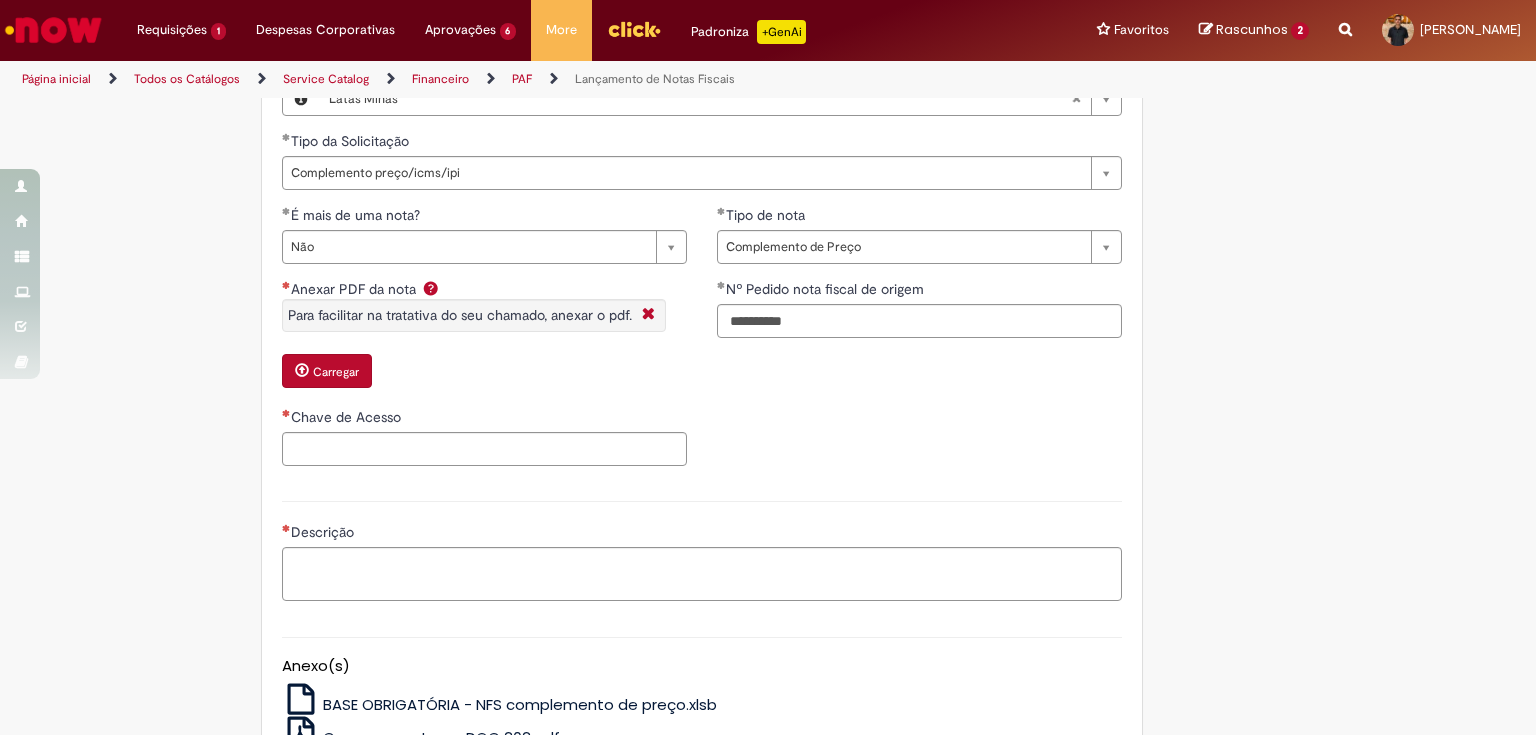click on "Chave de Acesso" at bounding box center [484, 419] 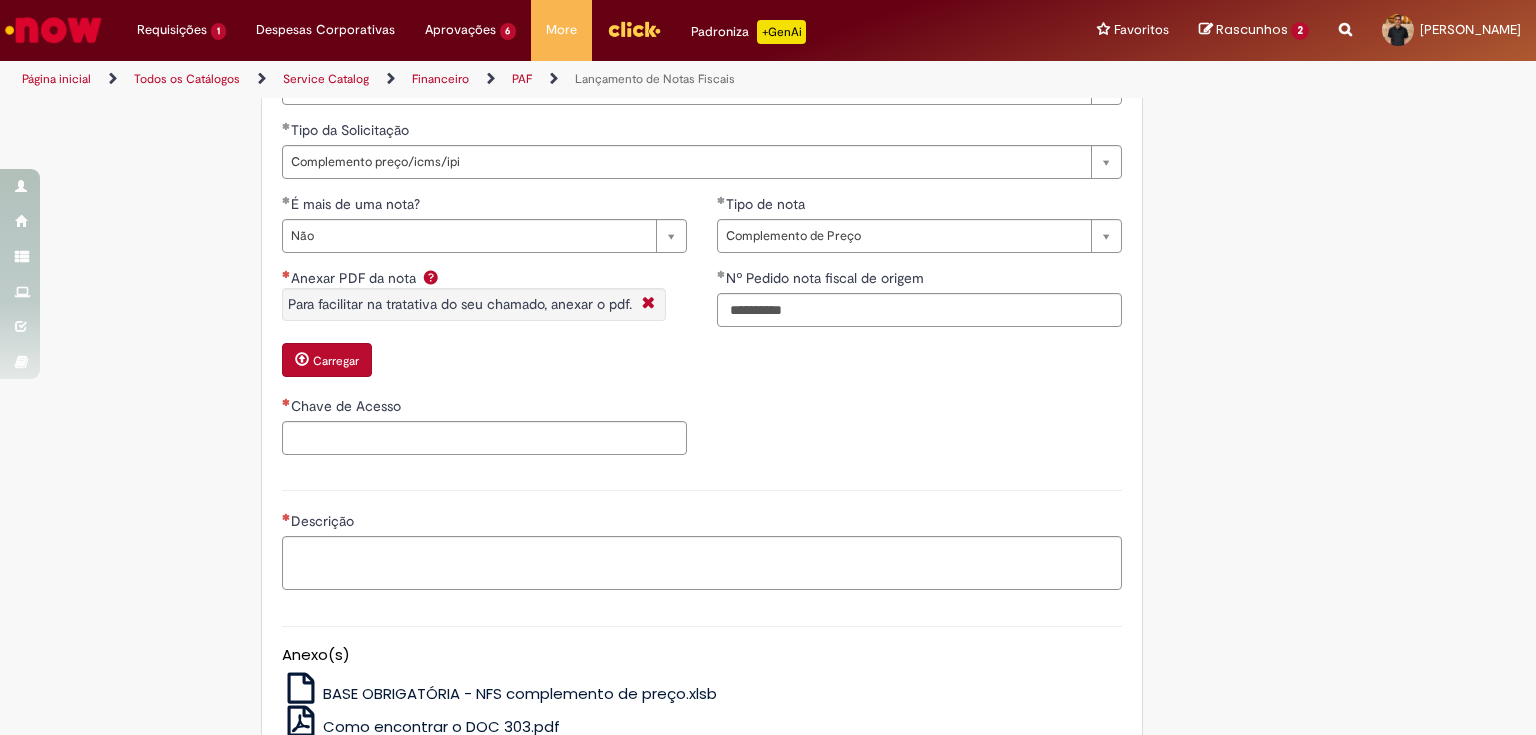 scroll, scrollTop: 1301, scrollLeft: 0, axis: vertical 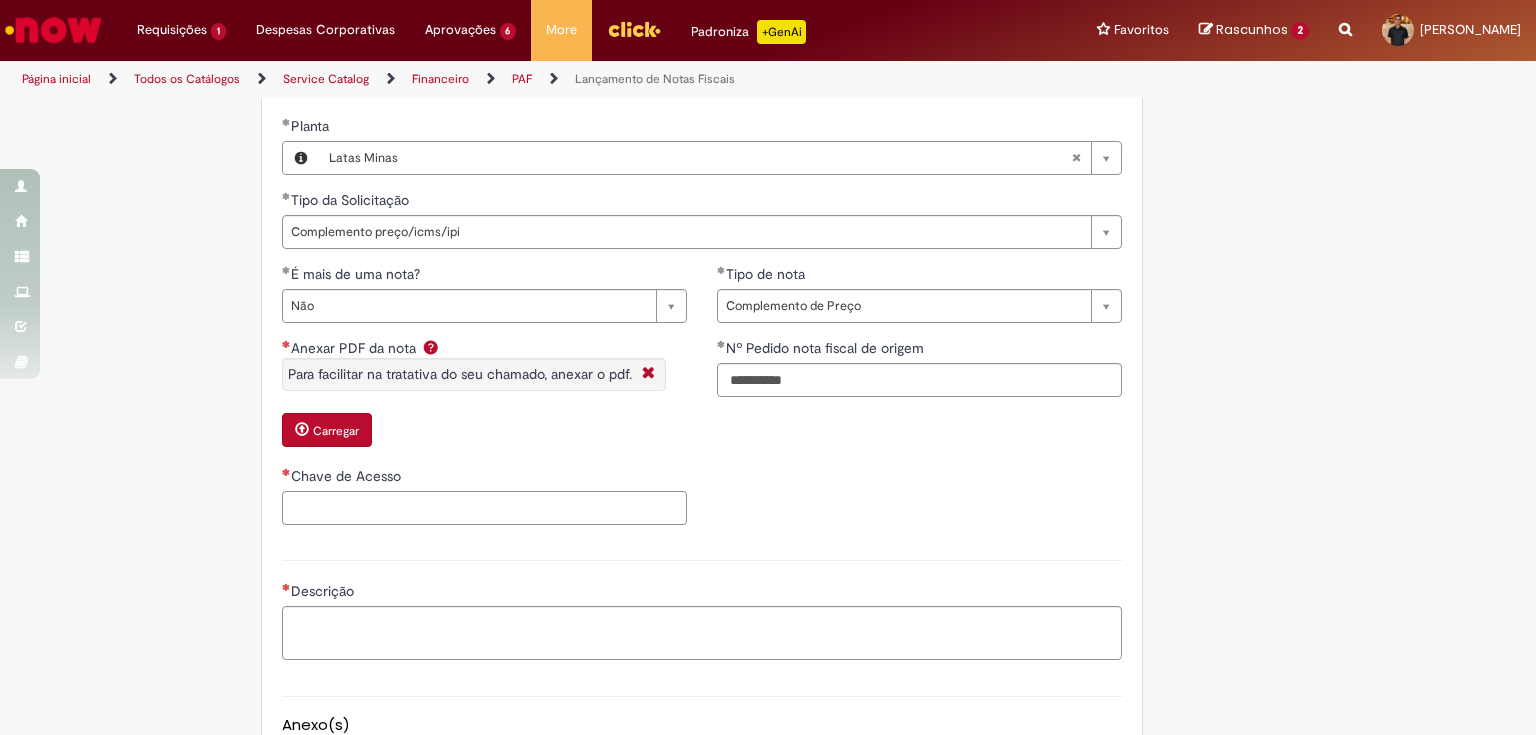 click on "Chave de Acesso" at bounding box center [484, 508] 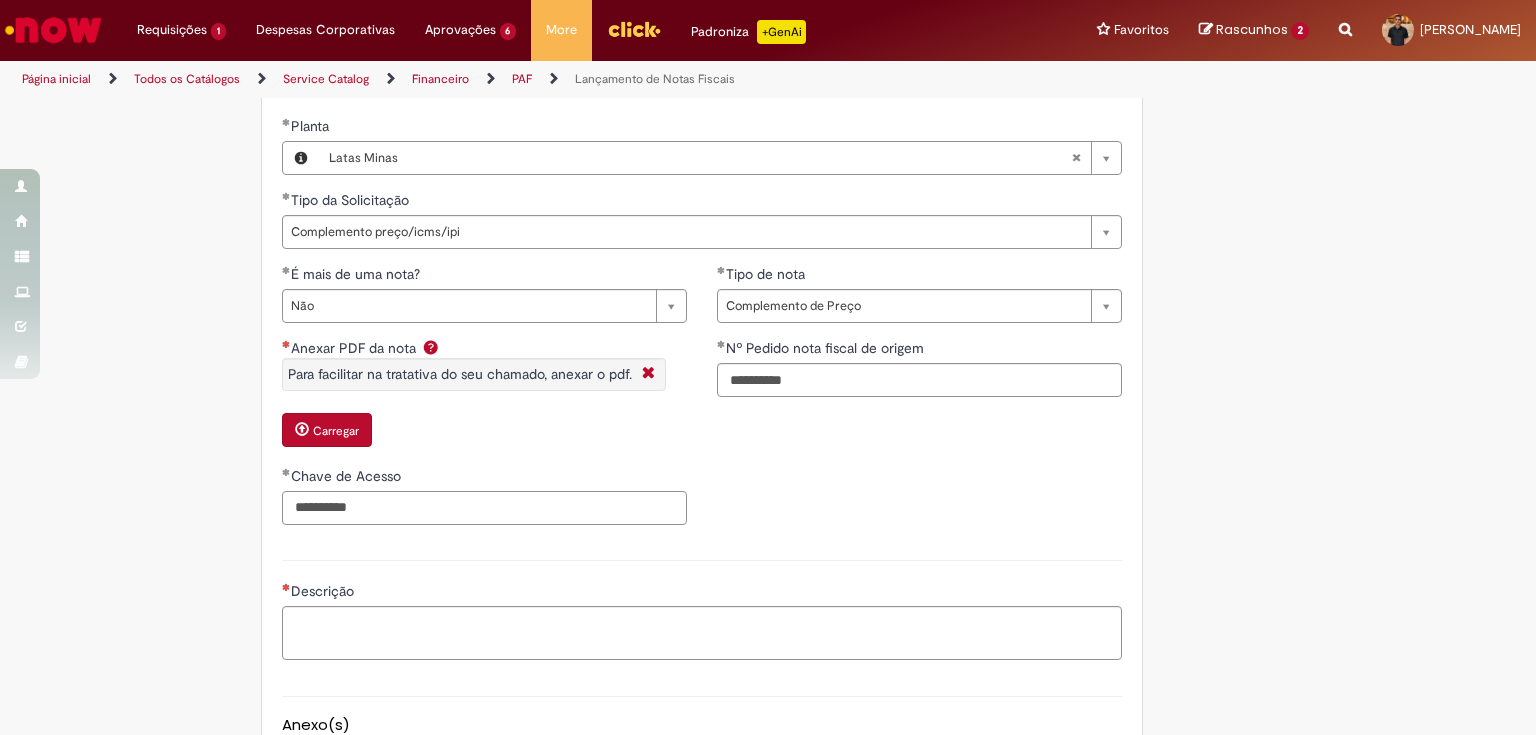 drag, startPoint x: 439, startPoint y: 504, endPoint x: 0, endPoint y: 463, distance: 440.91043 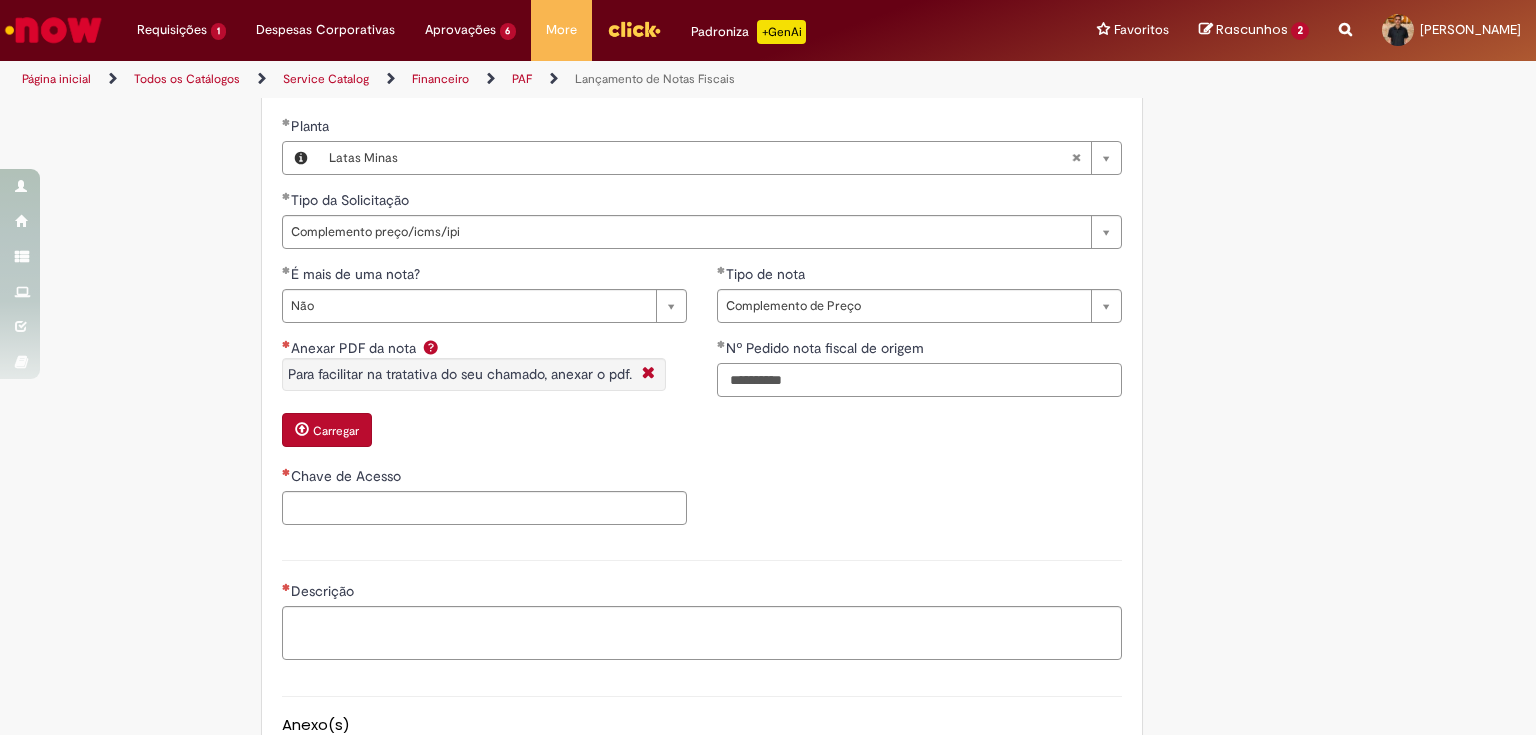 drag, startPoint x: 668, startPoint y: 370, endPoint x: 557, endPoint y: 370, distance: 111 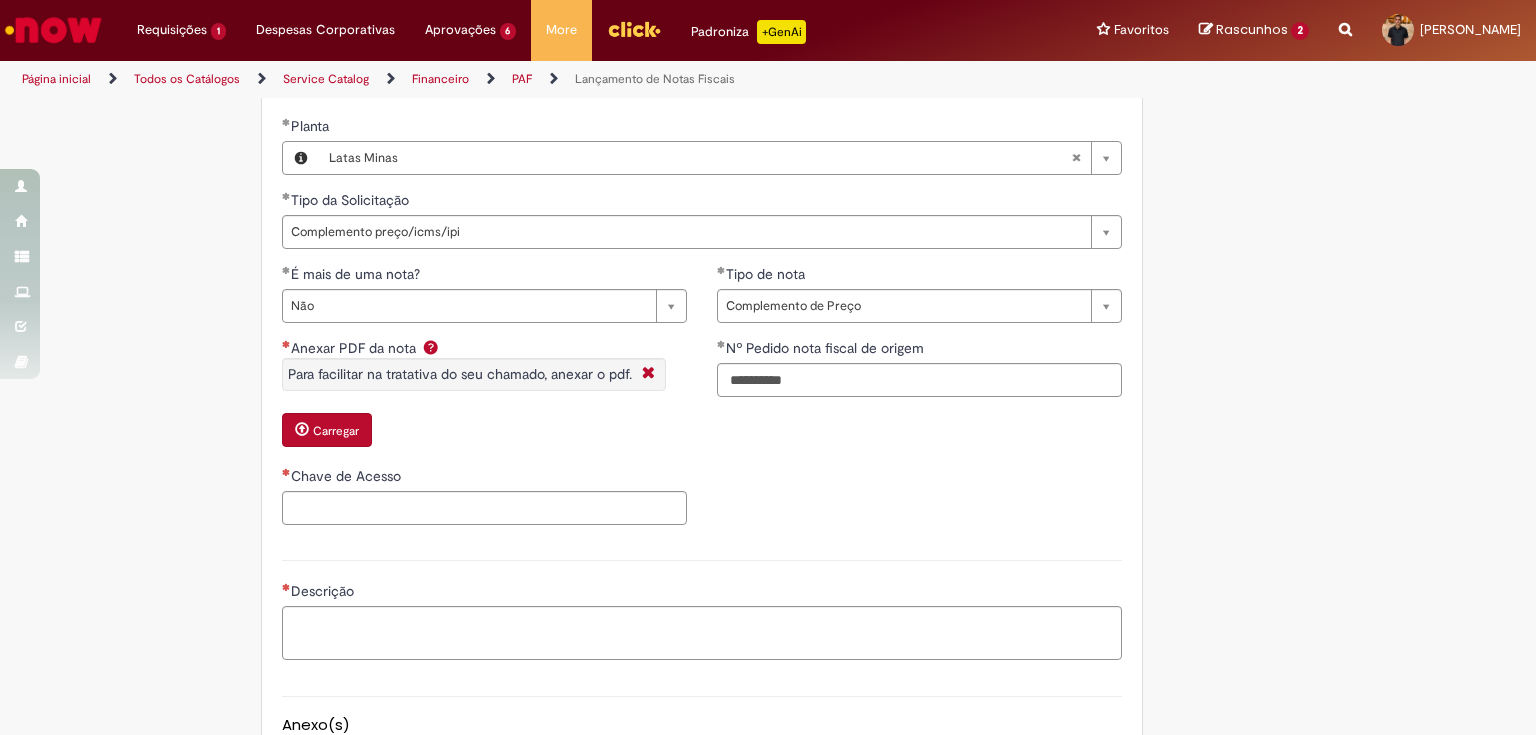 click on "**********" at bounding box center (484, 402) 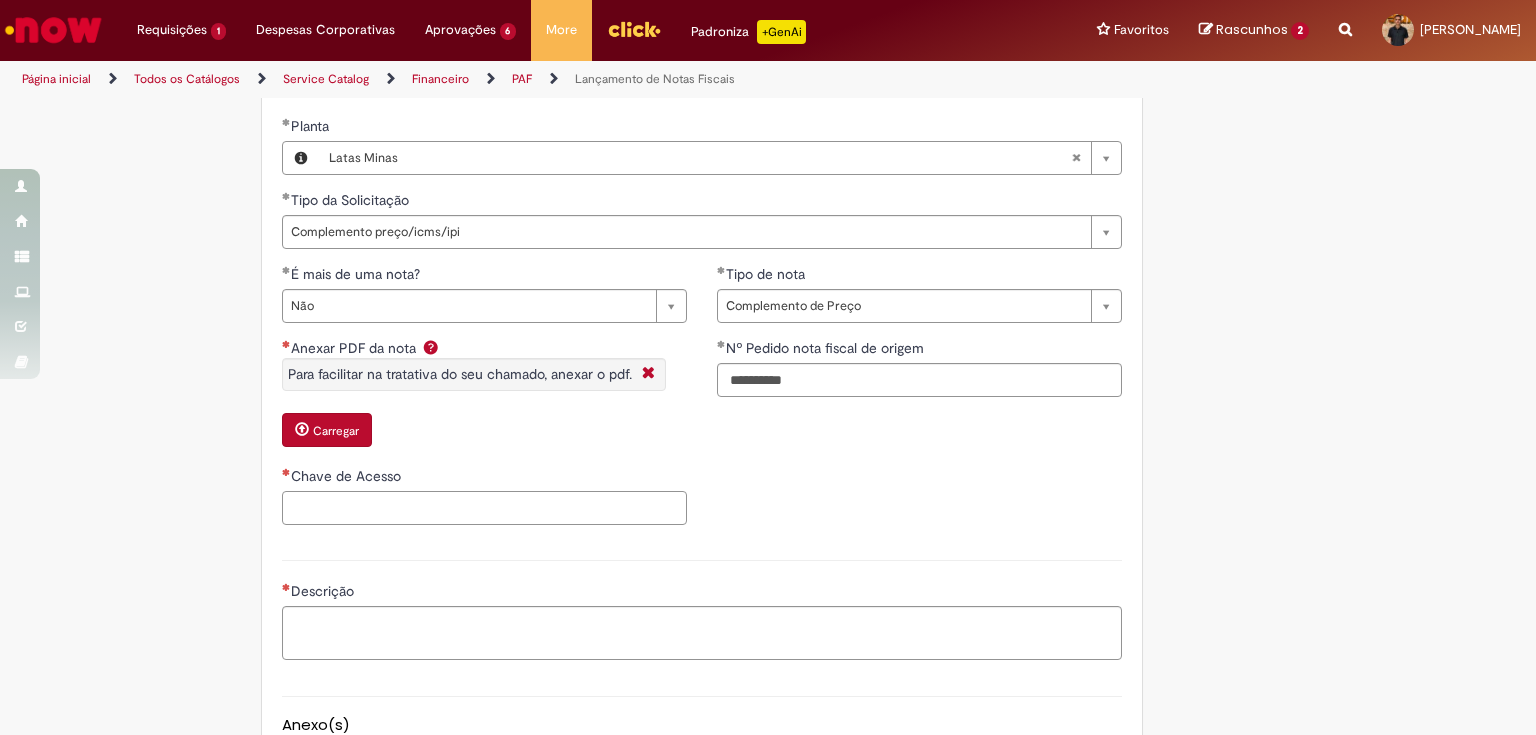 click on "Chave de Acesso" at bounding box center (484, 508) 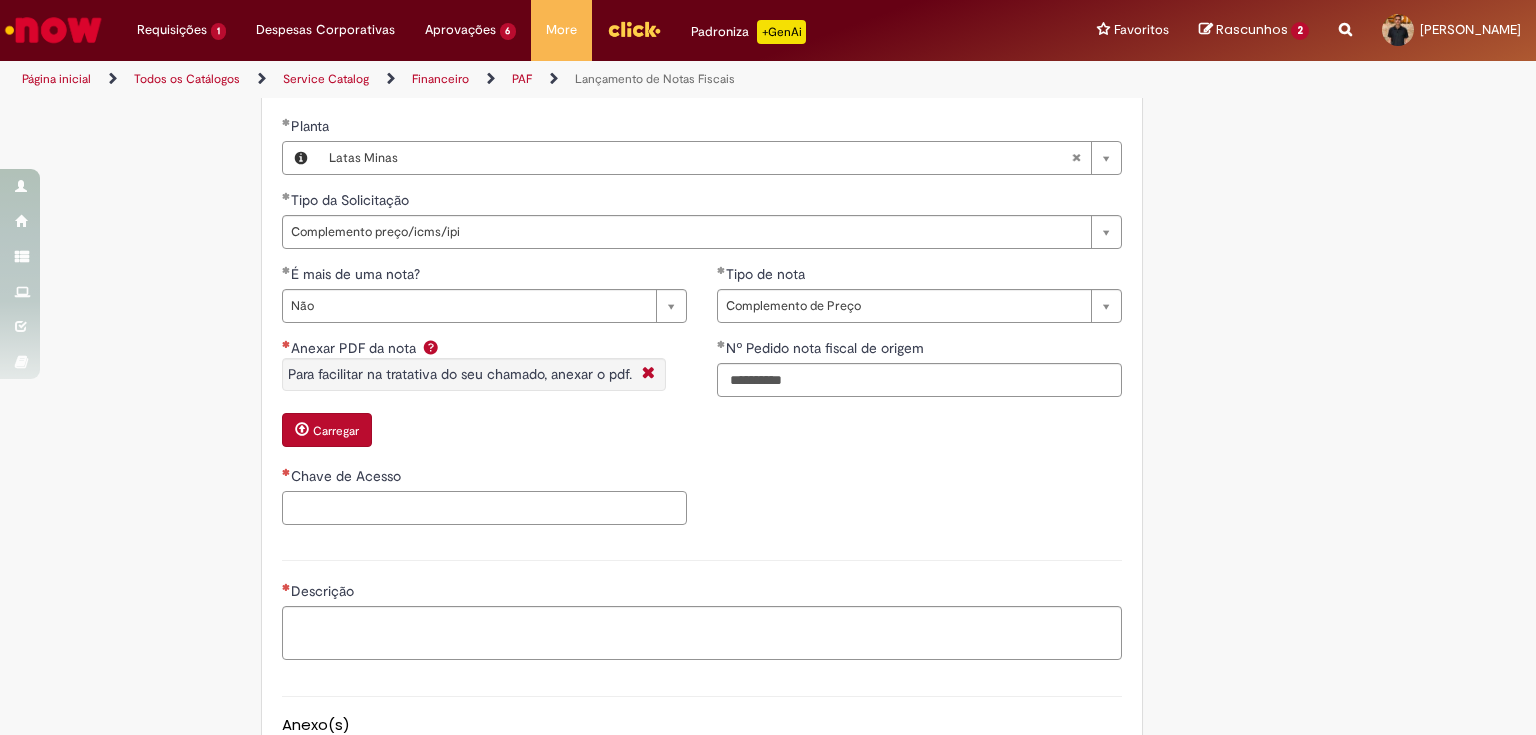 paste on "**********" 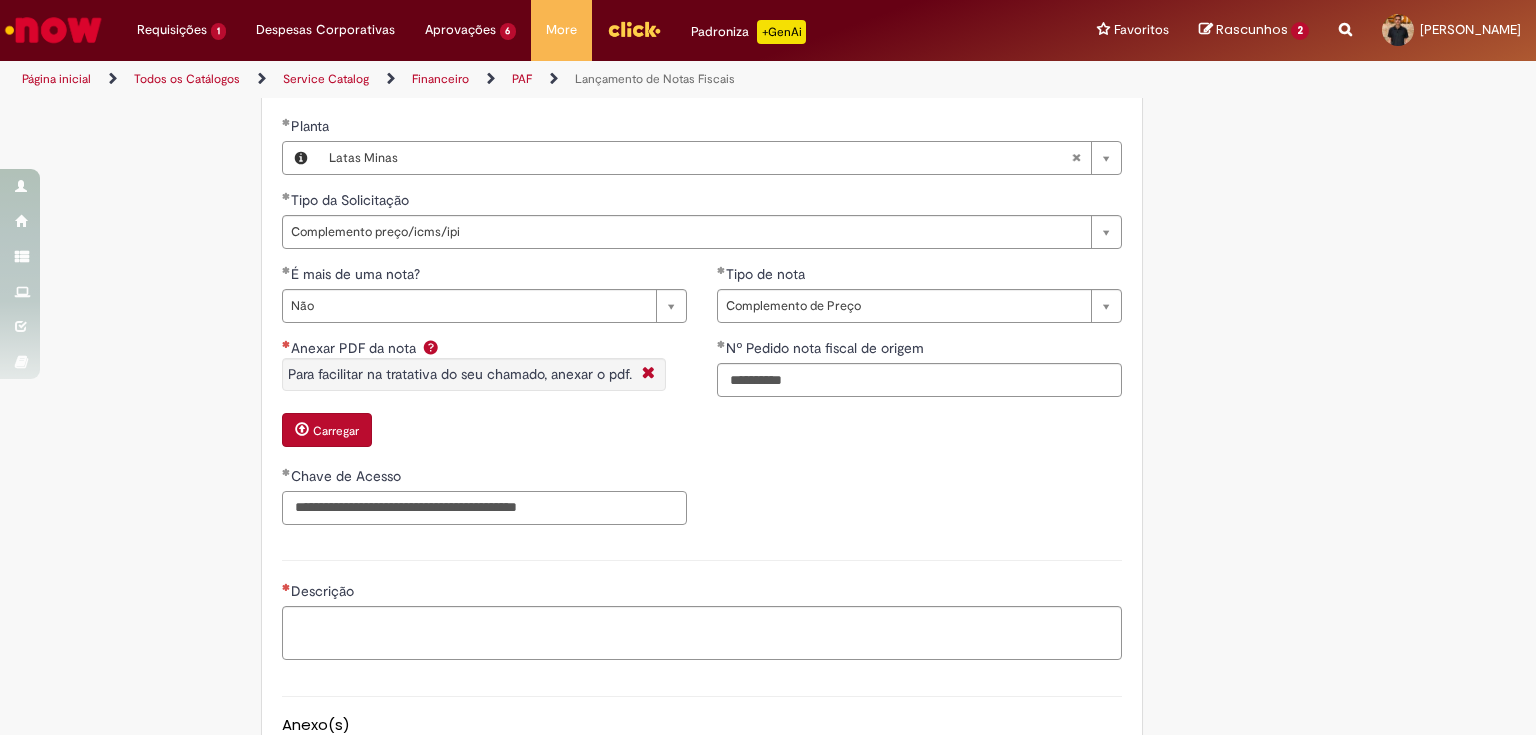 type on "**********" 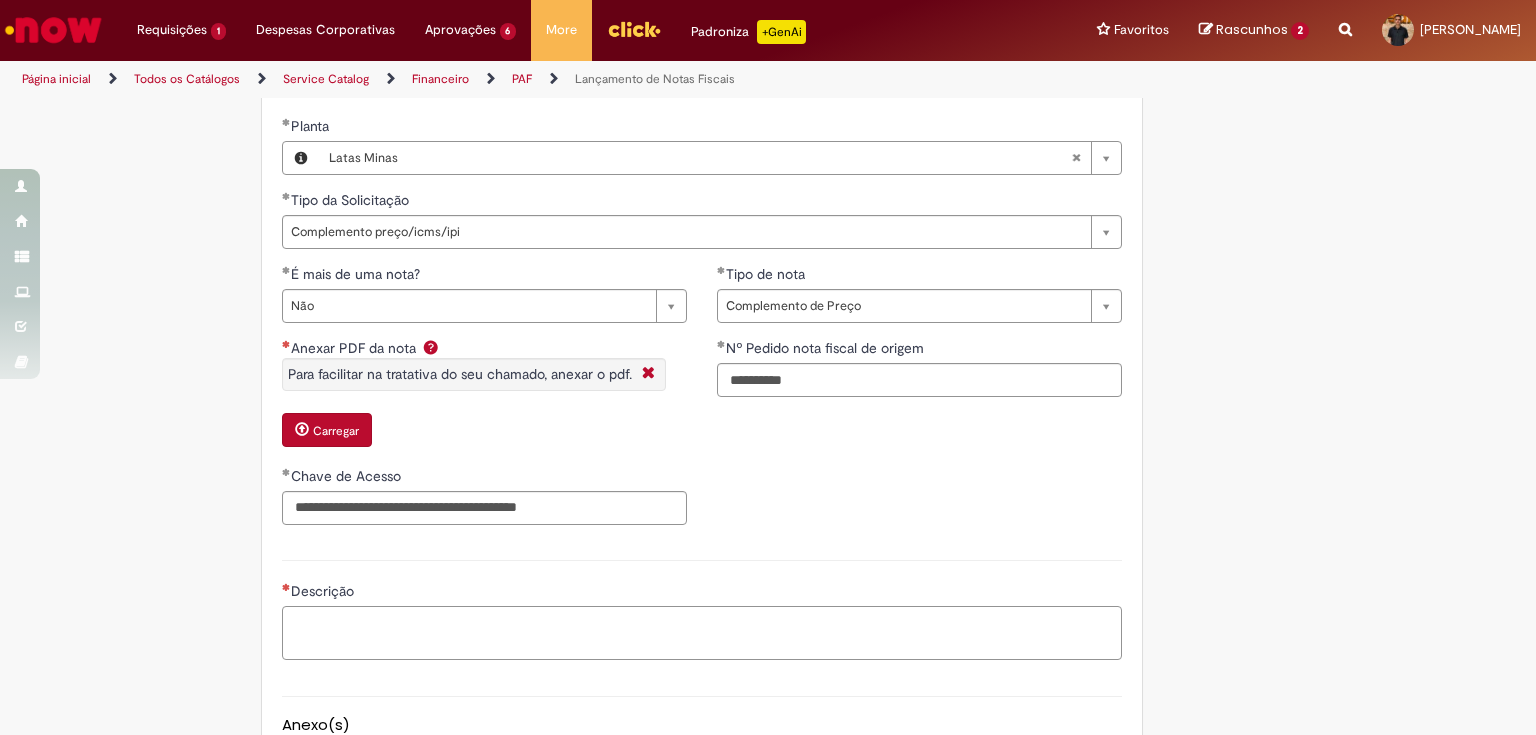 click on "Descrição" at bounding box center (702, 633) 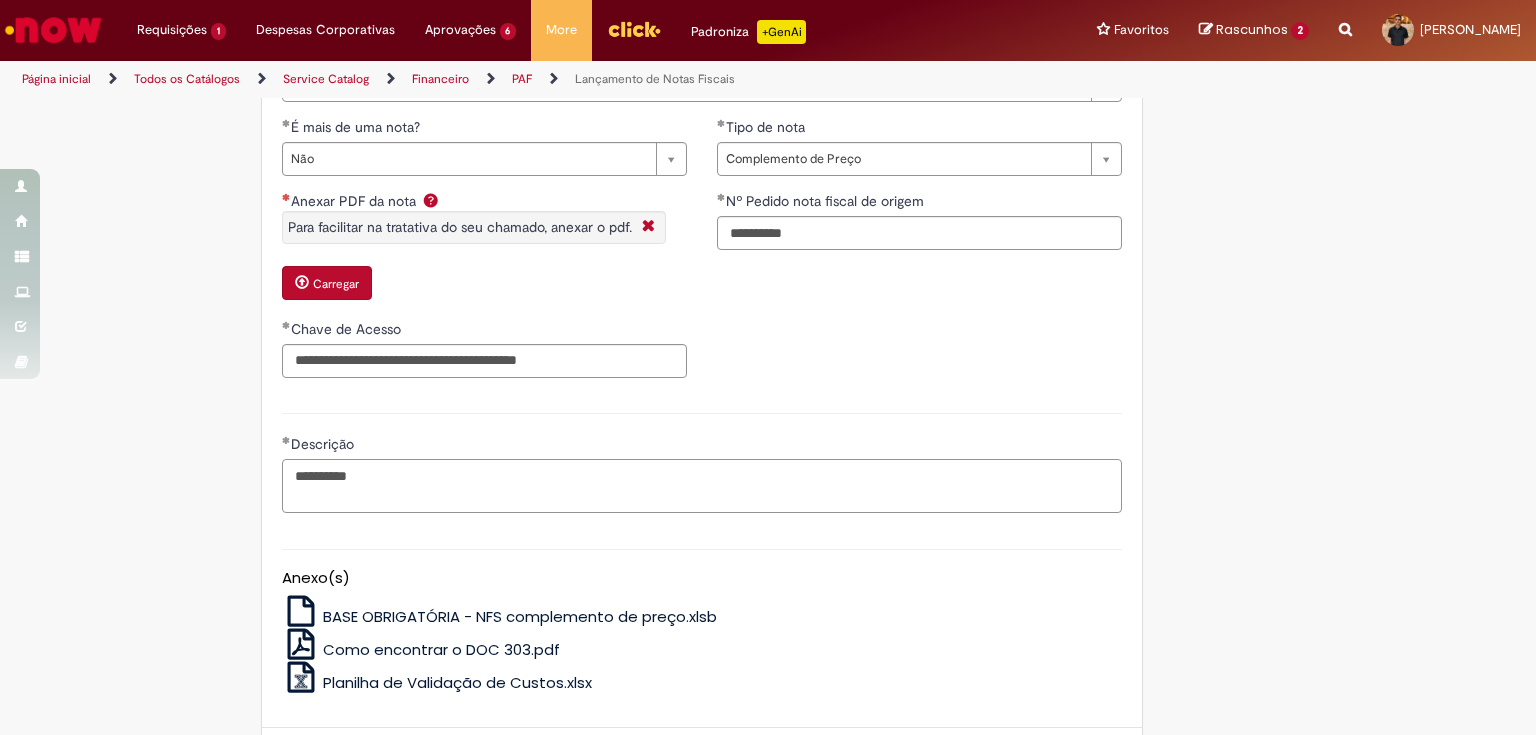 scroll, scrollTop: 1541, scrollLeft: 0, axis: vertical 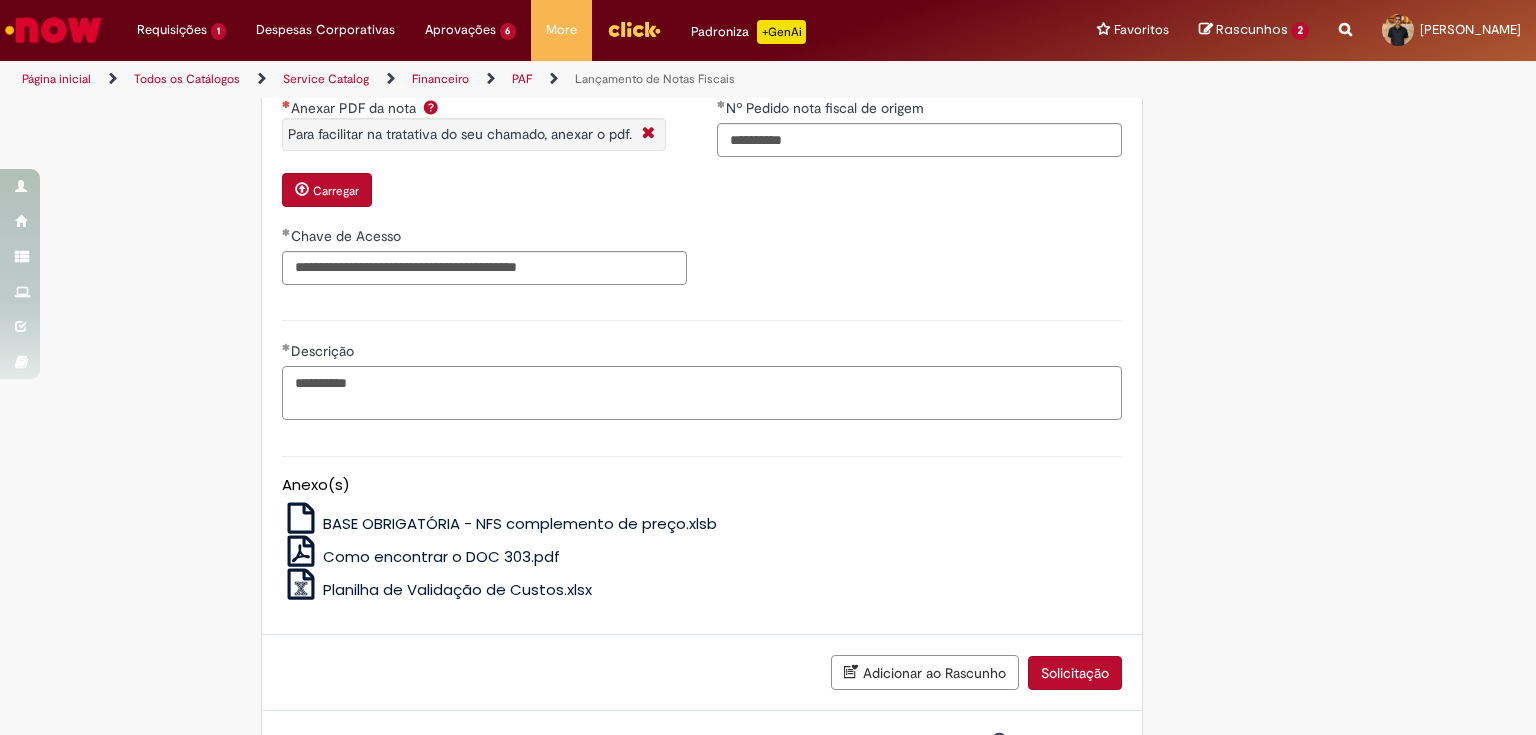 click on "*********" at bounding box center (702, 393) 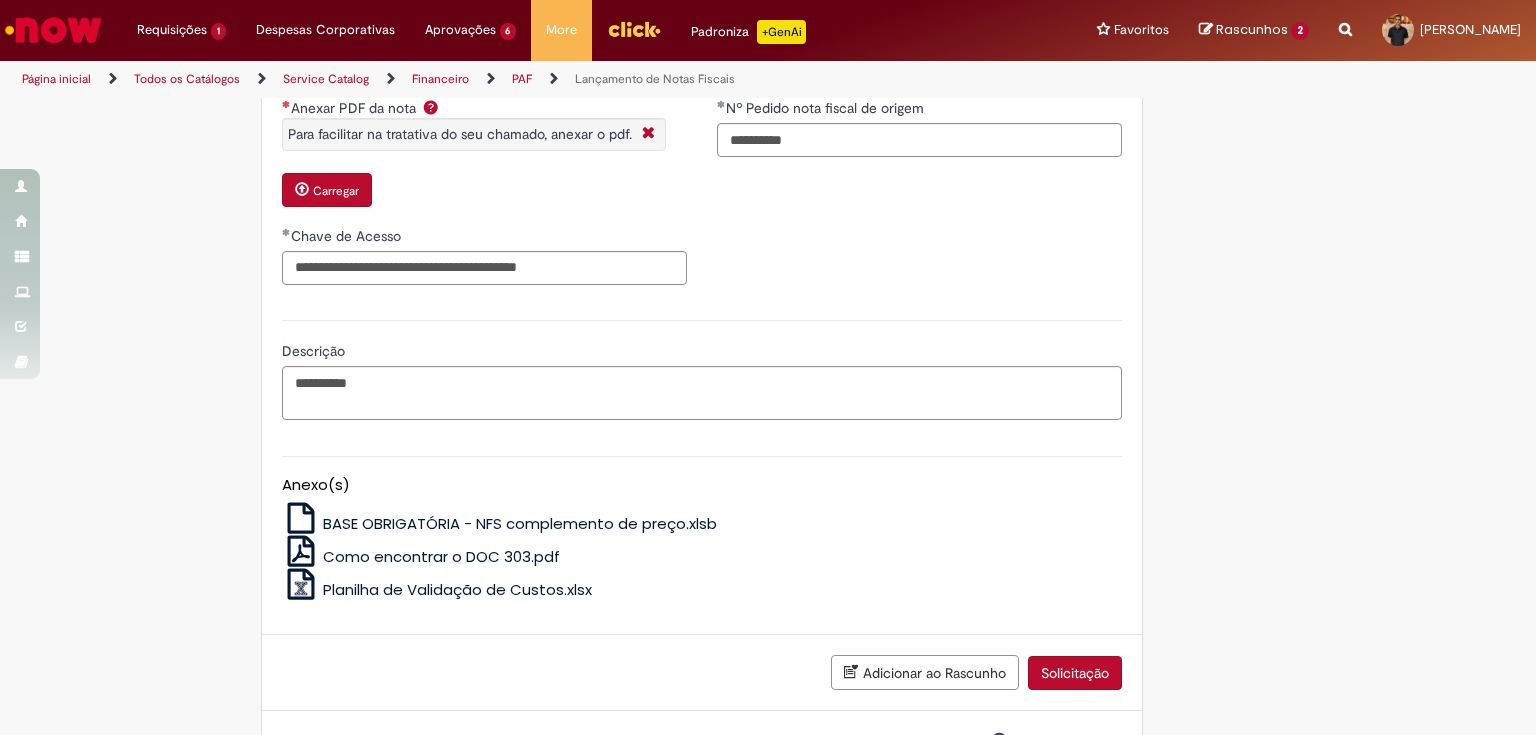 click on "Descrição" at bounding box center [702, 353] 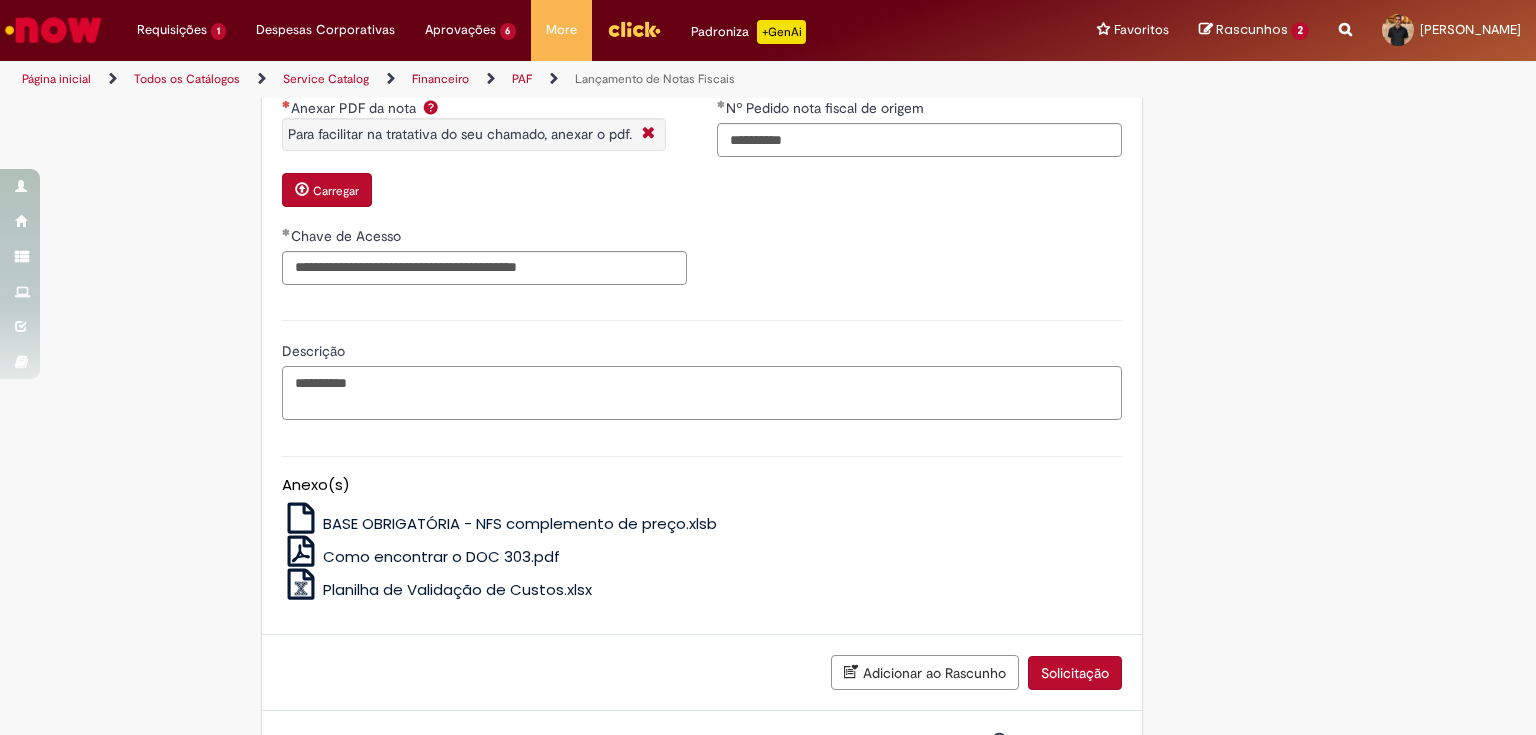 click on "*********" at bounding box center (702, 393) 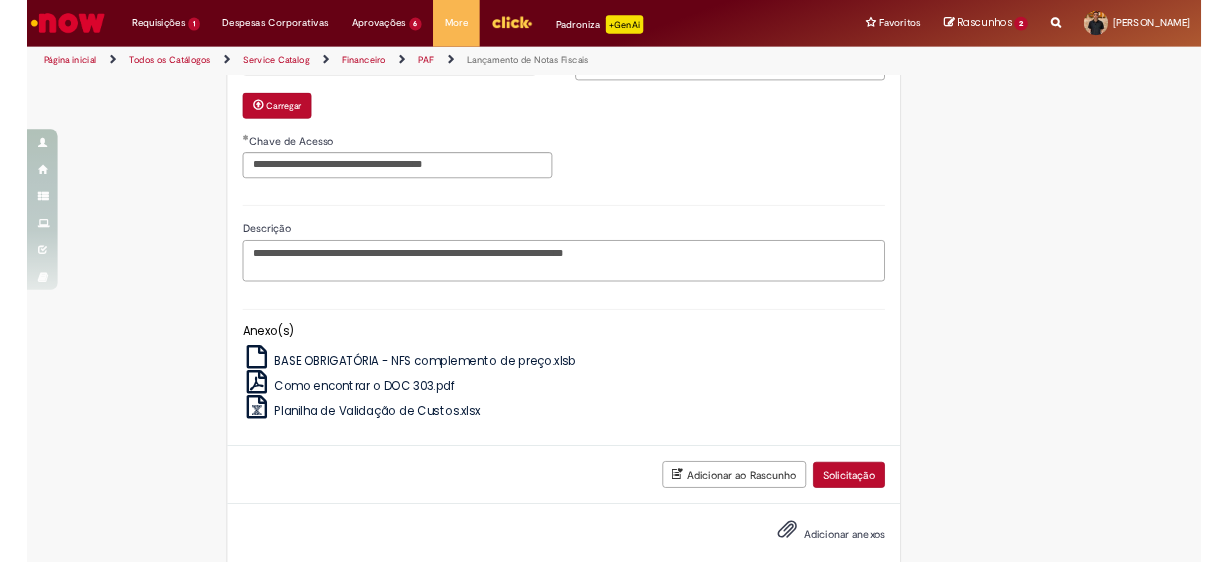 scroll, scrollTop: 1621, scrollLeft: 0, axis: vertical 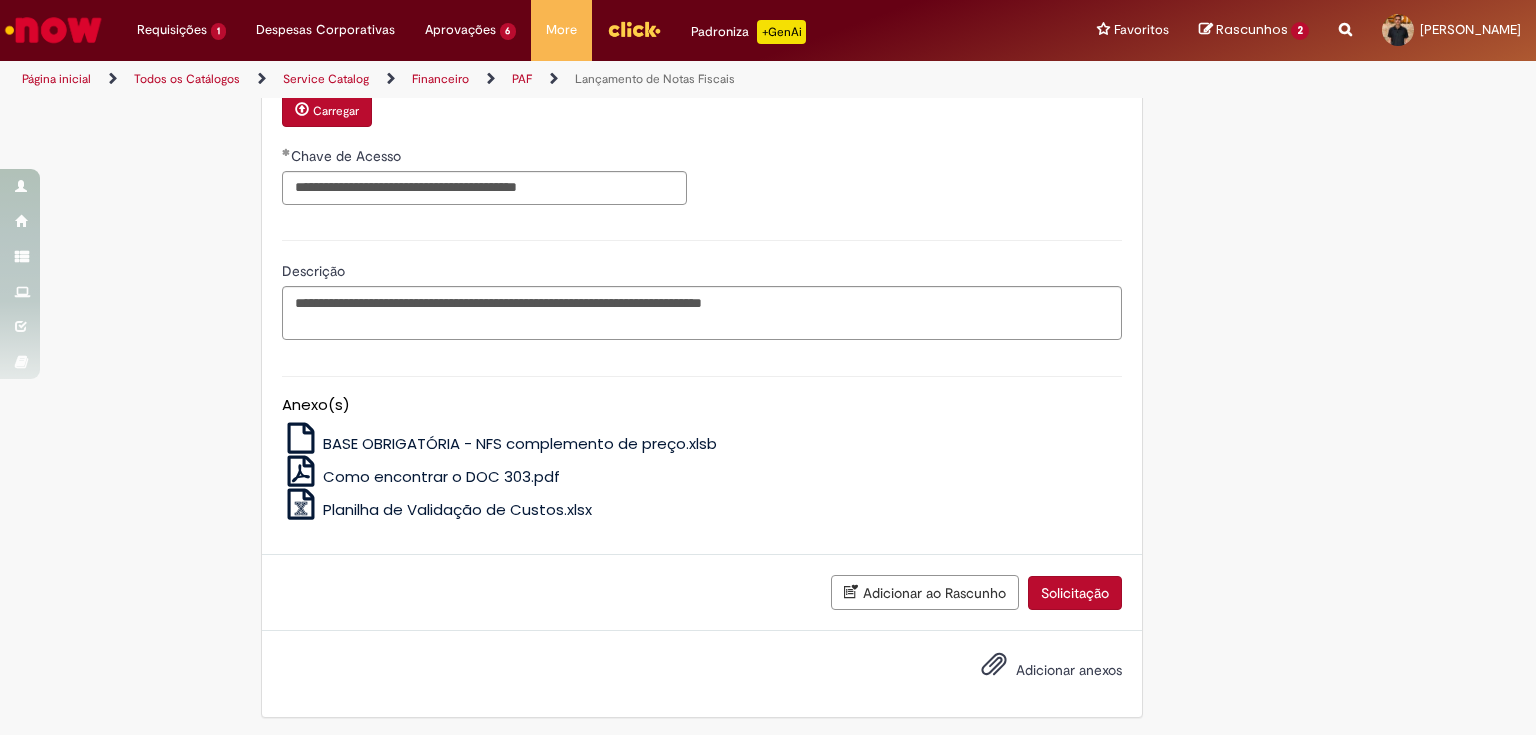 click on "Adicionar anexos" at bounding box center [1069, 670] 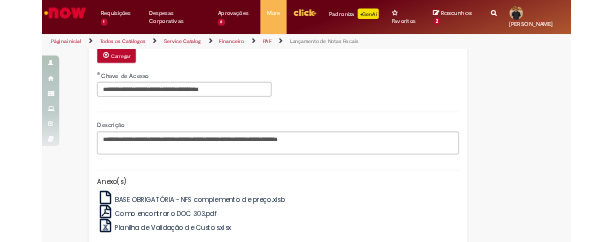 scroll, scrollTop: 1621, scrollLeft: 0, axis: vertical 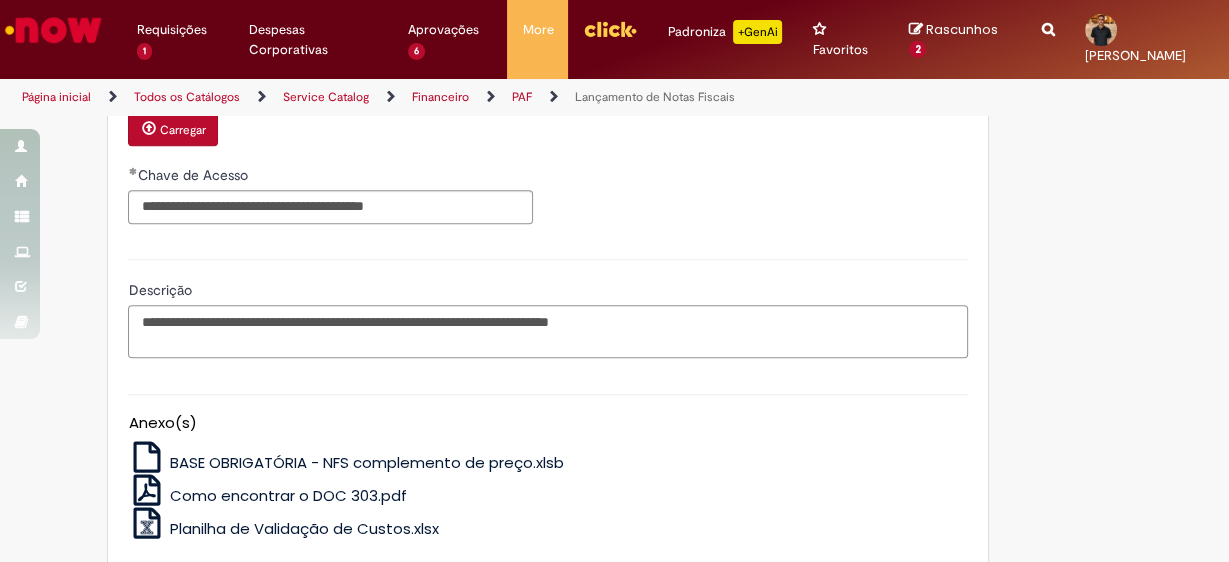 drag, startPoint x: 636, startPoint y: 314, endPoint x: 659, endPoint y: 318, distance: 23.345236 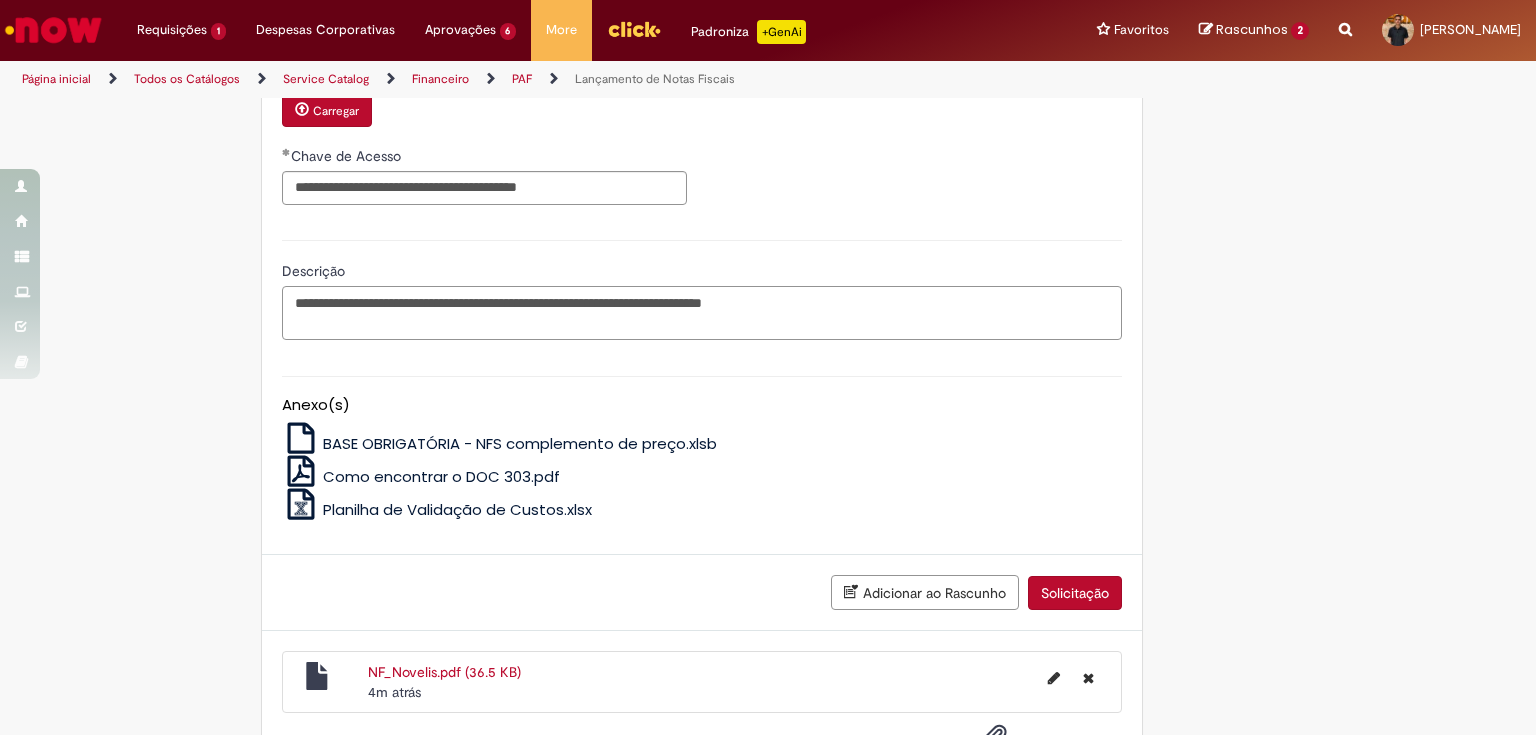 scroll, scrollTop: 1693, scrollLeft: 0, axis: vertical 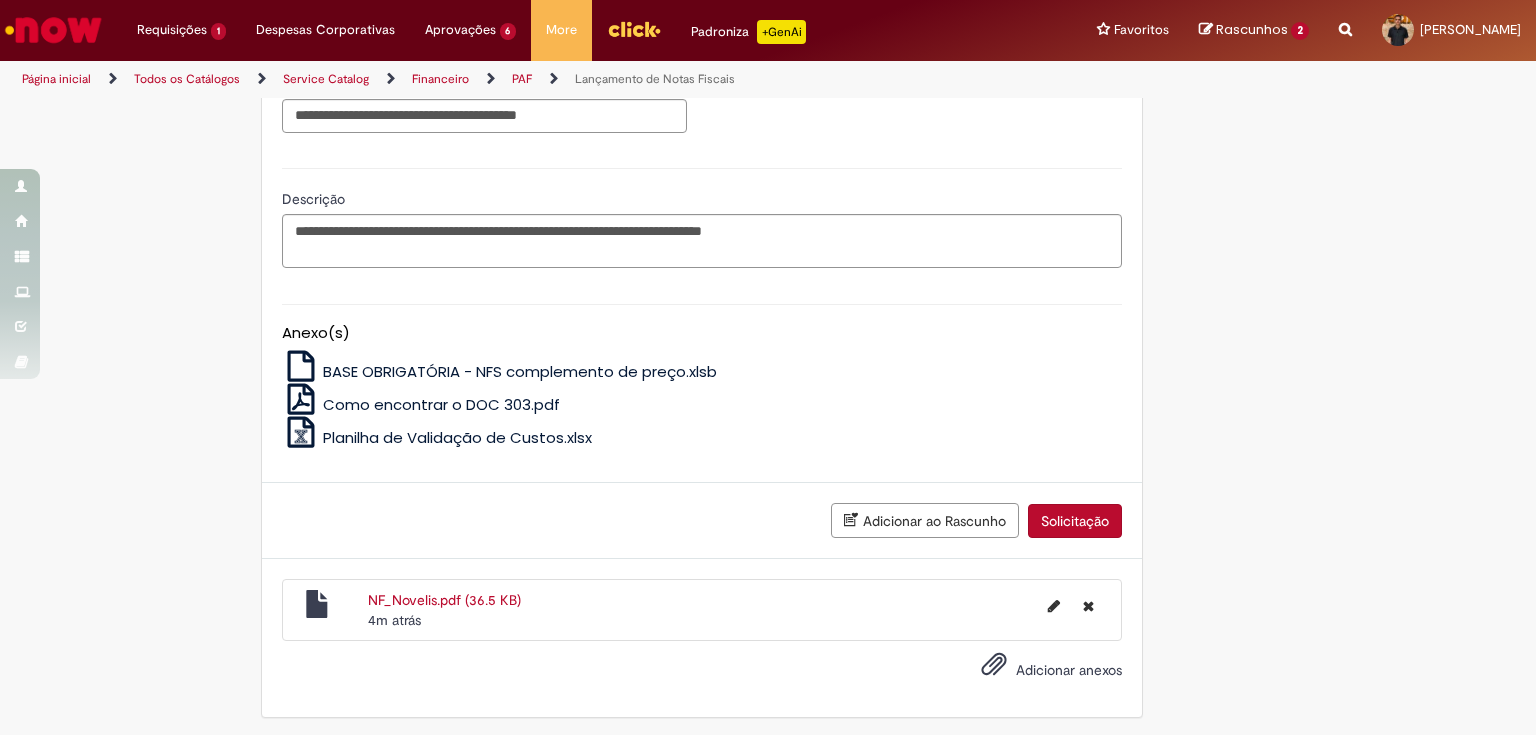 click on "Adicionar anexos" at bounding box center [1069, 670] 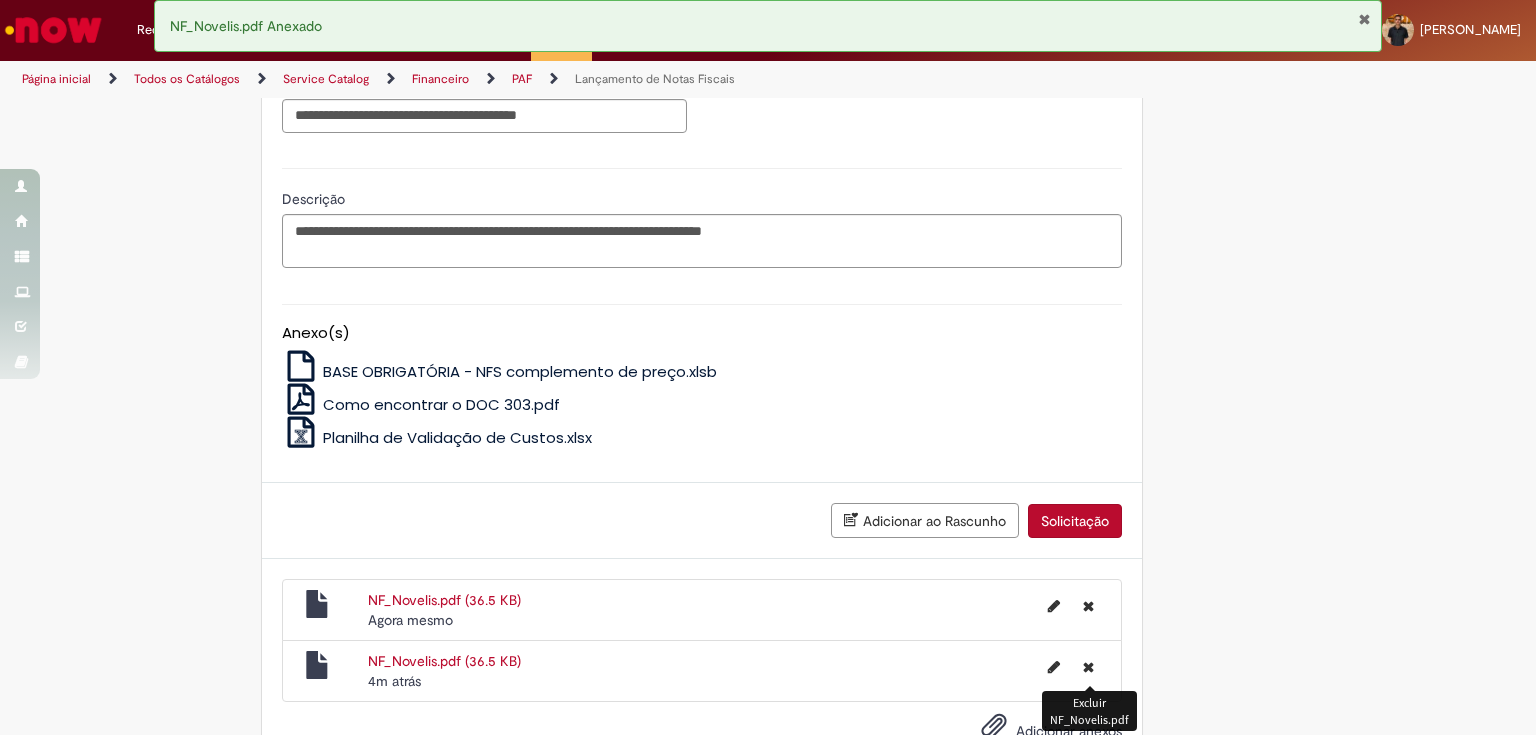 click at bounding box center (1088, 667) 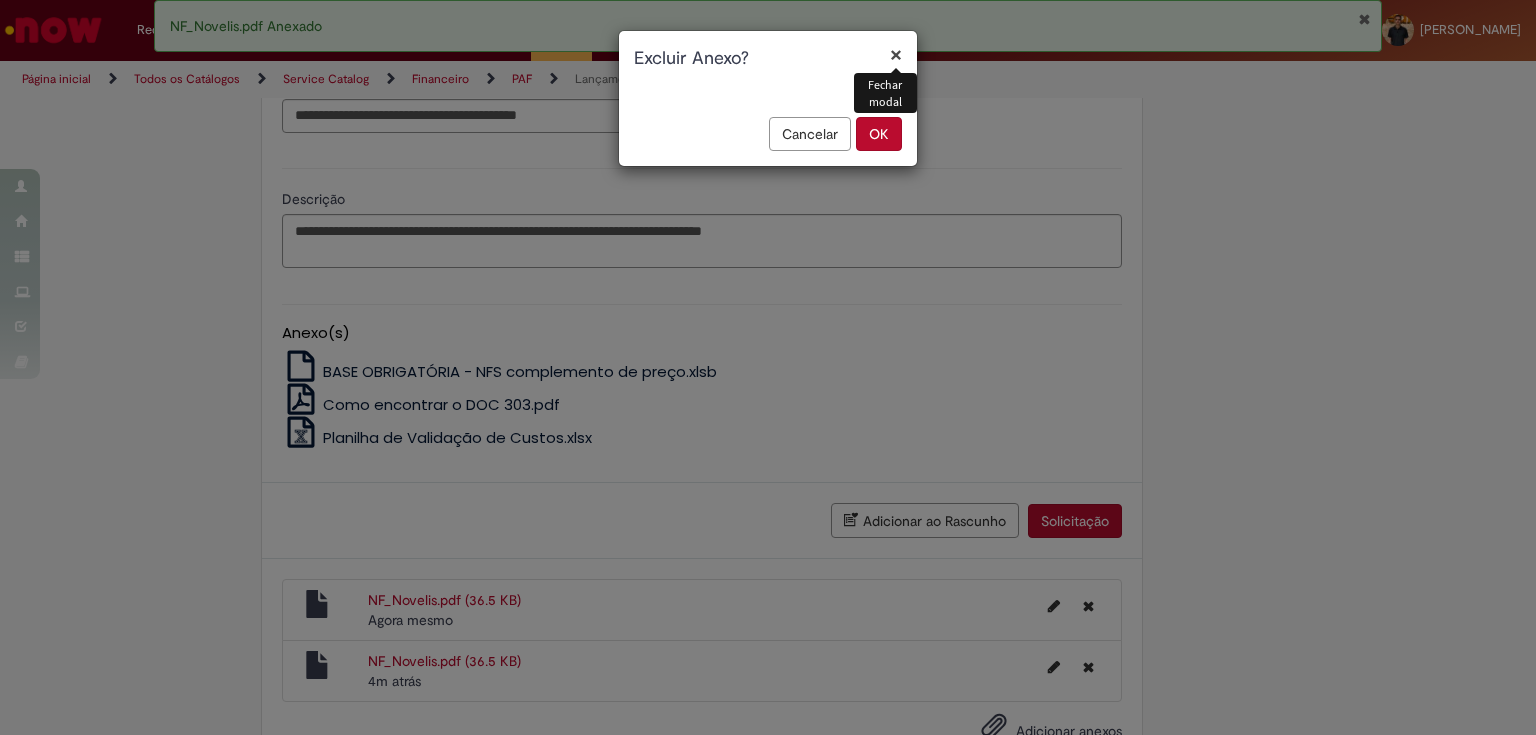 click on "OK" at bounding box center [879, 134] 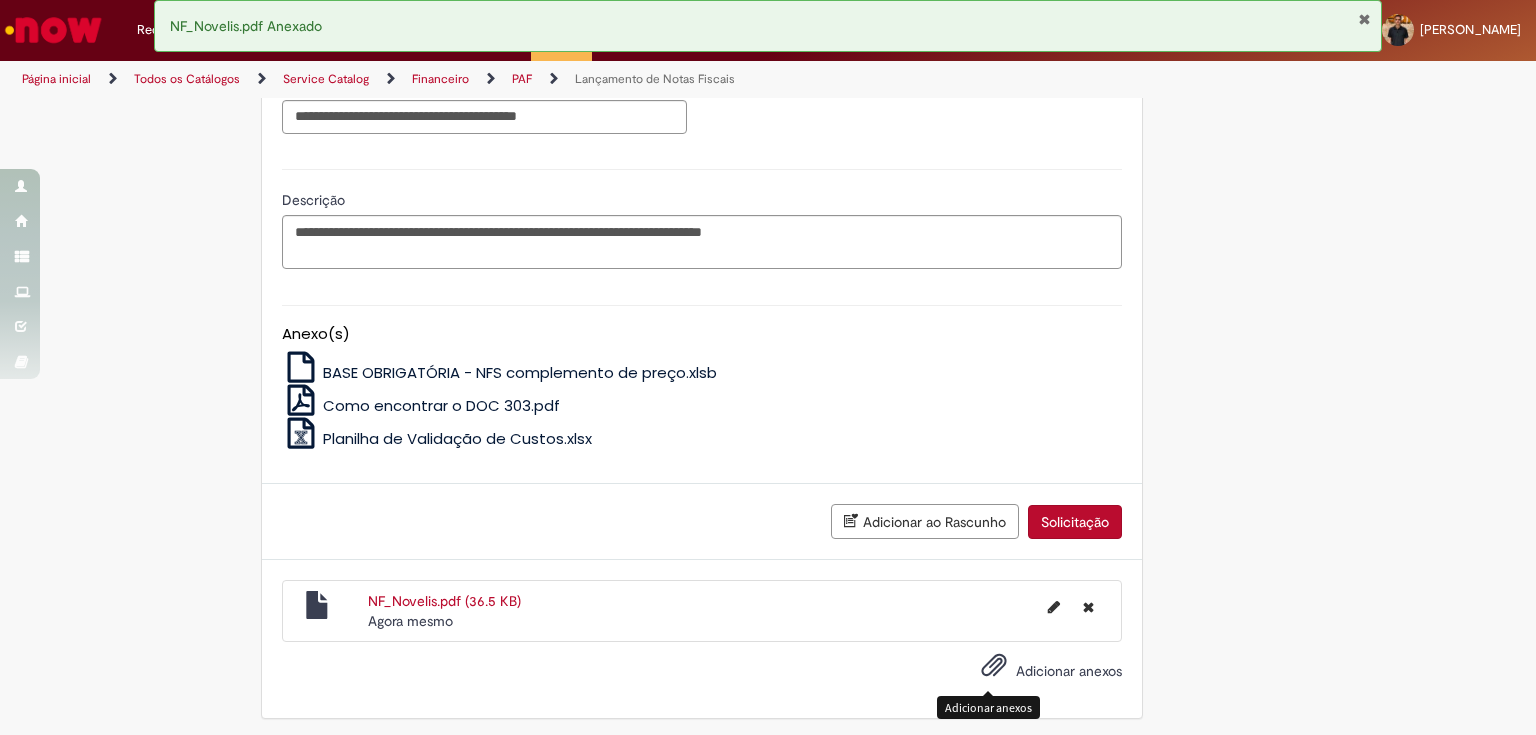 scroll, scrollTop: 1693, scrollLeft: 0, axis: vertical 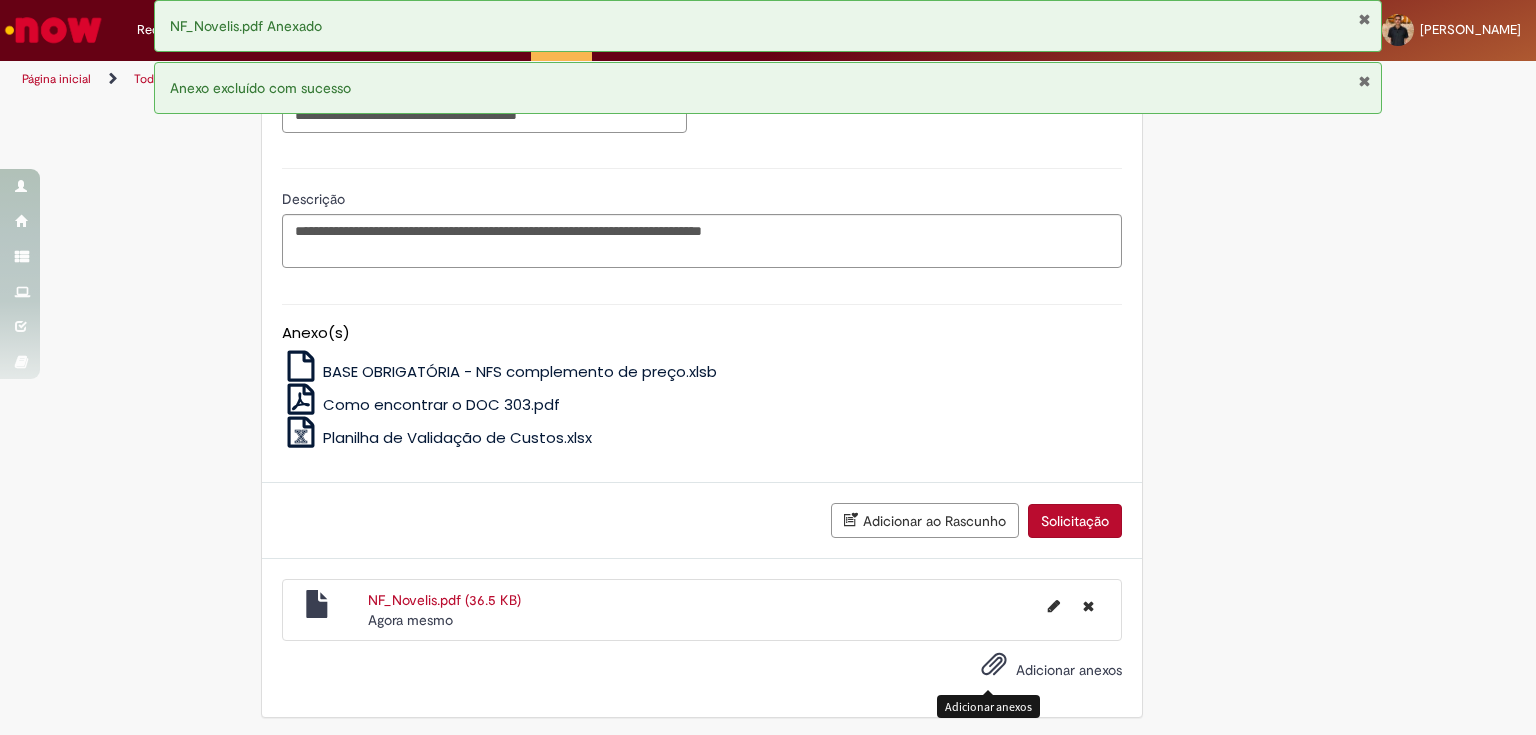 click on "Adicionar anexos" at bounding box center [1069, 670] 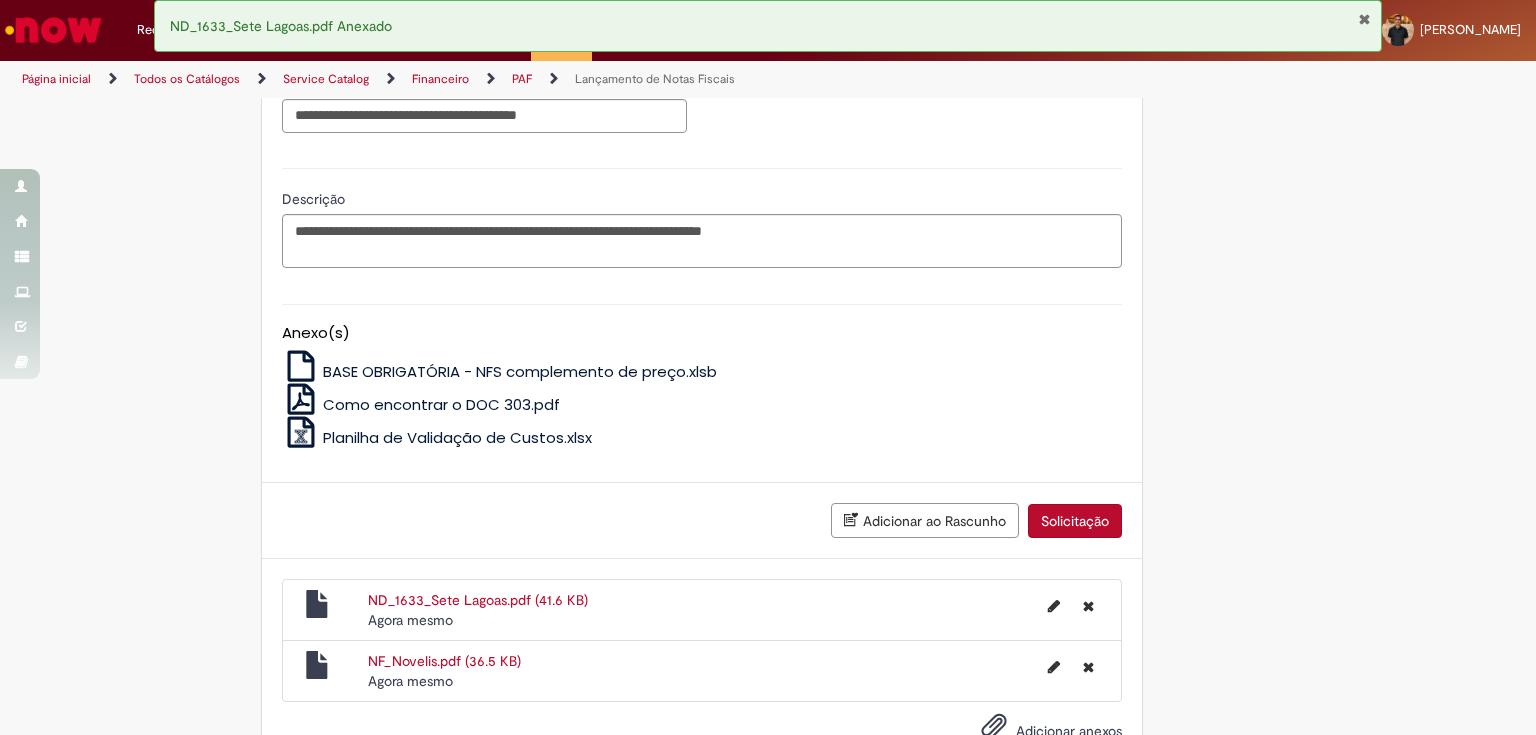 click on "BASE OBRIGATÓRIA - NFS complemento de preço.xlsb" at bounding box center [520, 371] 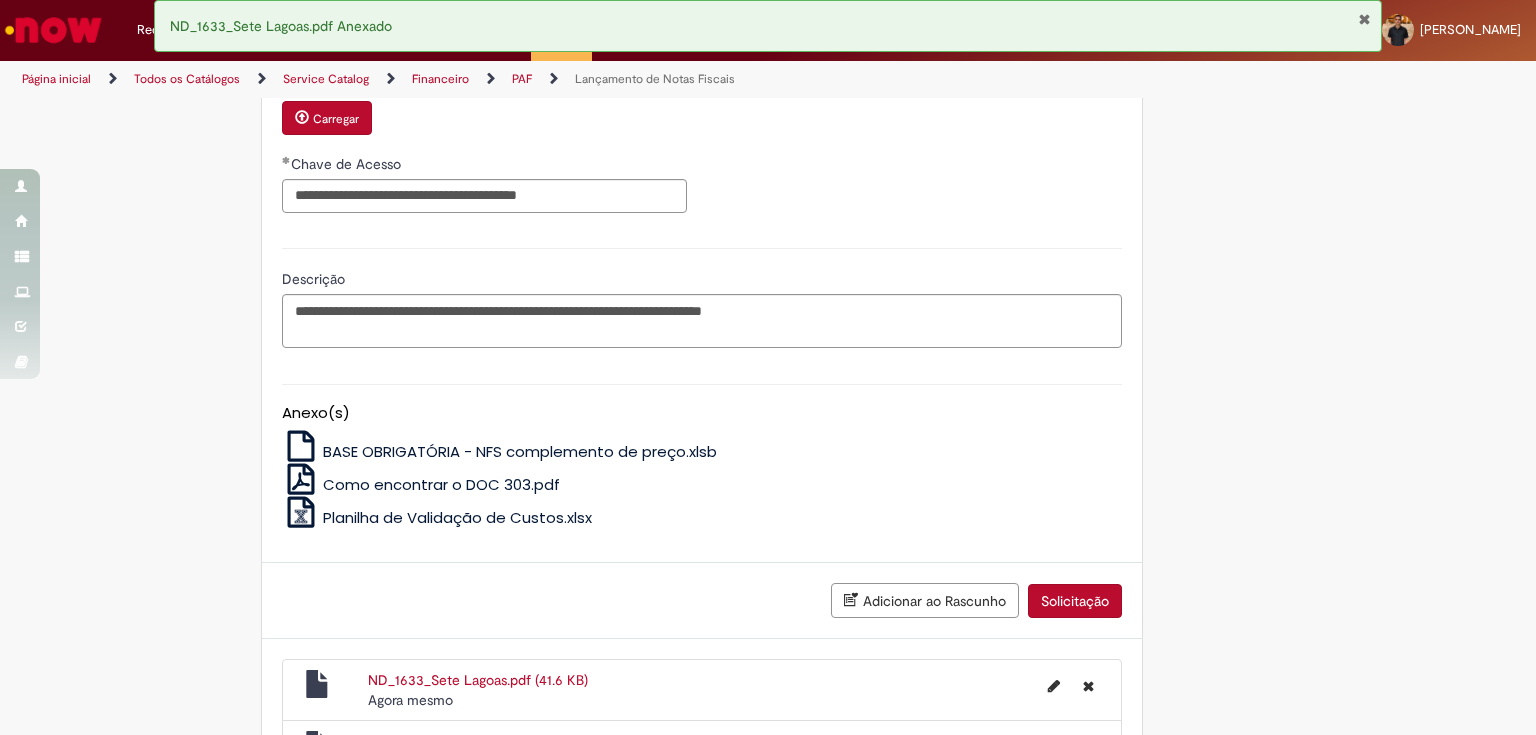 scroll, scrollTop: 1453, scrollLeft: 0, axis: vertical 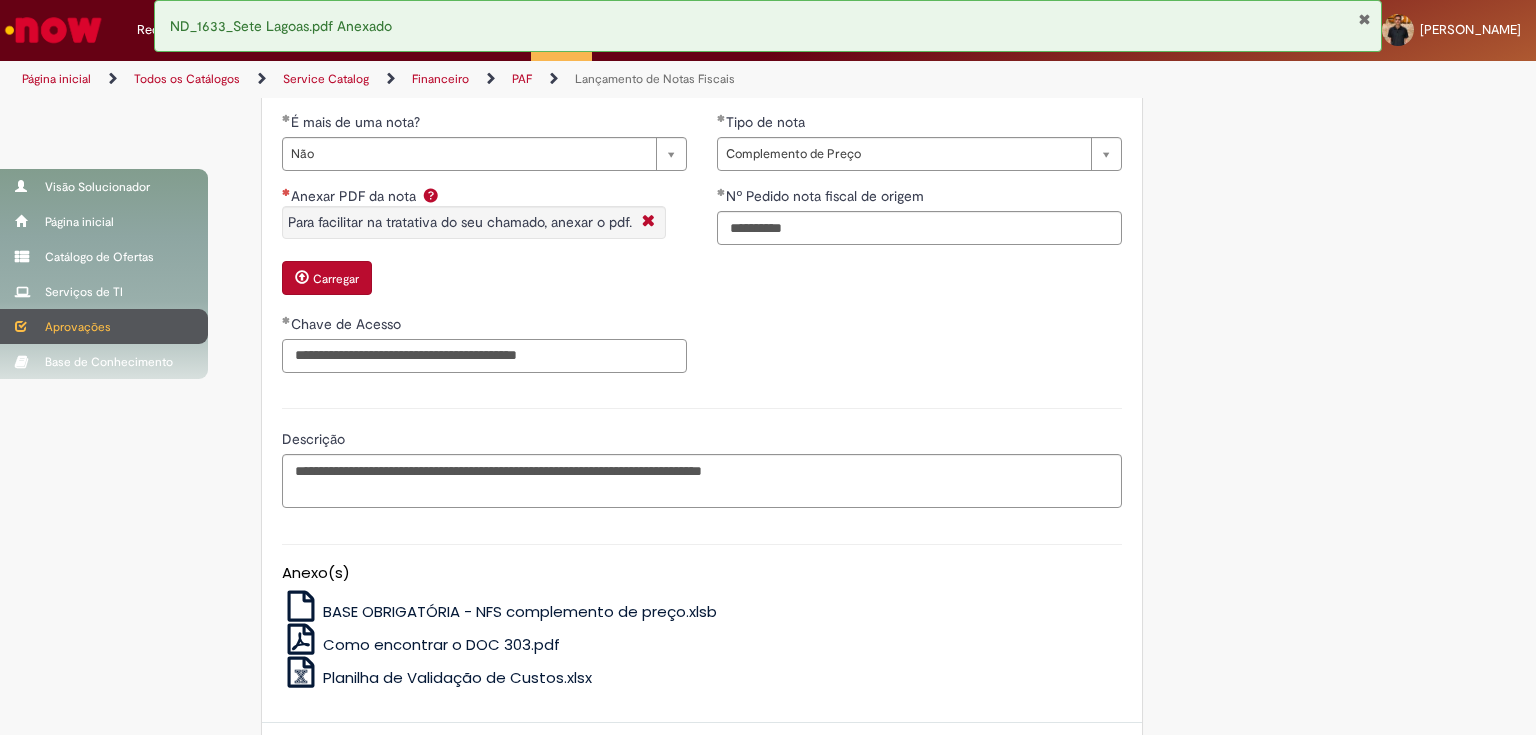 drag, startPoint x: 16, startPoint y: 327, endPoint x: 20, endPoint y: 310, distance: 17.464249 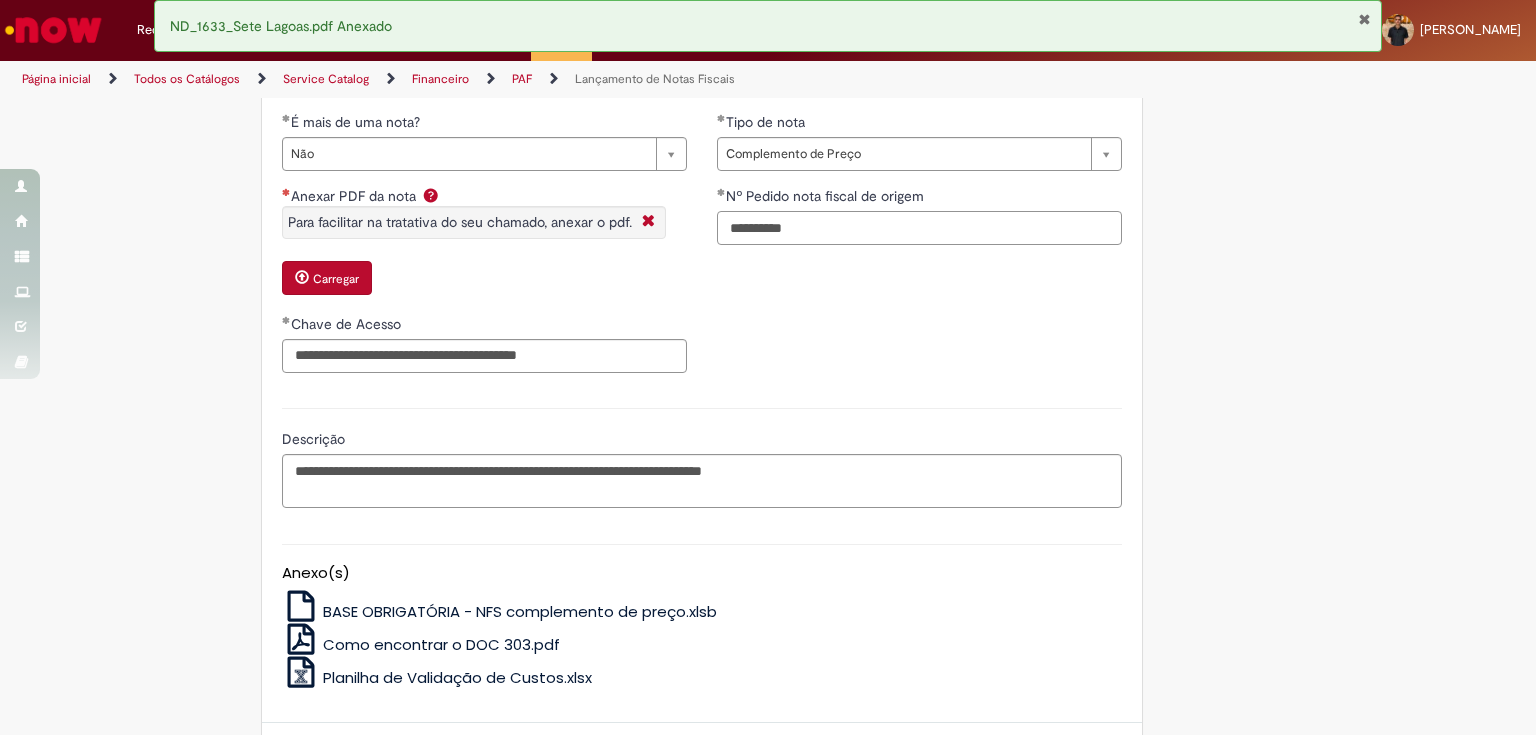 drag, startPoint x: 838, startPoint y: 233, endPoint x: 318, endPoint y: 195, distance: 521.3866 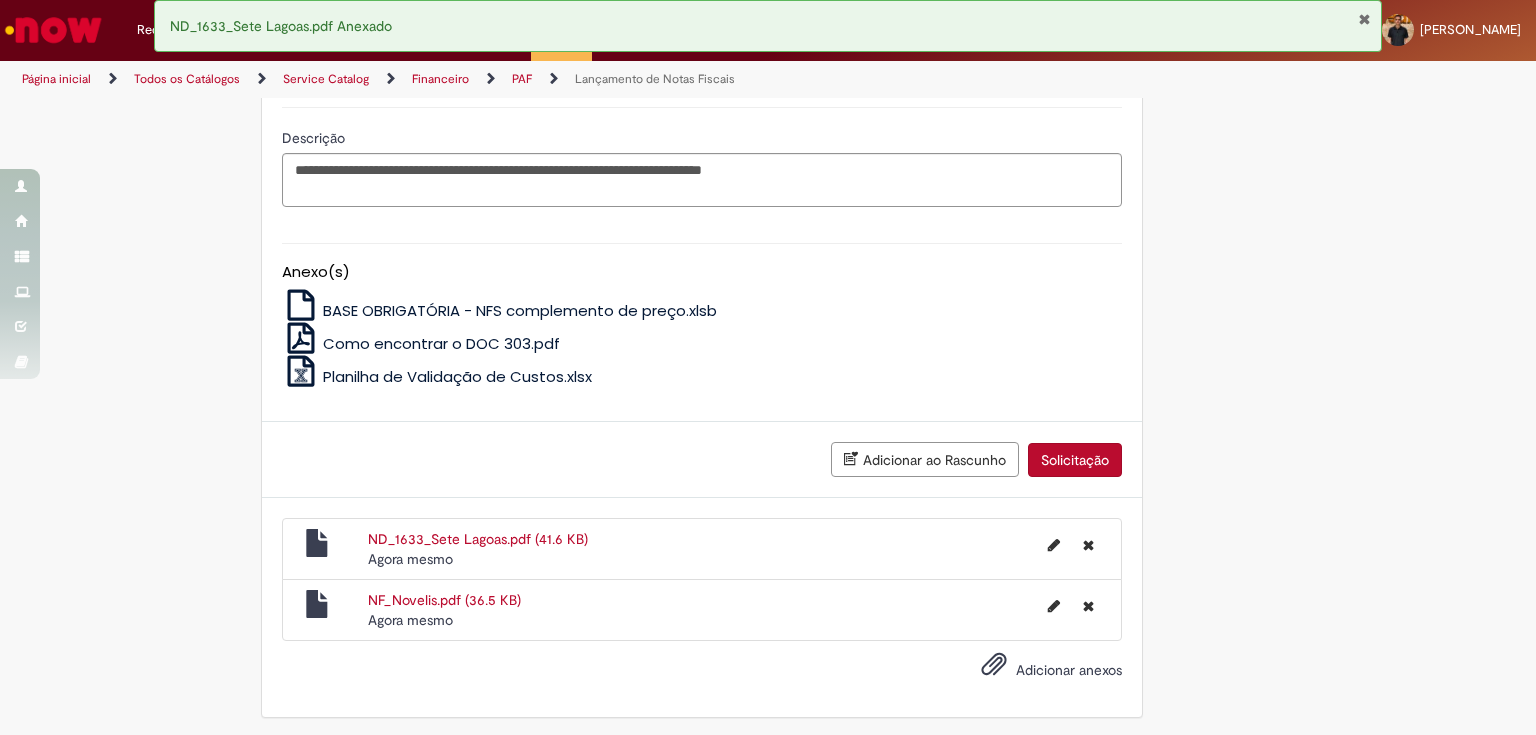 click on "Adicionar anexos" at bounding box center [1069, 670] 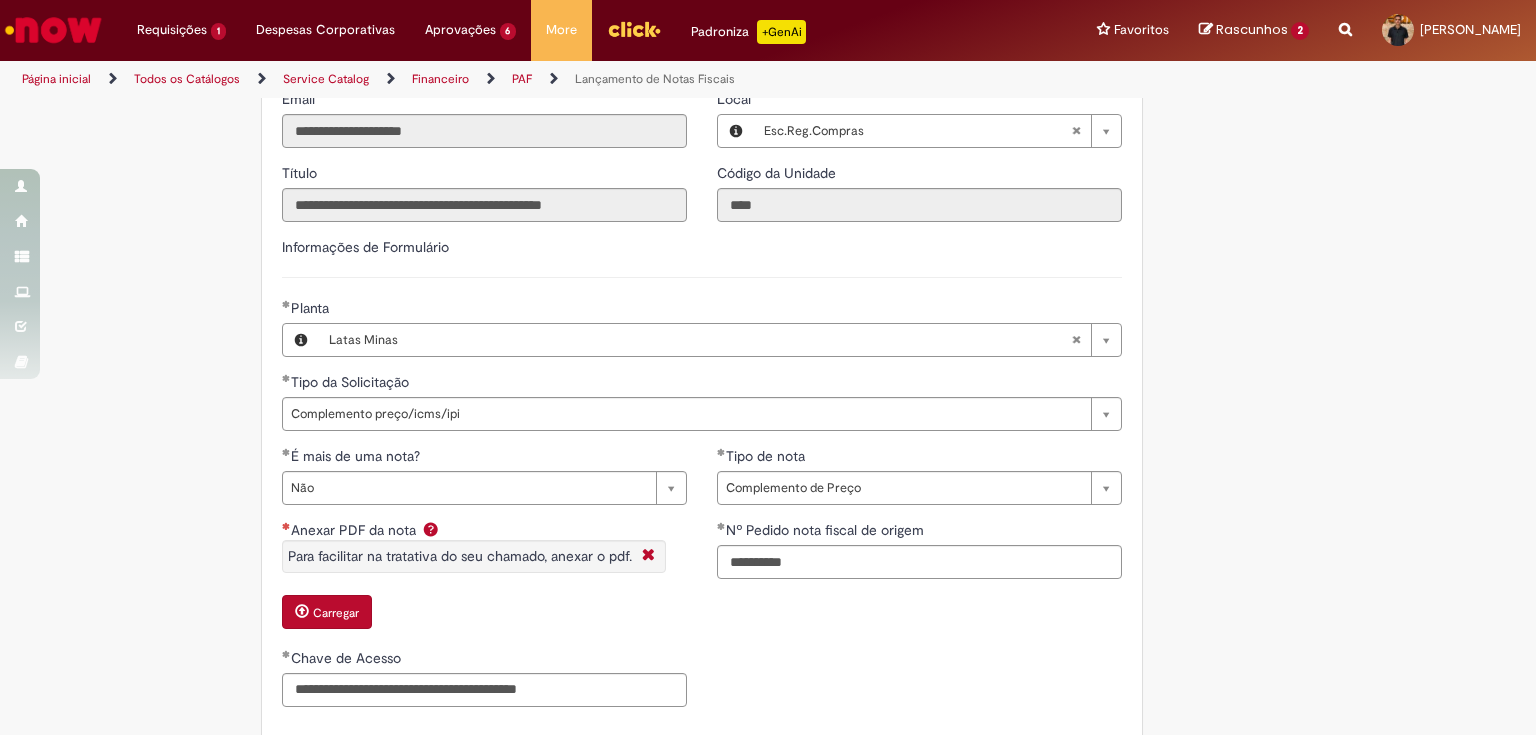 scroll, scrollTop: 1120, scrollLeft: 0, axis: vertical 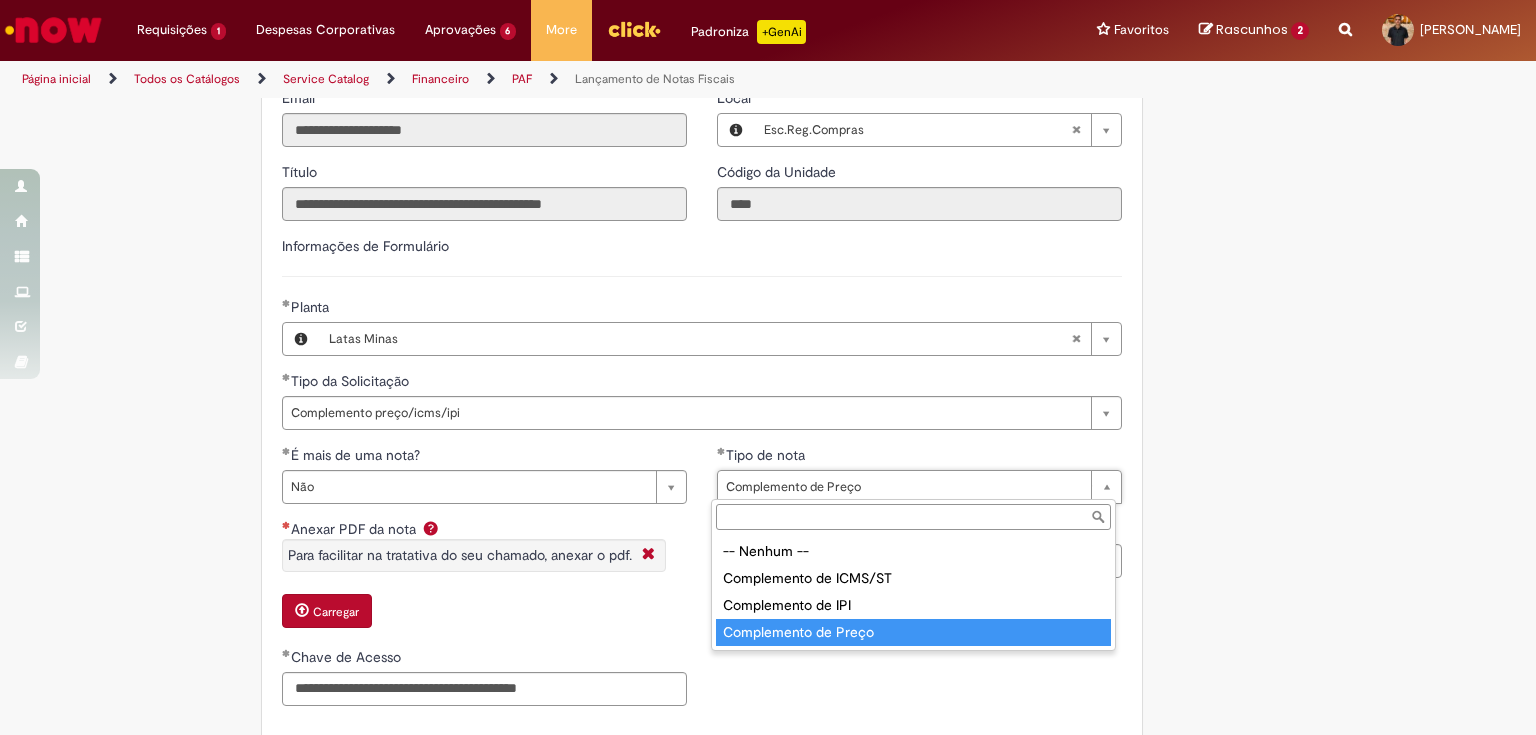 type on "**********" 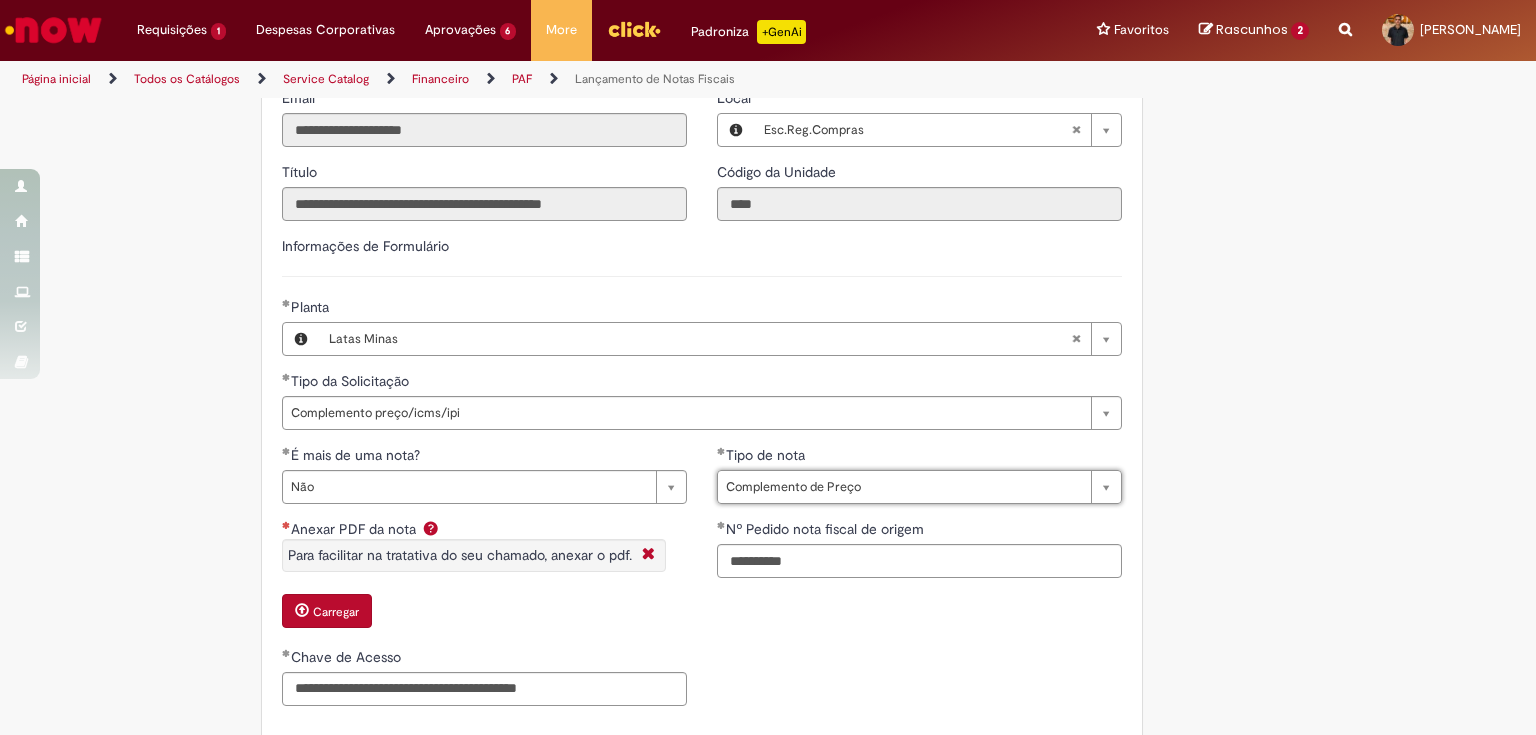 scroll, scrollTop: 0, scrollLeft: 147, axis: horizontal 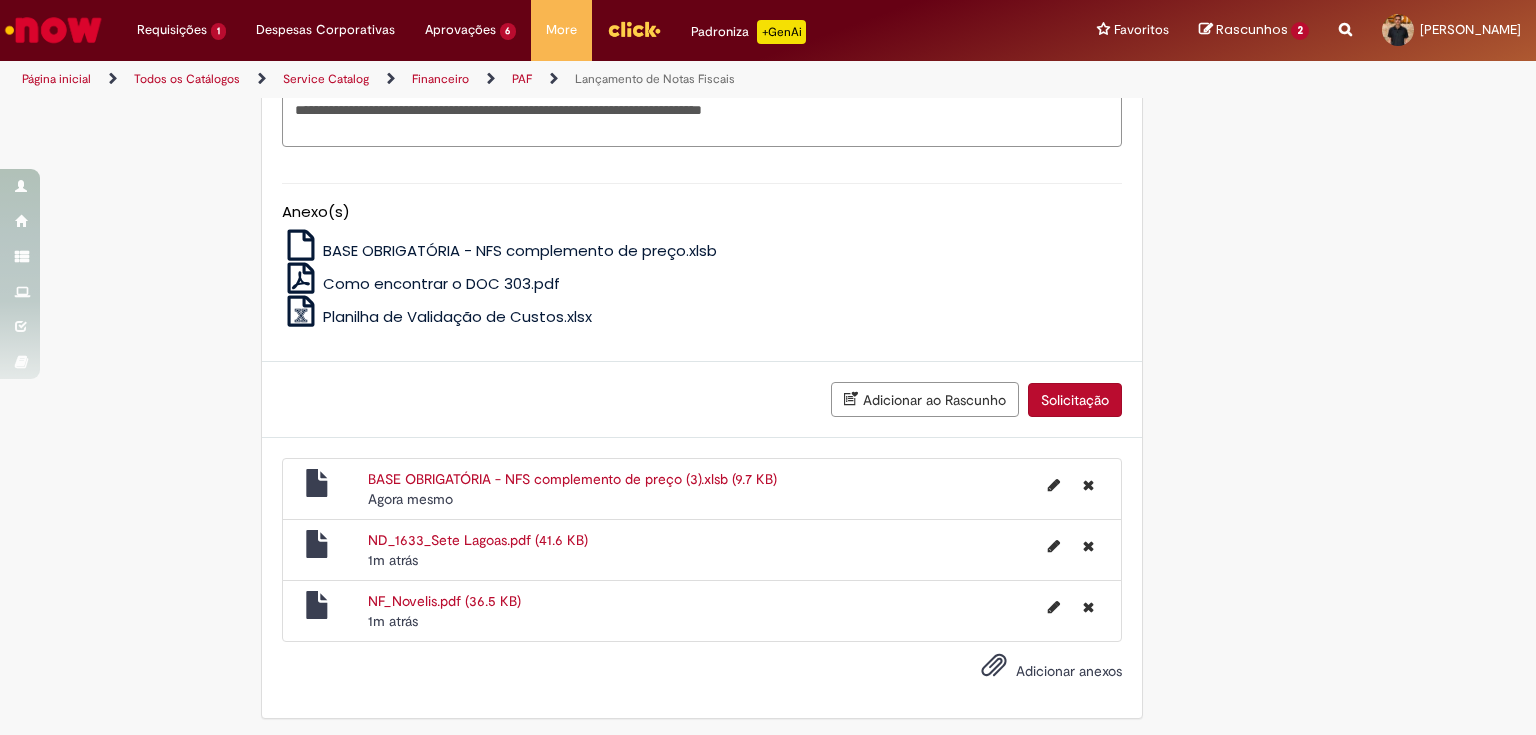click on "Solicitação" at bounding box center [1075, 400] 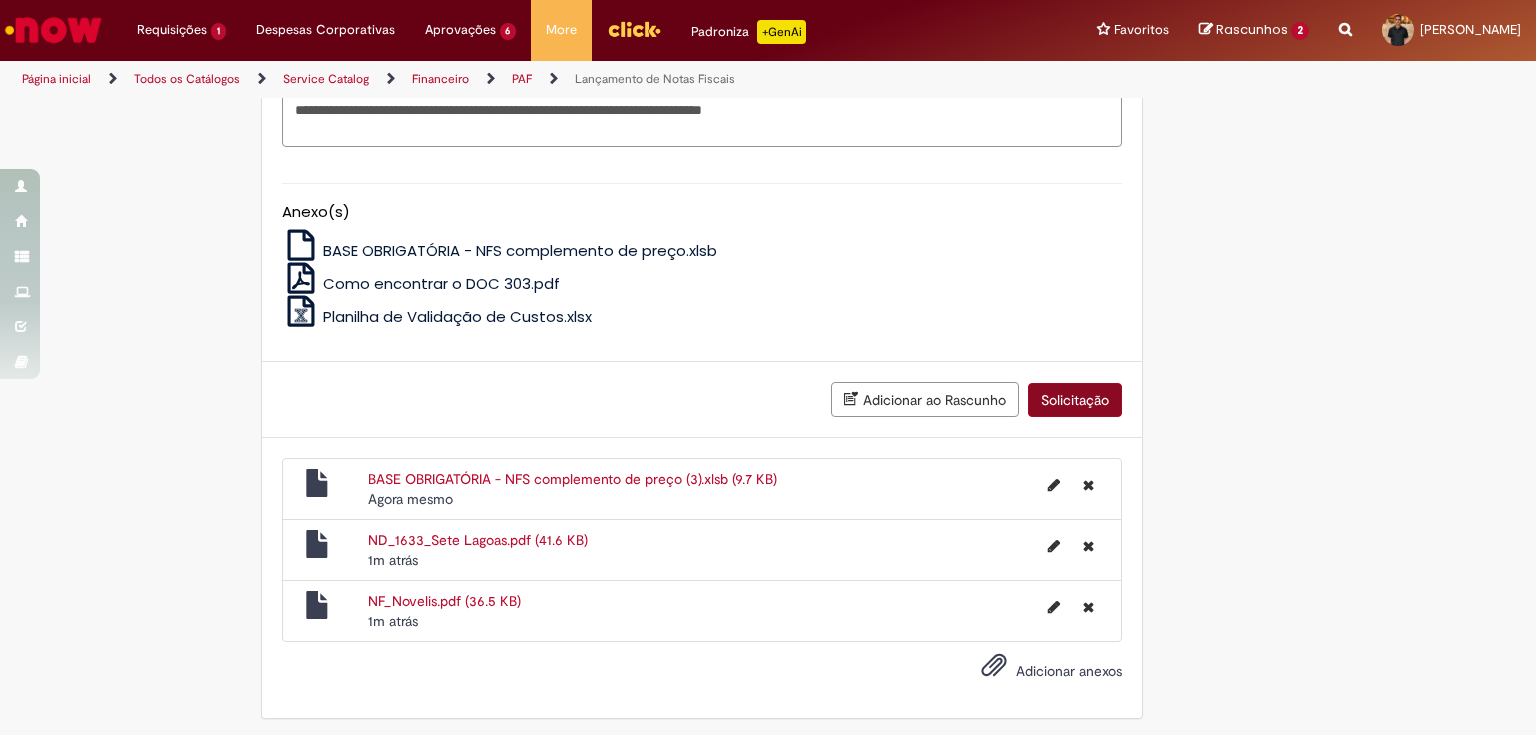 scroll, scrollTop: 0, scrollLeft: 0, axis: both 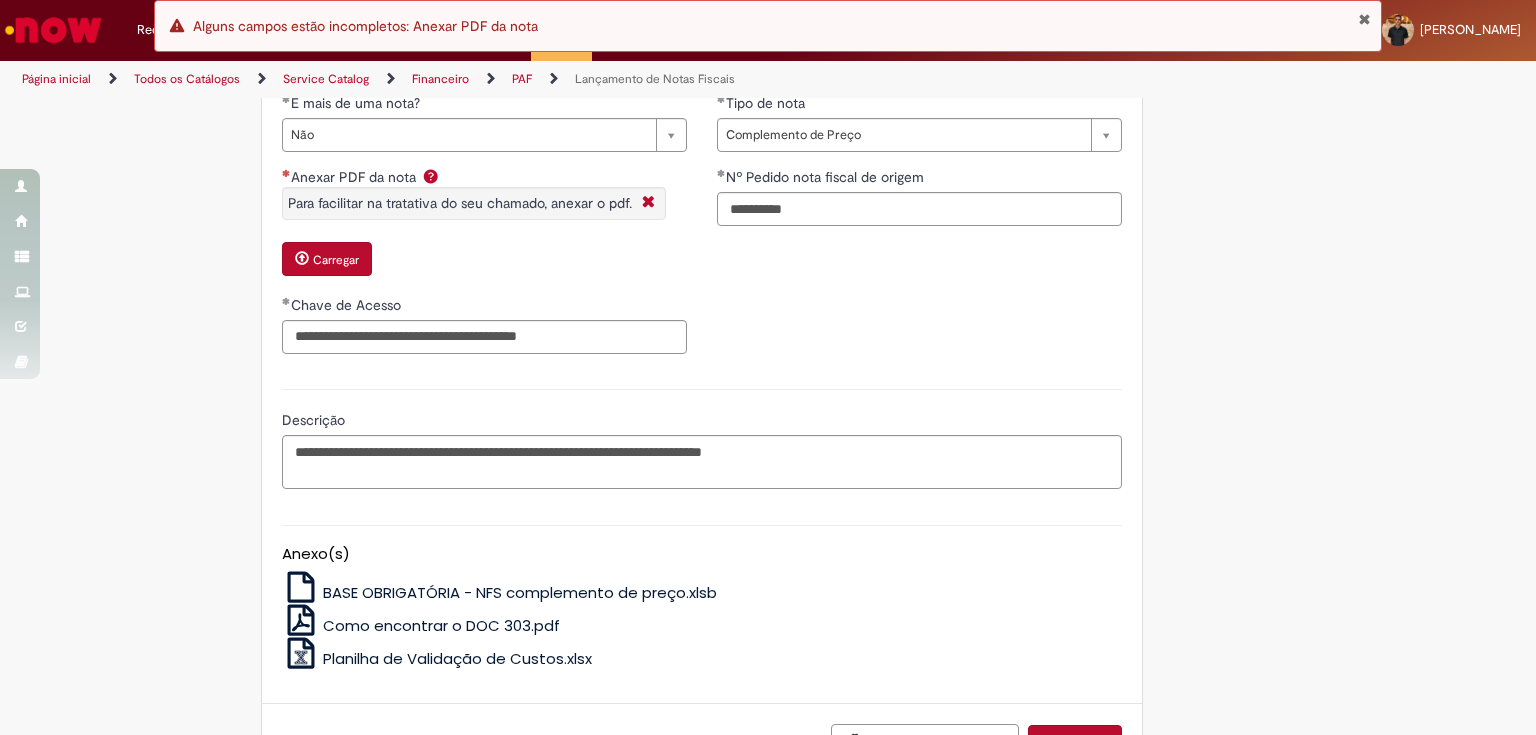 click on "Carregar" at bounding box center (327, 259) 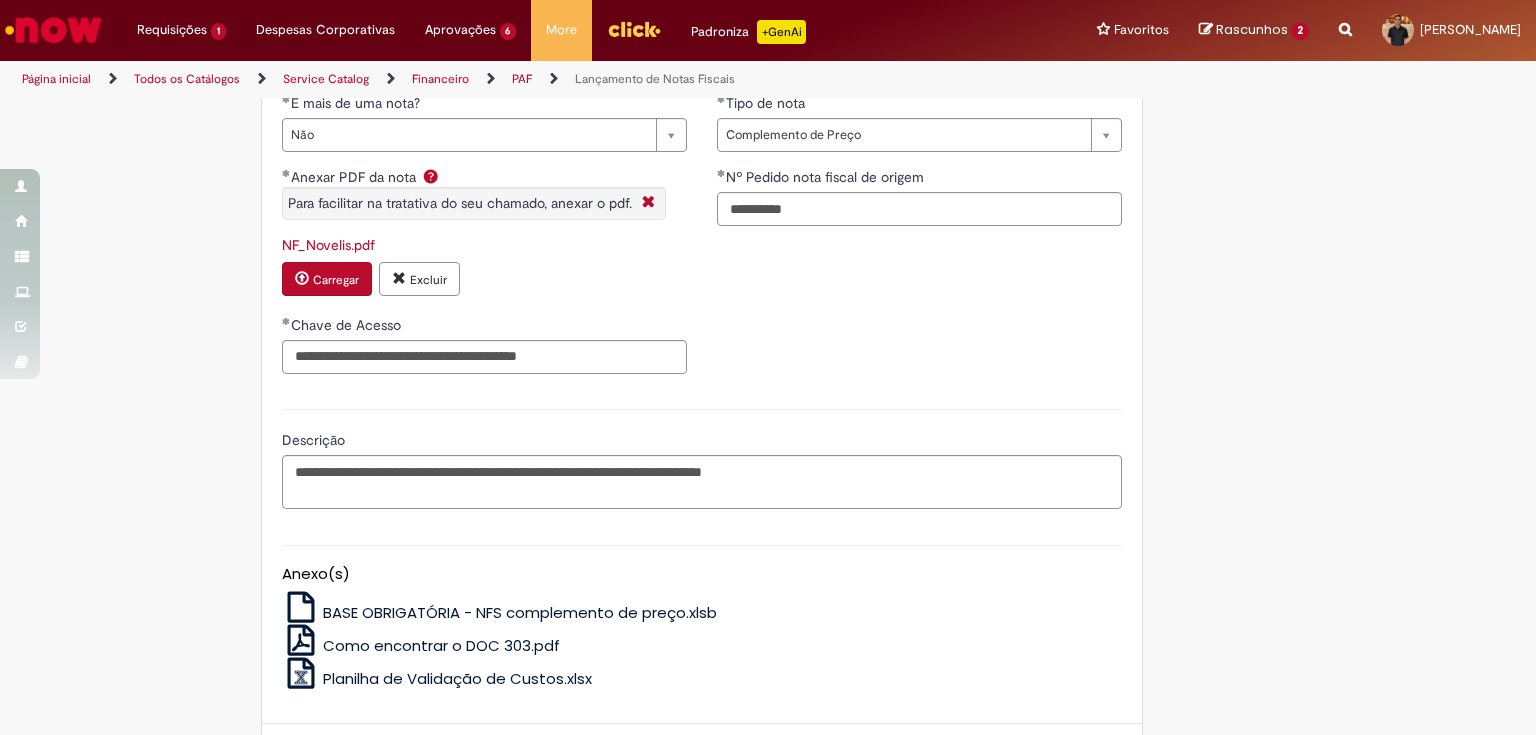 click on "Carregar" at bounding box center [336, 280] 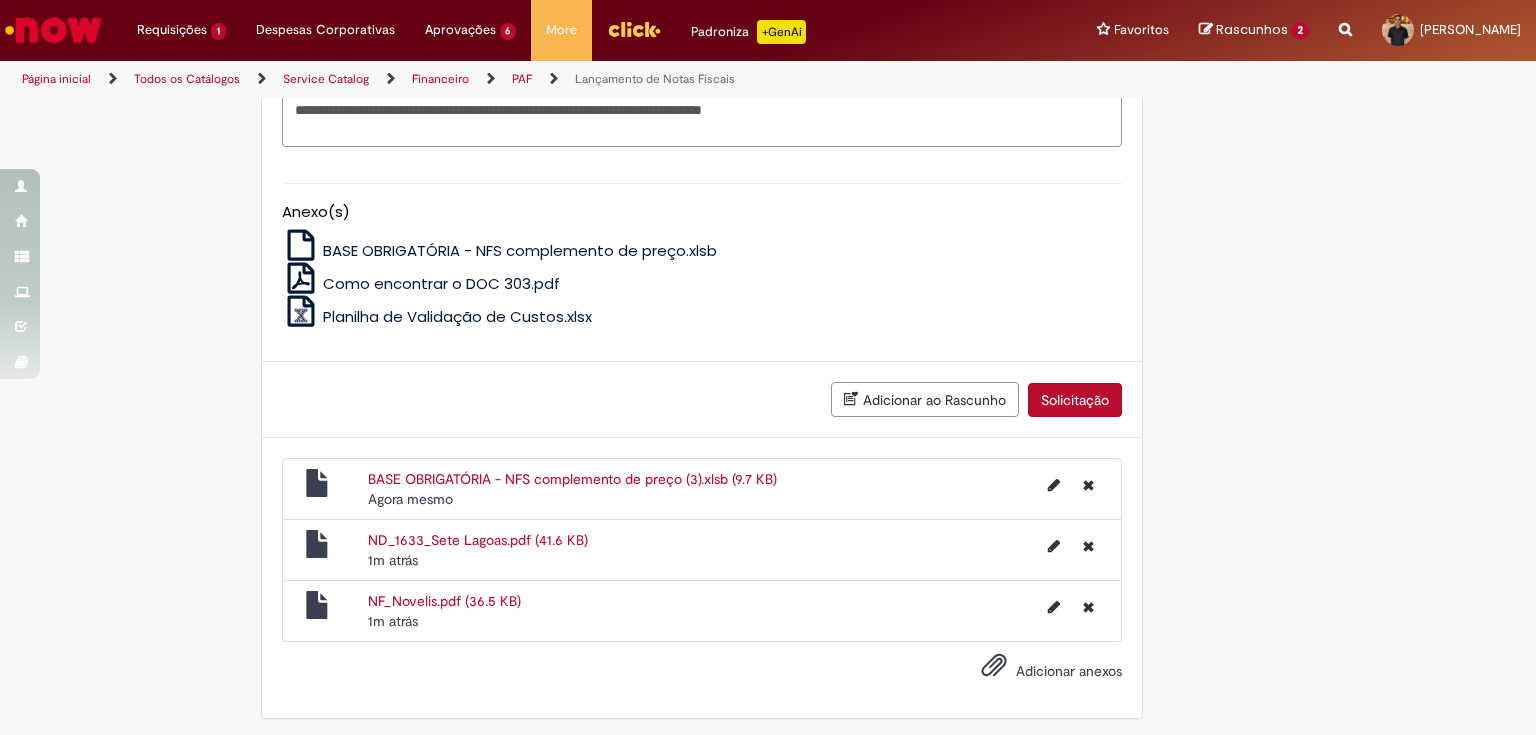 click on "Solicitação" at bounding box center [1075, 400] 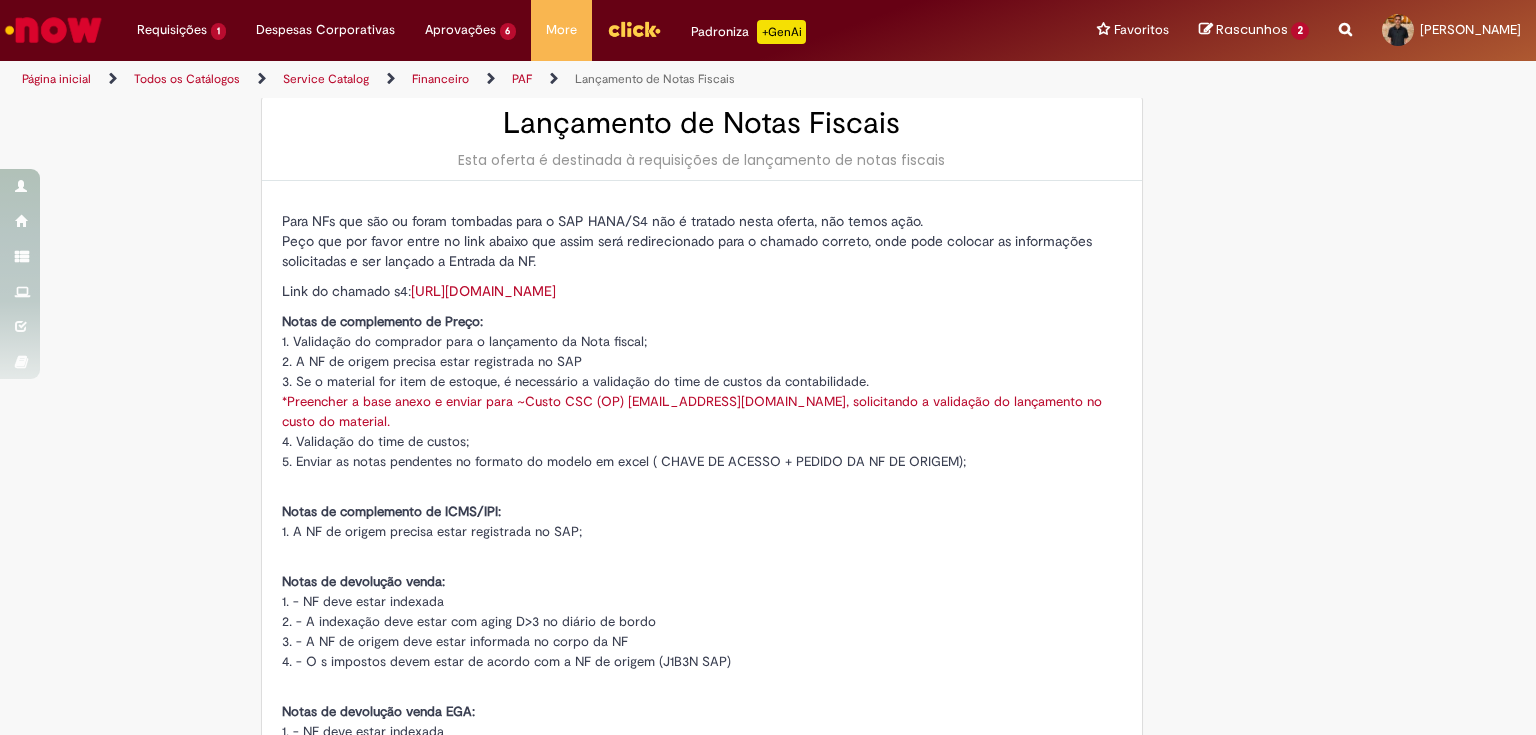 scroll, scrollTop: 0, scrollLeft: 0, axis: both 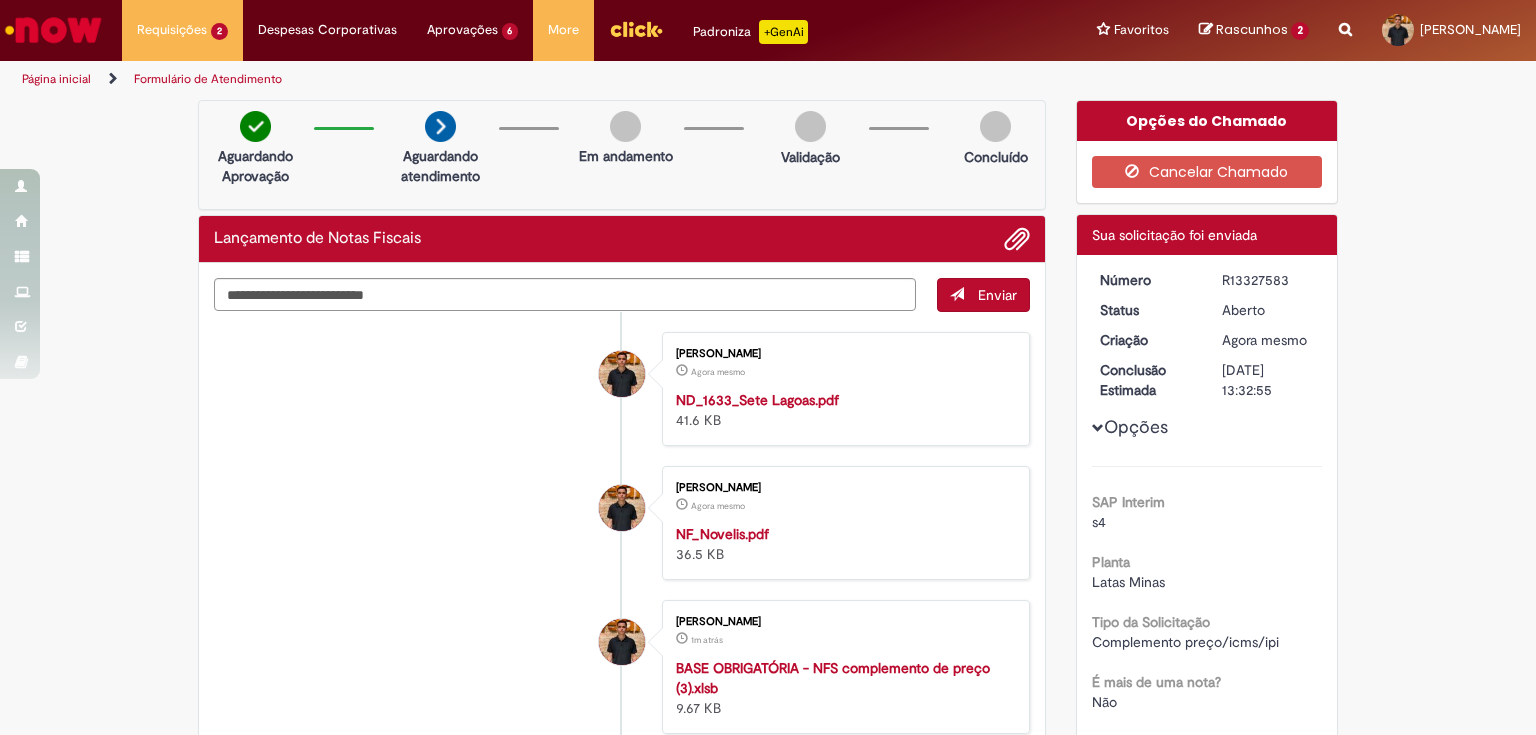 click on "R13327583" at bounding box center (1268, 280) 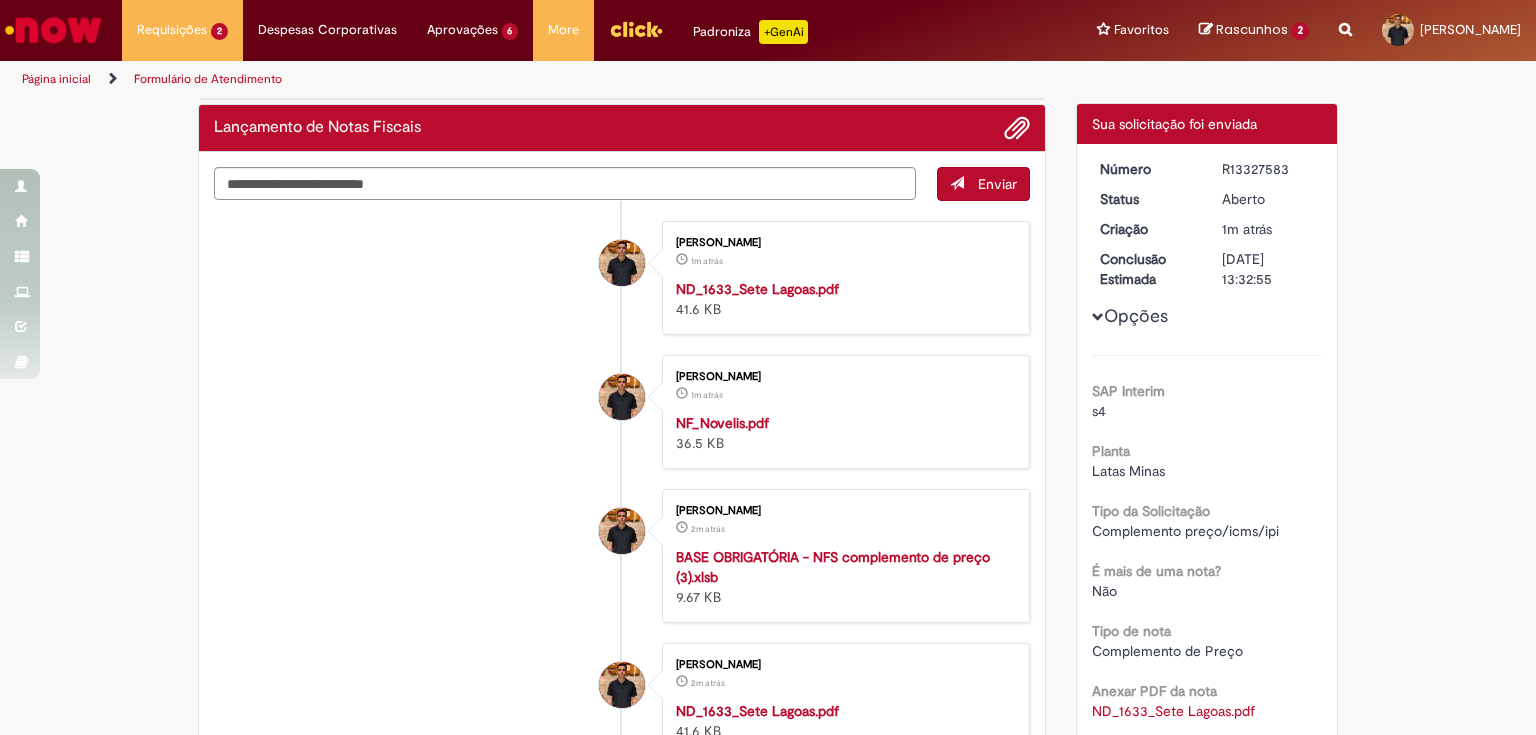 scroll, scrollTop: 0, scrollLeft: 0, axis: both 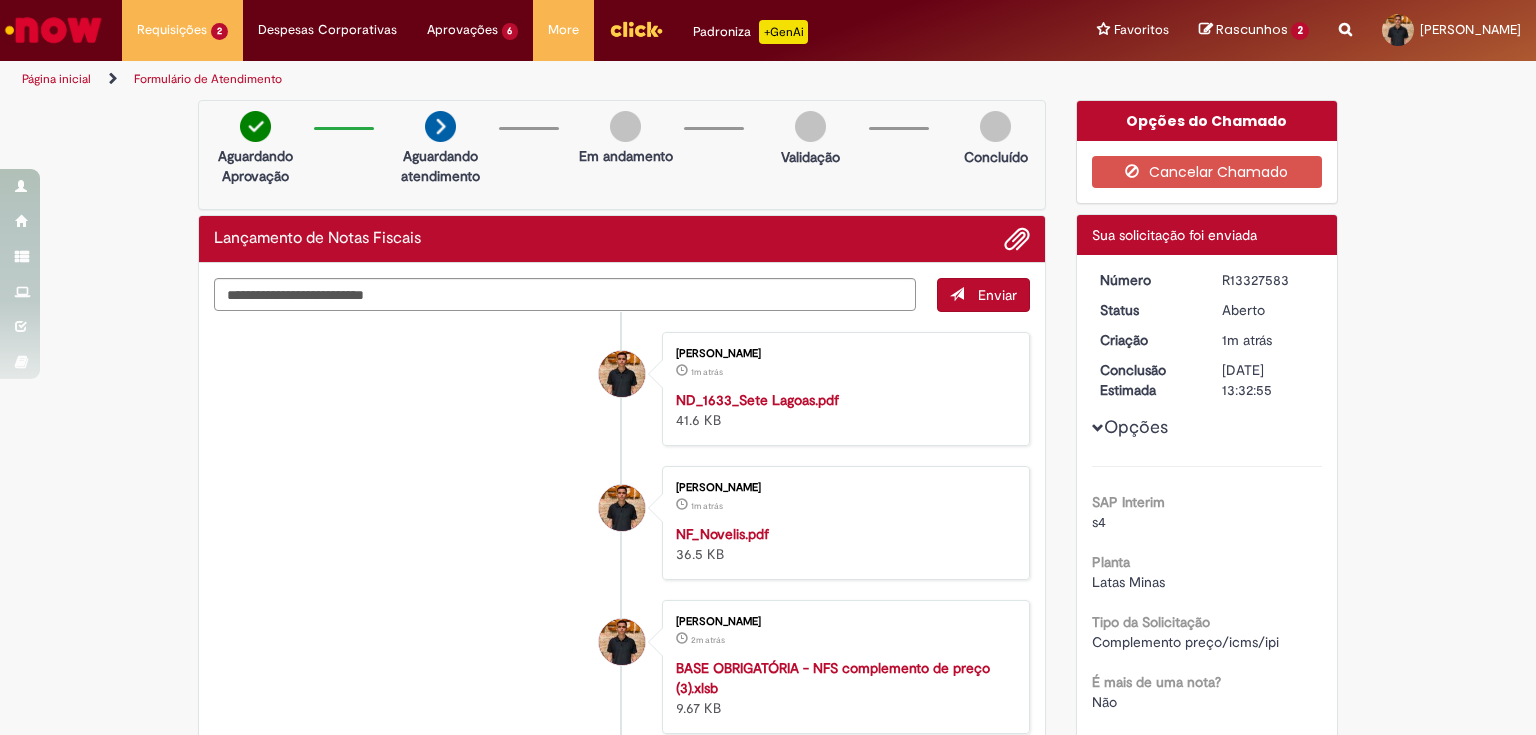drag, startPoint x: 294, startPoint y: 422, endPoint x: 276, endPoint y: 37, distance: 385.42056 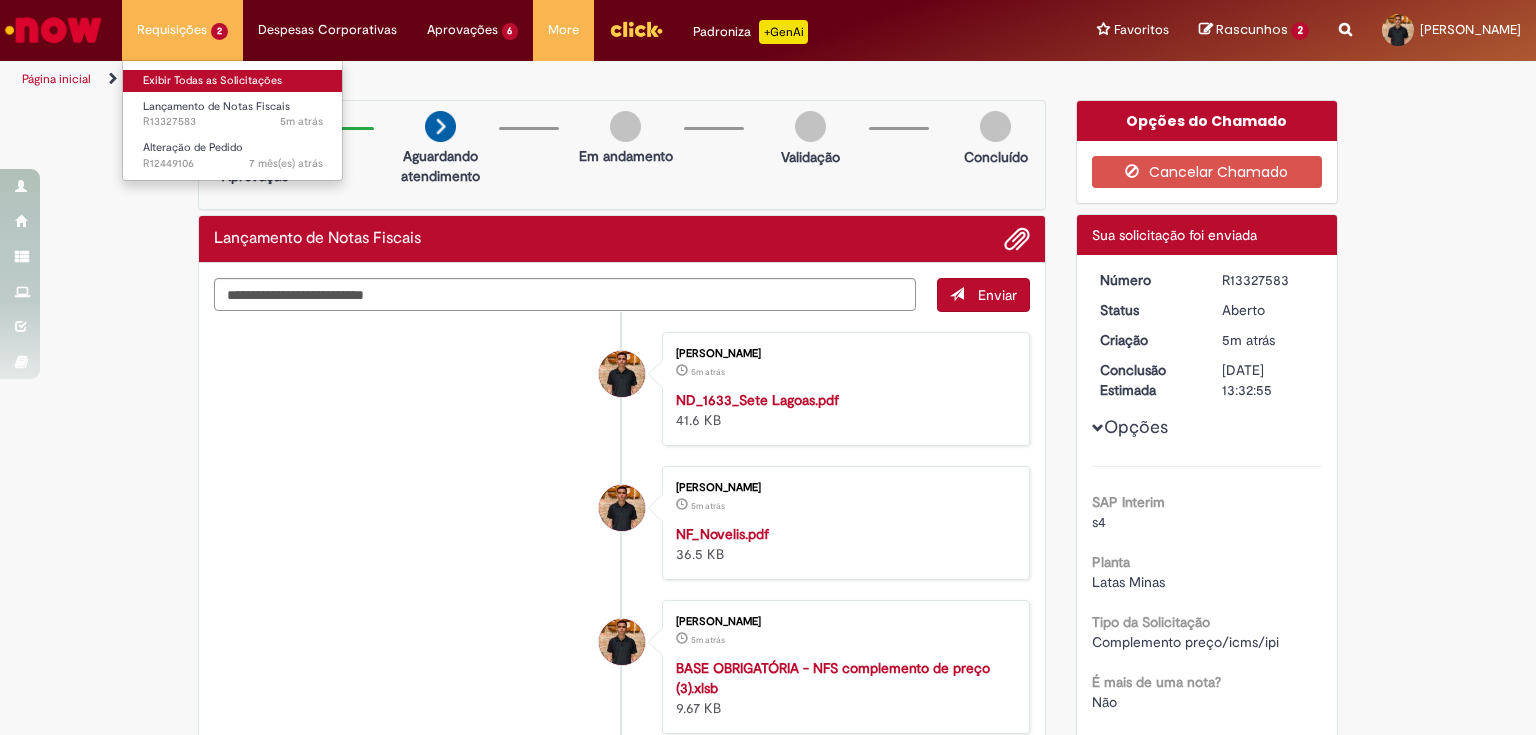 click on "Exibir Todas as Solicitações" at bounding box center (233, 81) 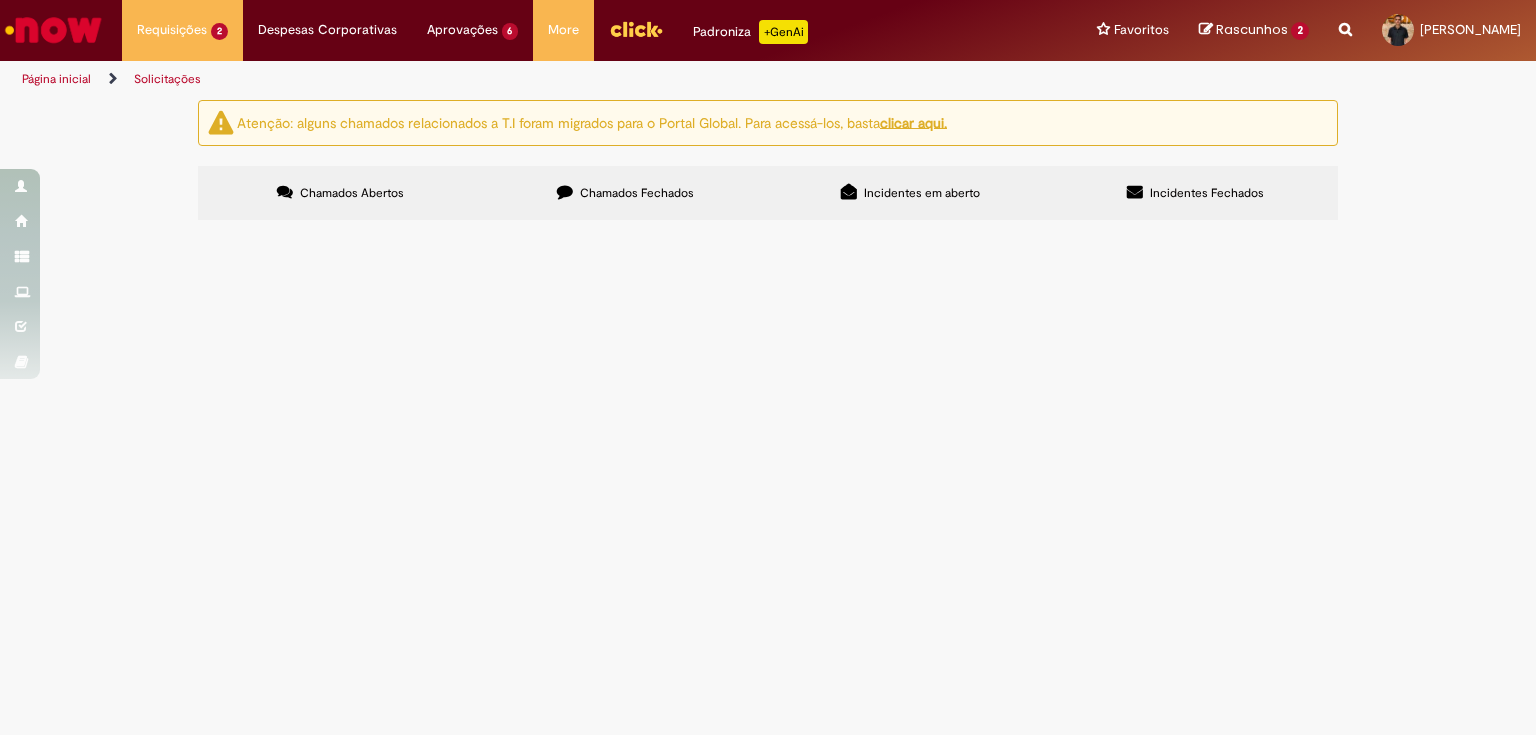 click on "Chamados Fechados" at bounding box center [625, 193] 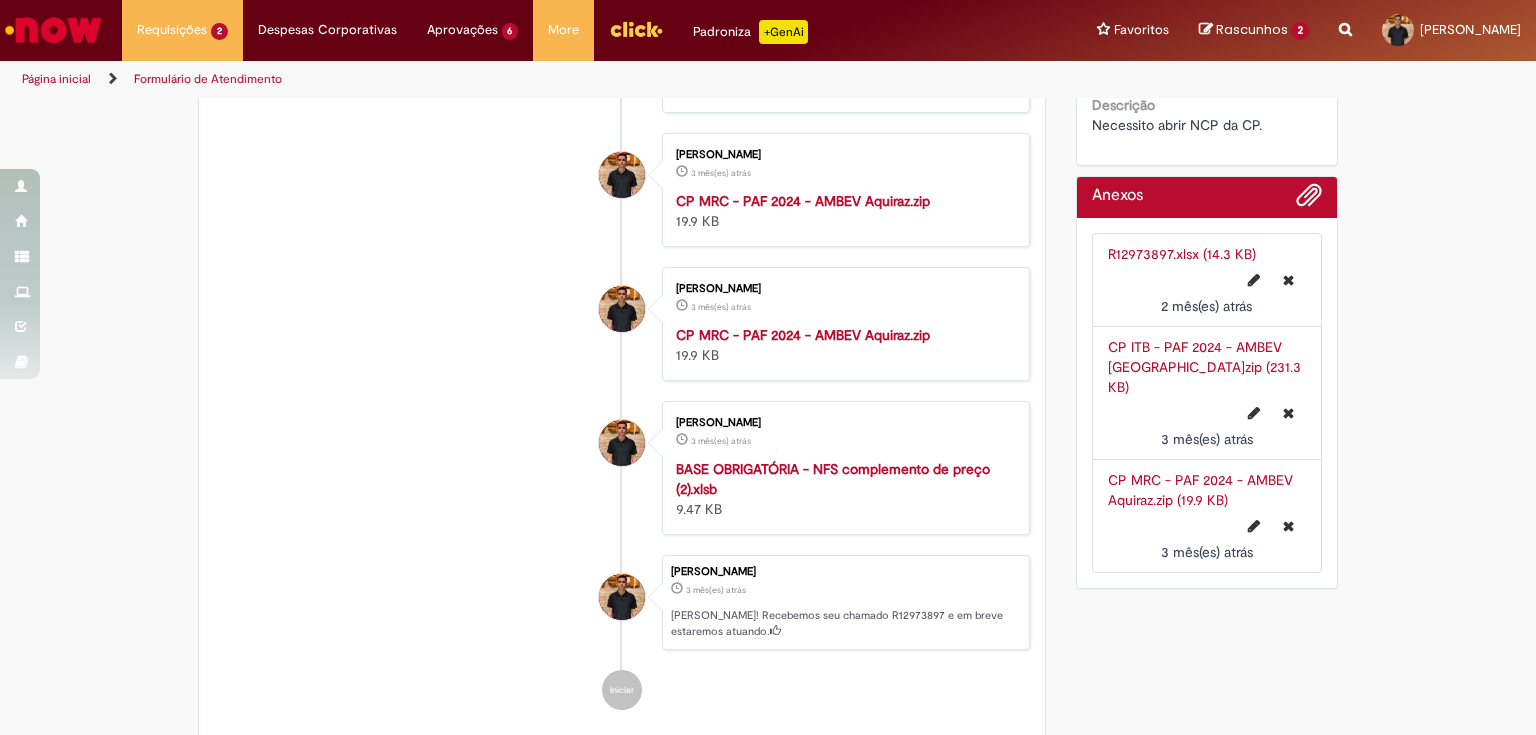scroll, scrollTop: 835, scrollLeft: 0, axis: vertical 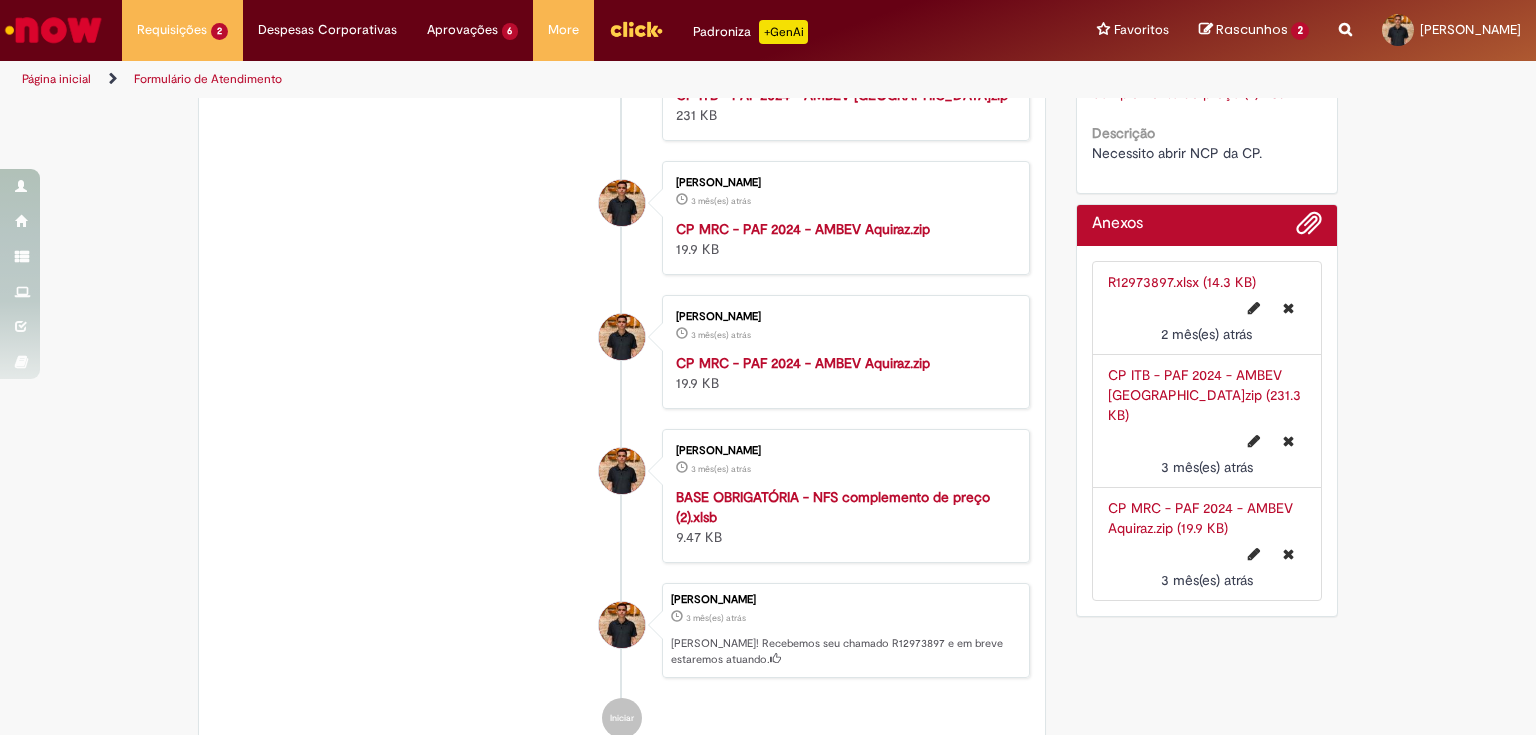 click on "CP MRC - PAF 2024 - AMBEV Aquiraz.zip" at bounding box center (803, 229) 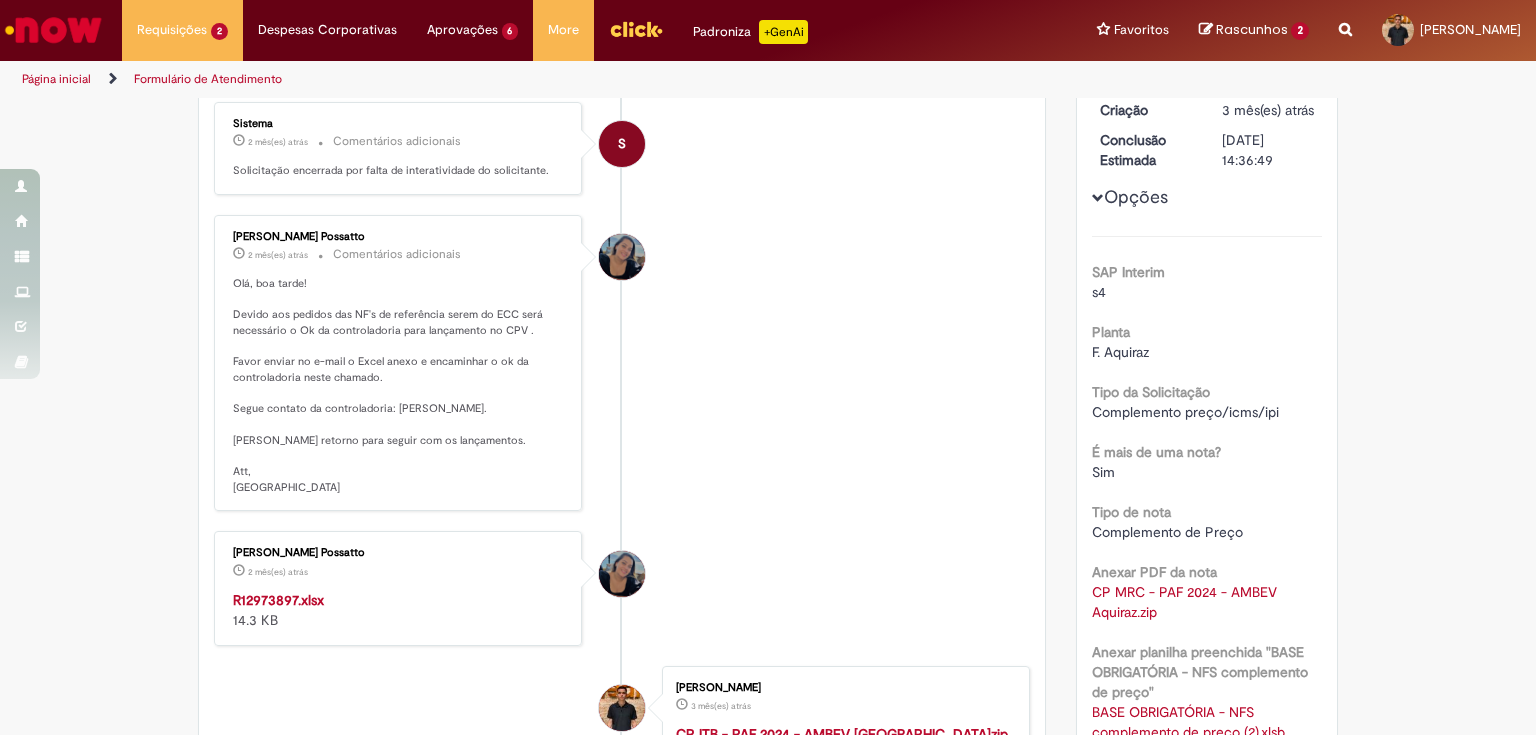scroll, scrollTop: 195, scrollLeft: 0, axis: vertical 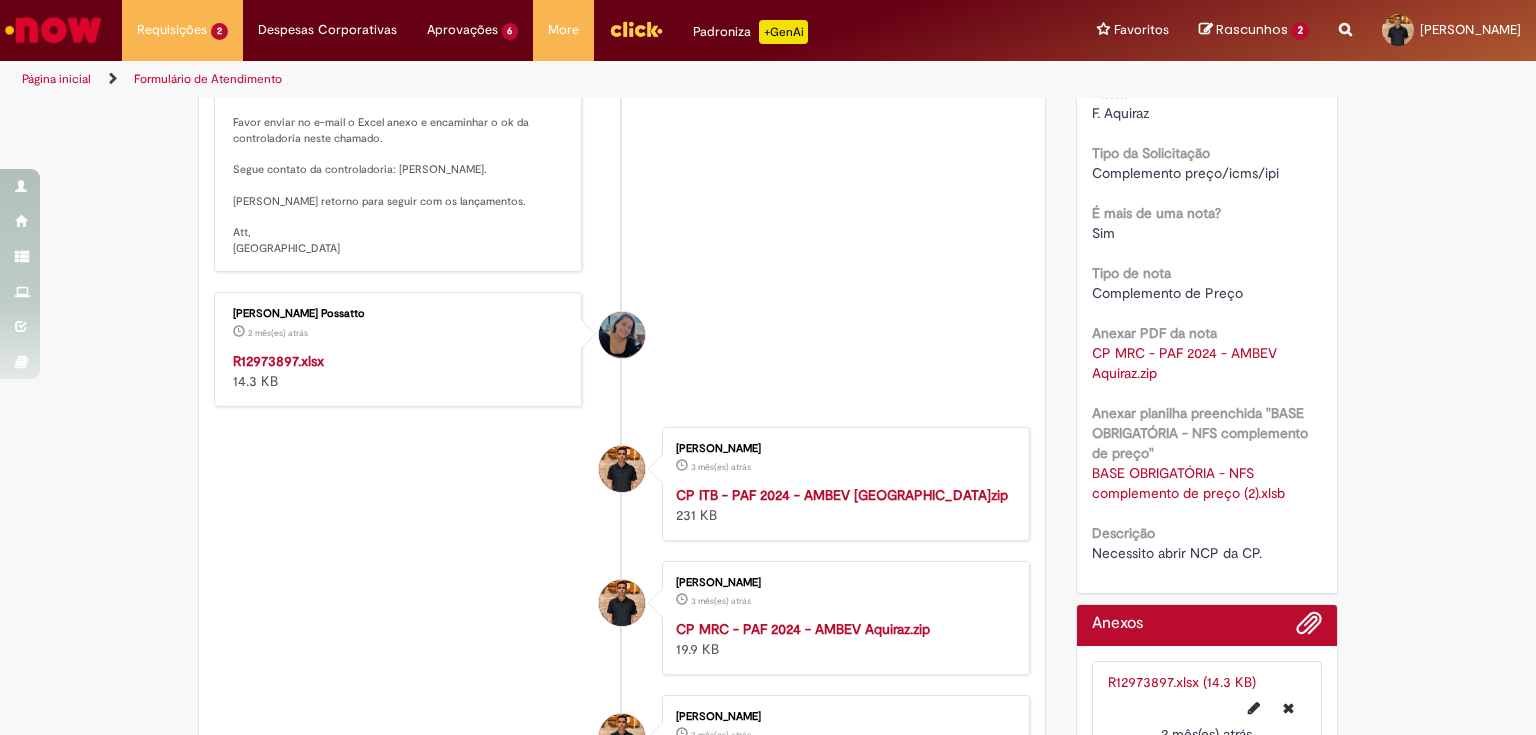 click on "Verificar Código de Barras
Aguardando Aprovação
Aguardando atendimento
Expirado
Validação
Concluído
Lançamento de Notas Fiscais
Enviar
S
Sistema
2 mês(es) atrás 2 meses atrás     Comentários adicionais
Solicitação encerrada por falta de interatividade do solicitante." at bounding box center (768, 435) 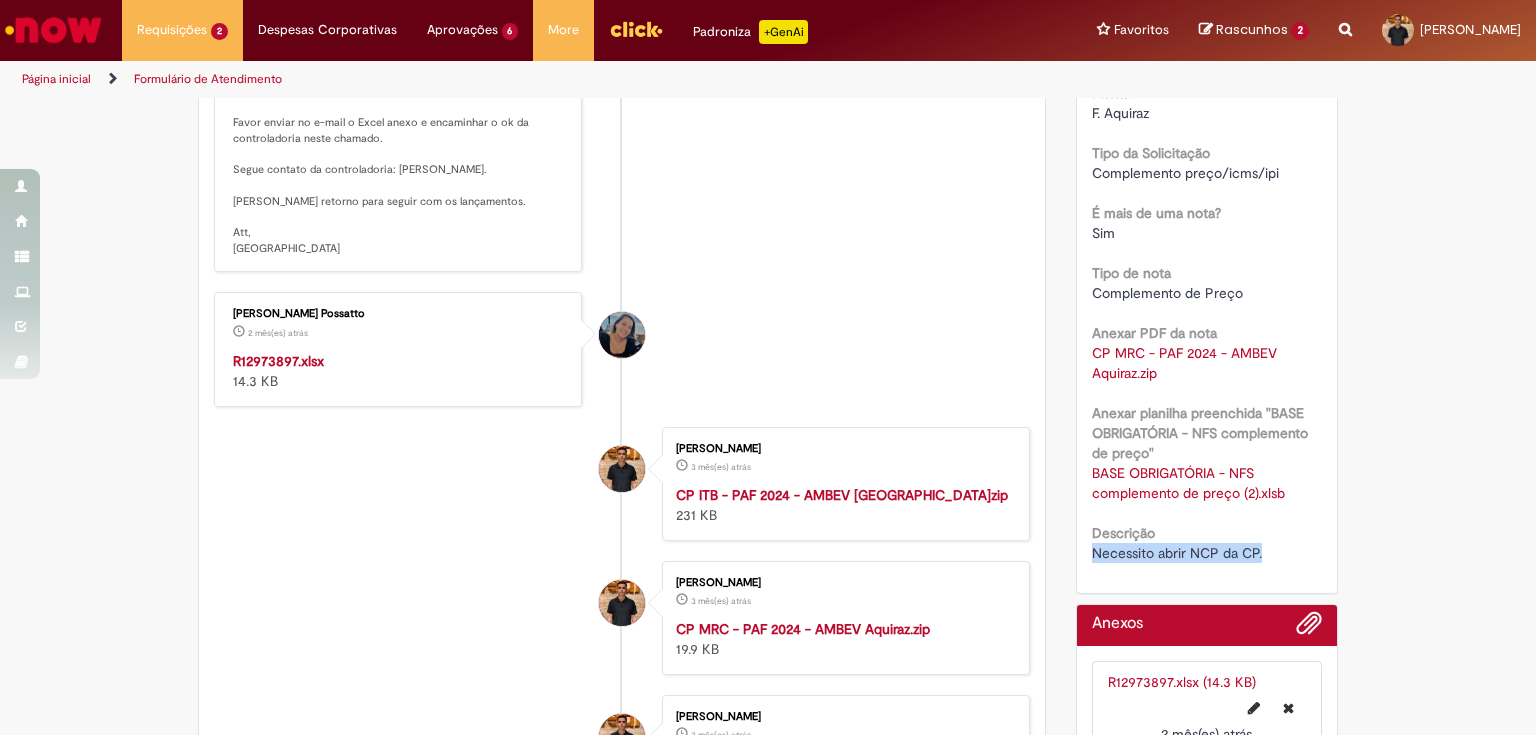 drag, startPoint x: 1072, startPoint y: 559, endPoint x: 1061, endPoint y: 576, distance: 20.248457 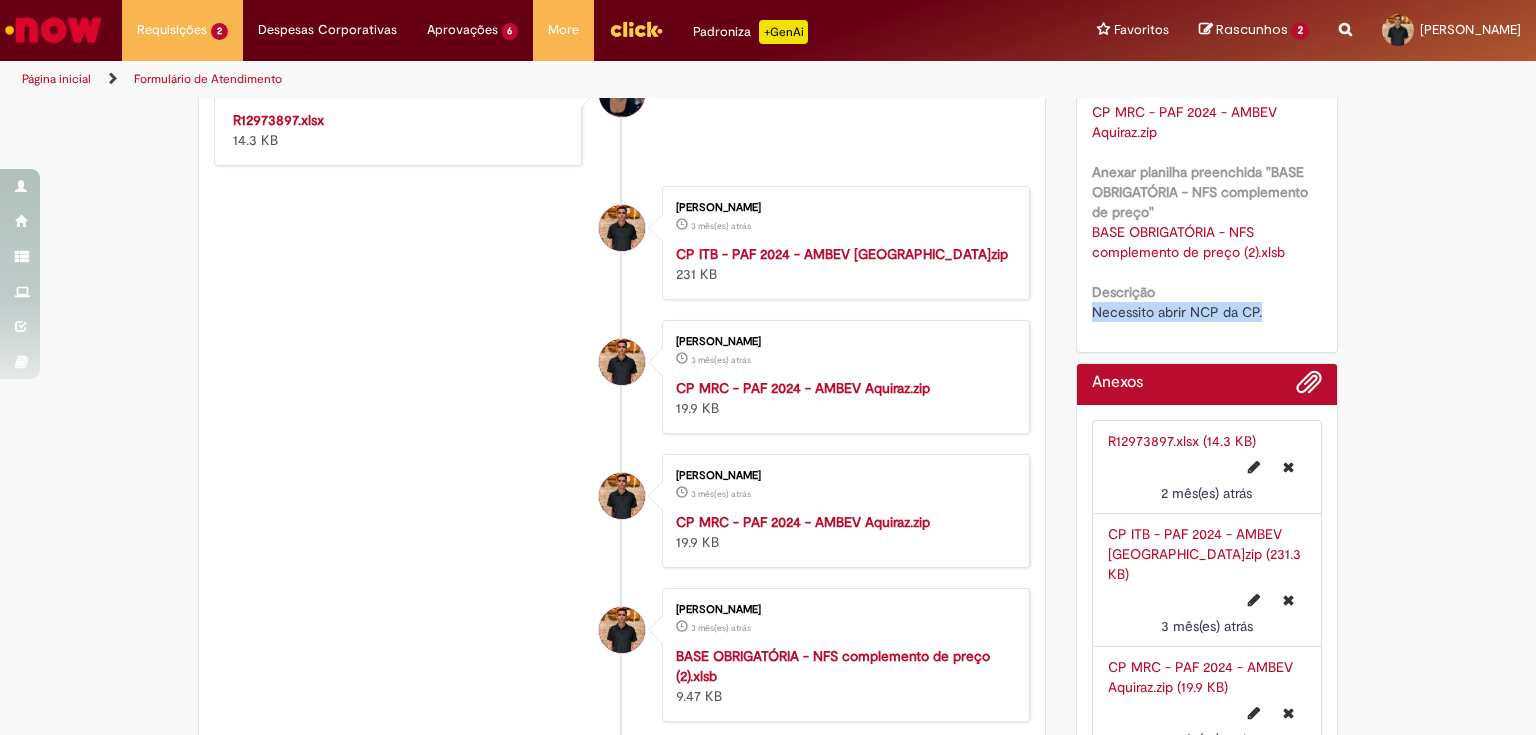 scroll, scrollTop: 640, scrollLeft: 0, axis: vertical 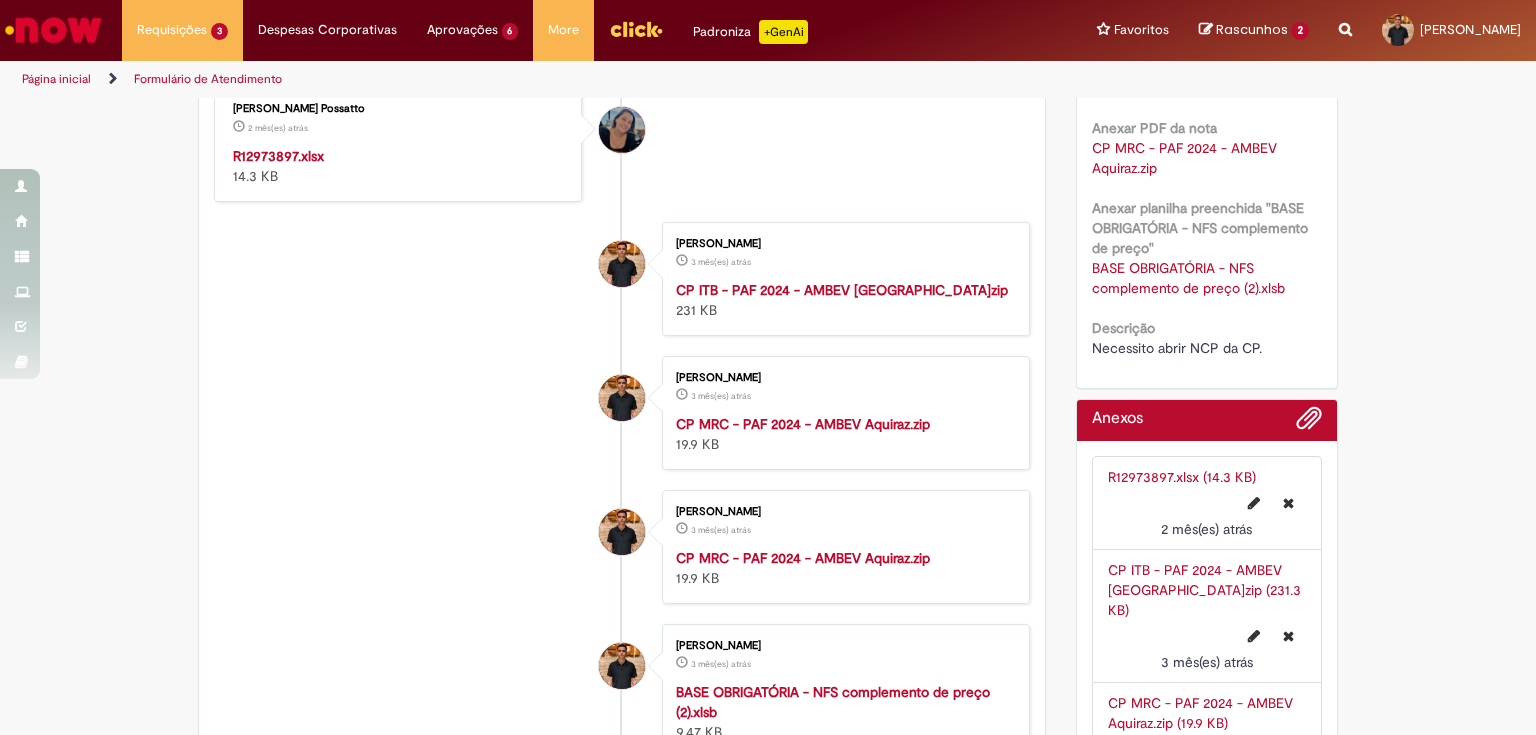 click on "Leonardo Meneghetti Lopes
3 mês(es) atrás 3 meses atrás
CP ITB - PAF 2024 - AMBEV Uberlândia.zip  231 KB" at bounding box center (622, 279) 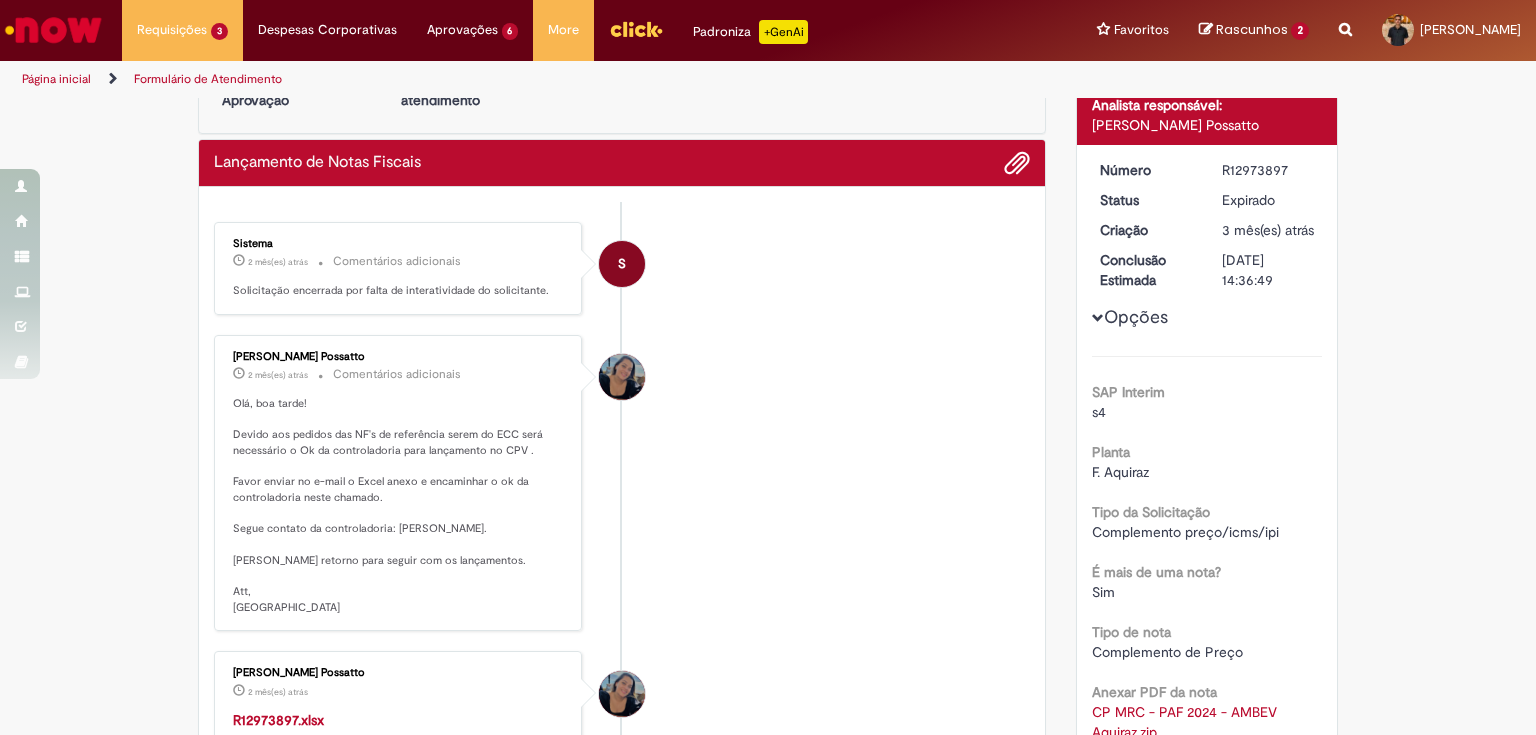 scroll, scrollTop: 0, scrollLeft: 0, axis: both 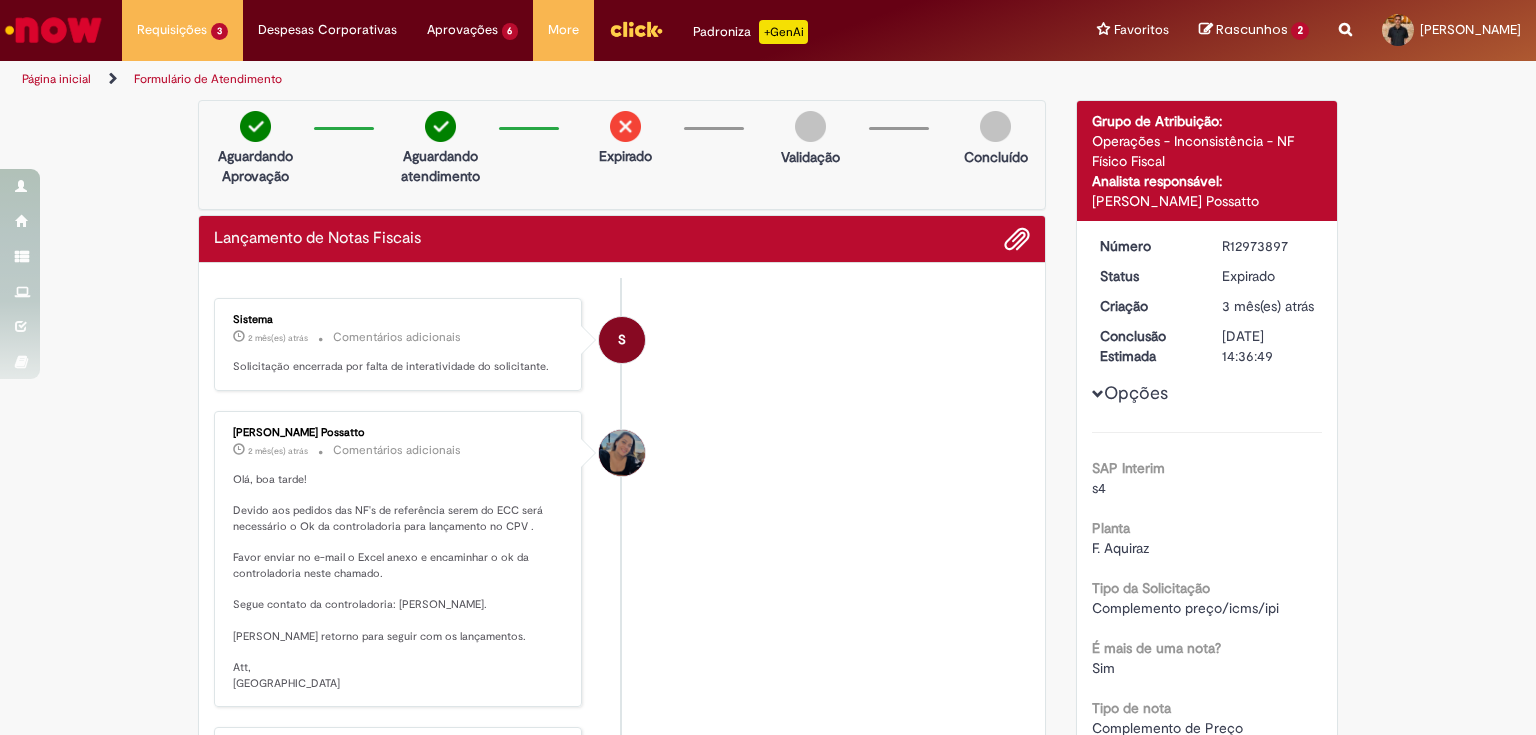 drag, startPoint x: 226, startPoint y: 429, endPoint x: 356, endPoint y: 426, distance: 130.0346 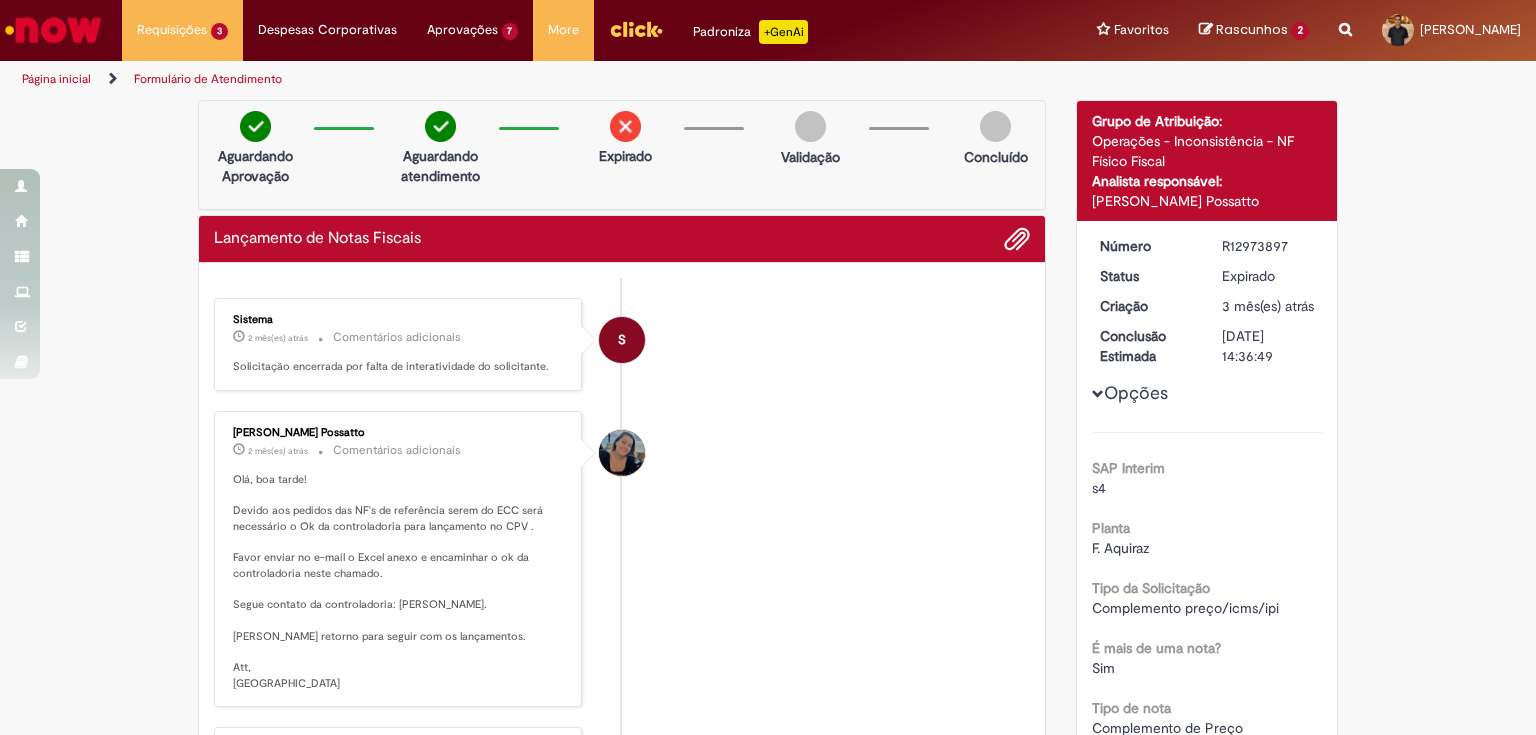 drag, startPoint x: 263, startPoint y: 420, endPoint x: 251, endPoint y: 421, distance: 12.0415945 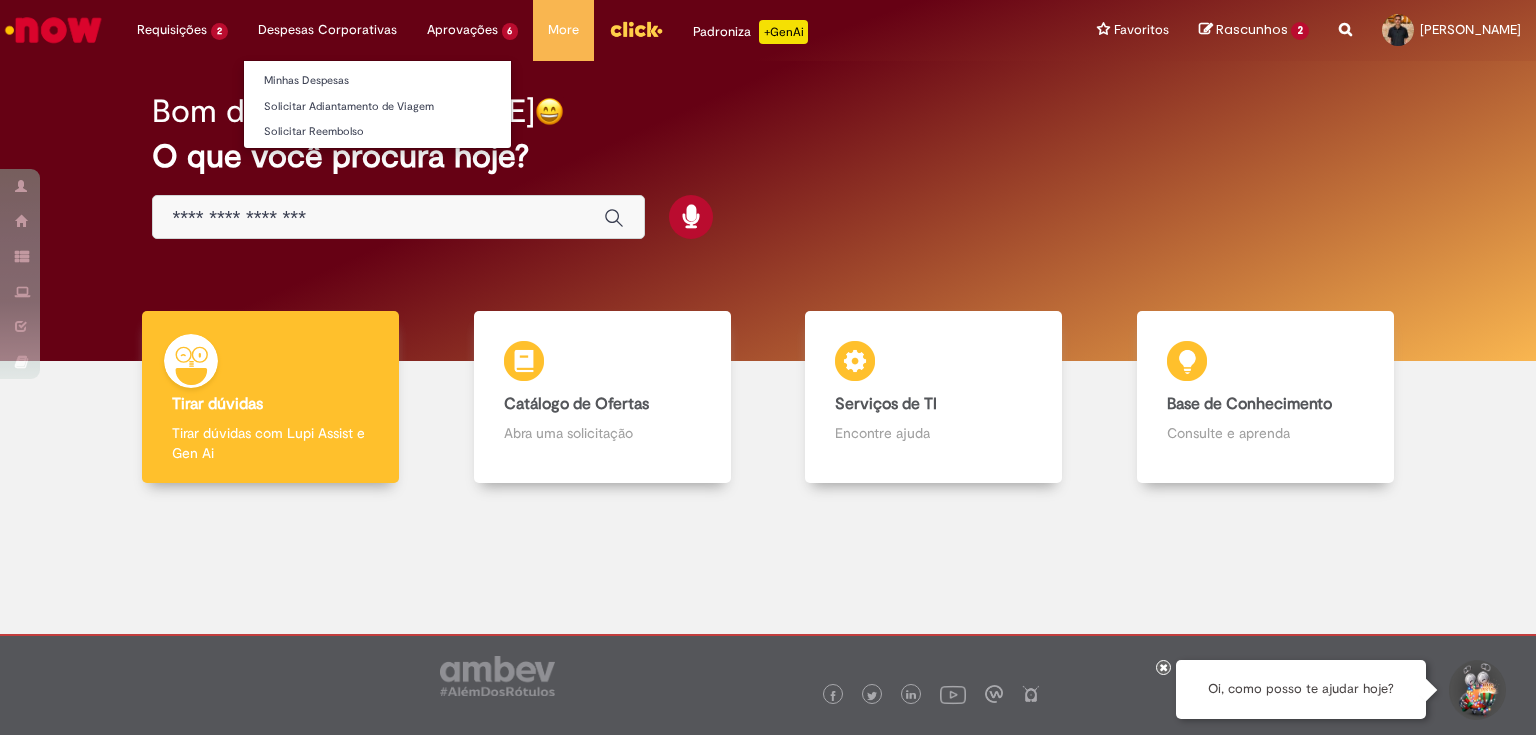 scroll, scrollTop: 0, scrollLeft: 0, axis: both 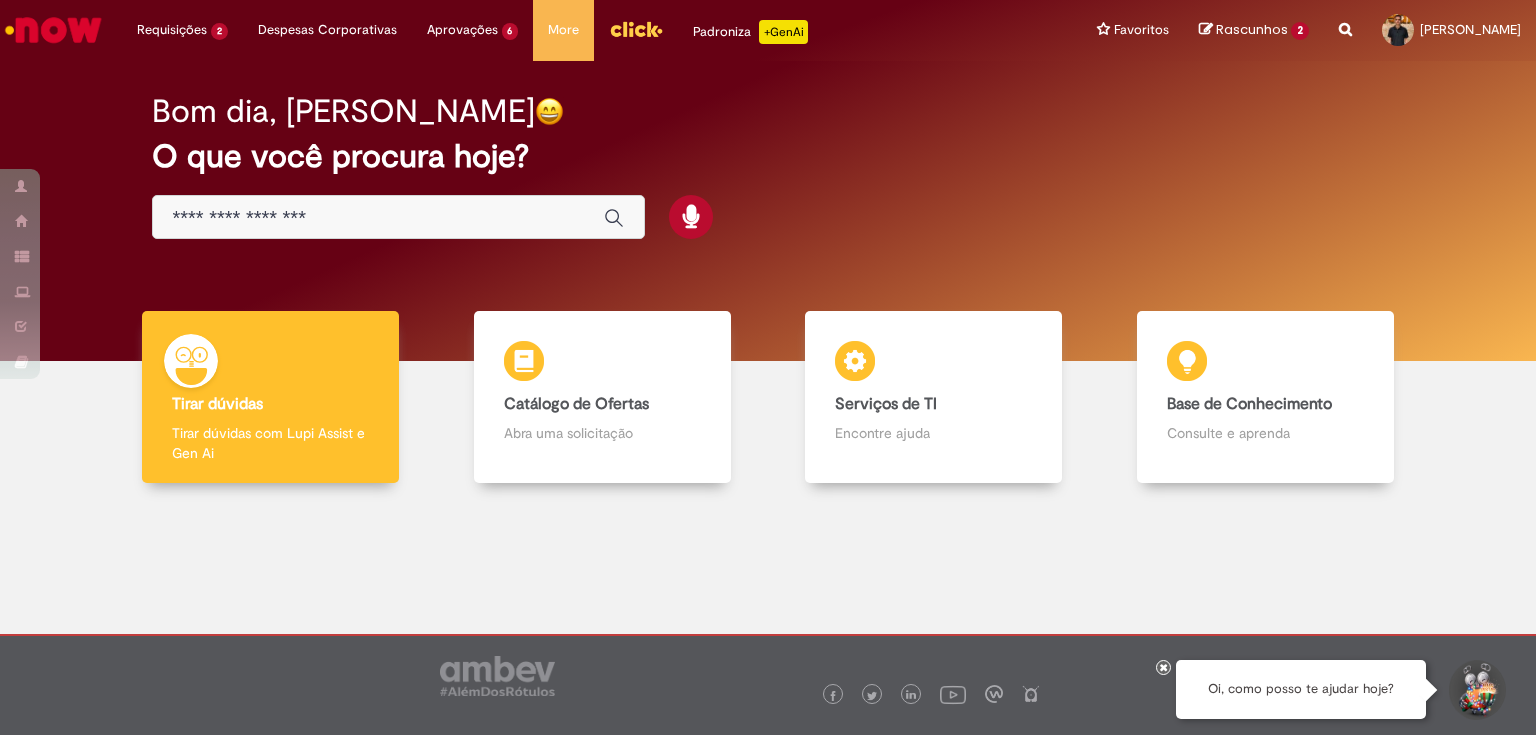 click at bounding box center (378, 218) 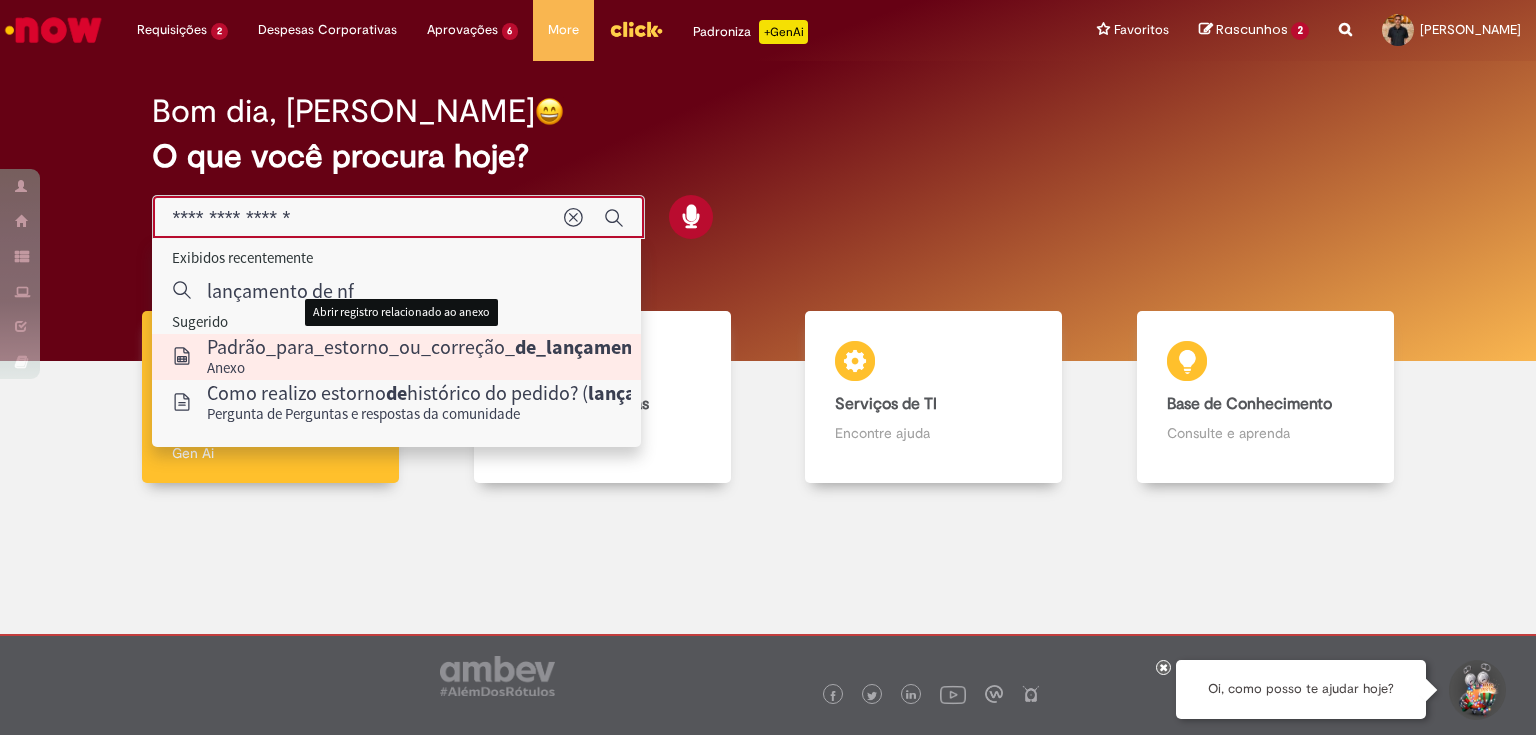 type on "**********" 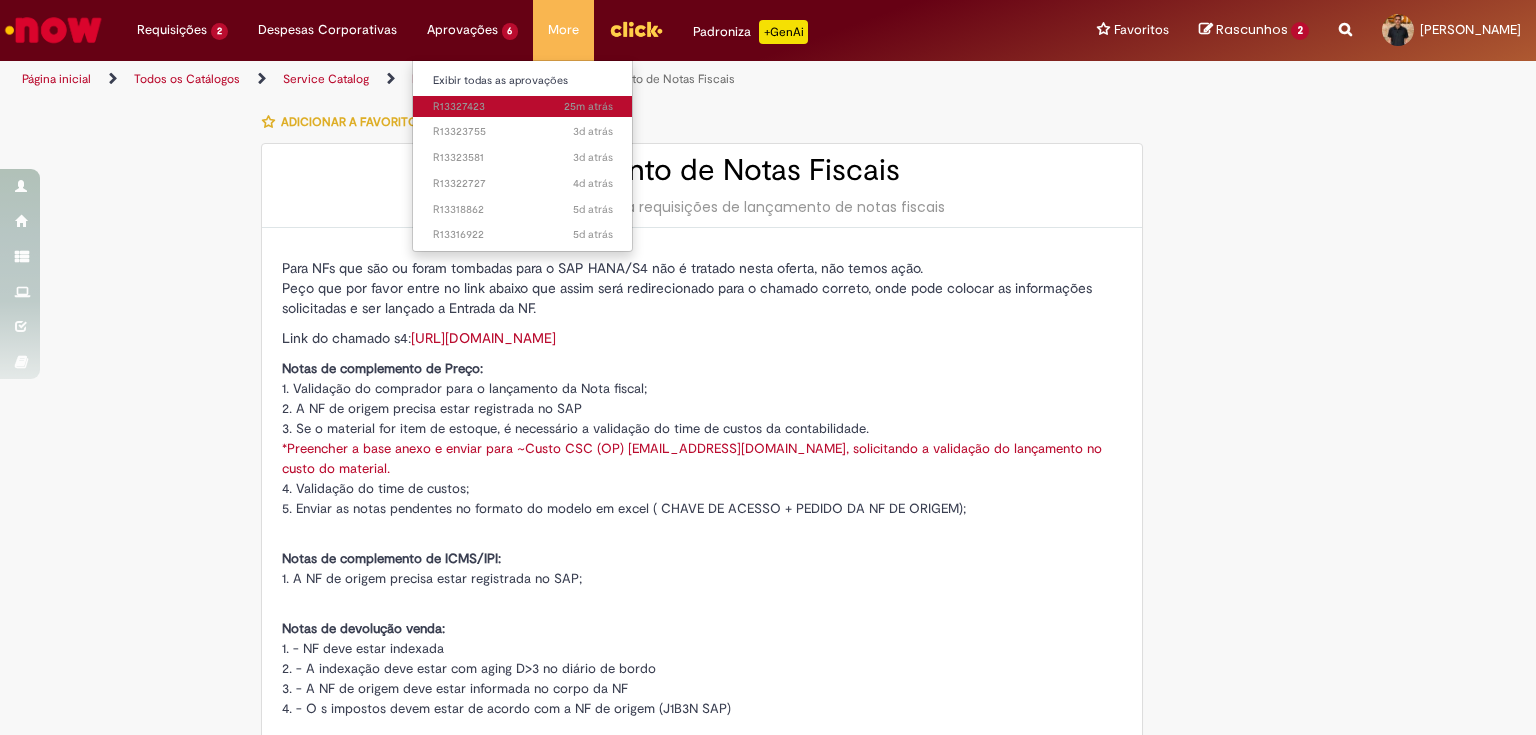 type on "********" 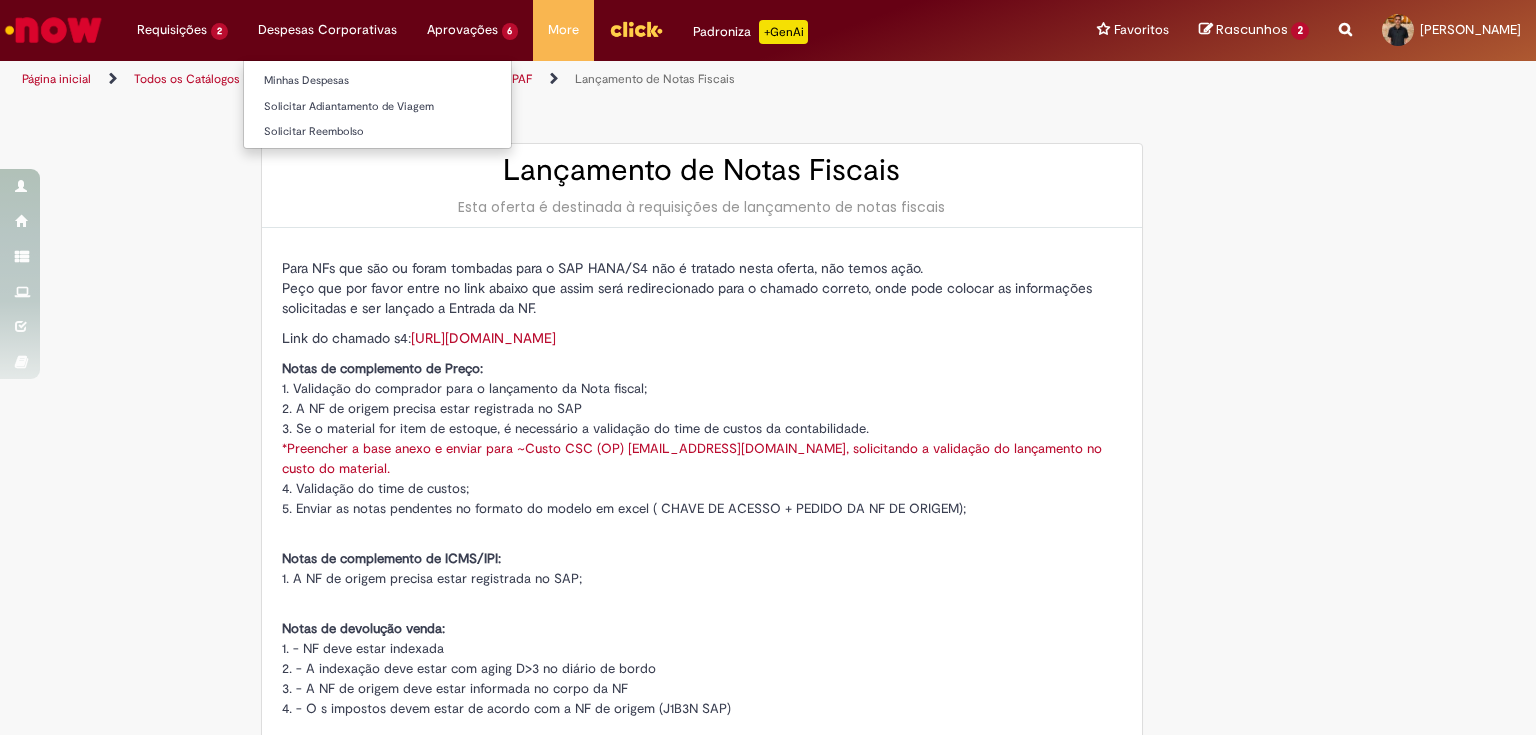 type on "**********" 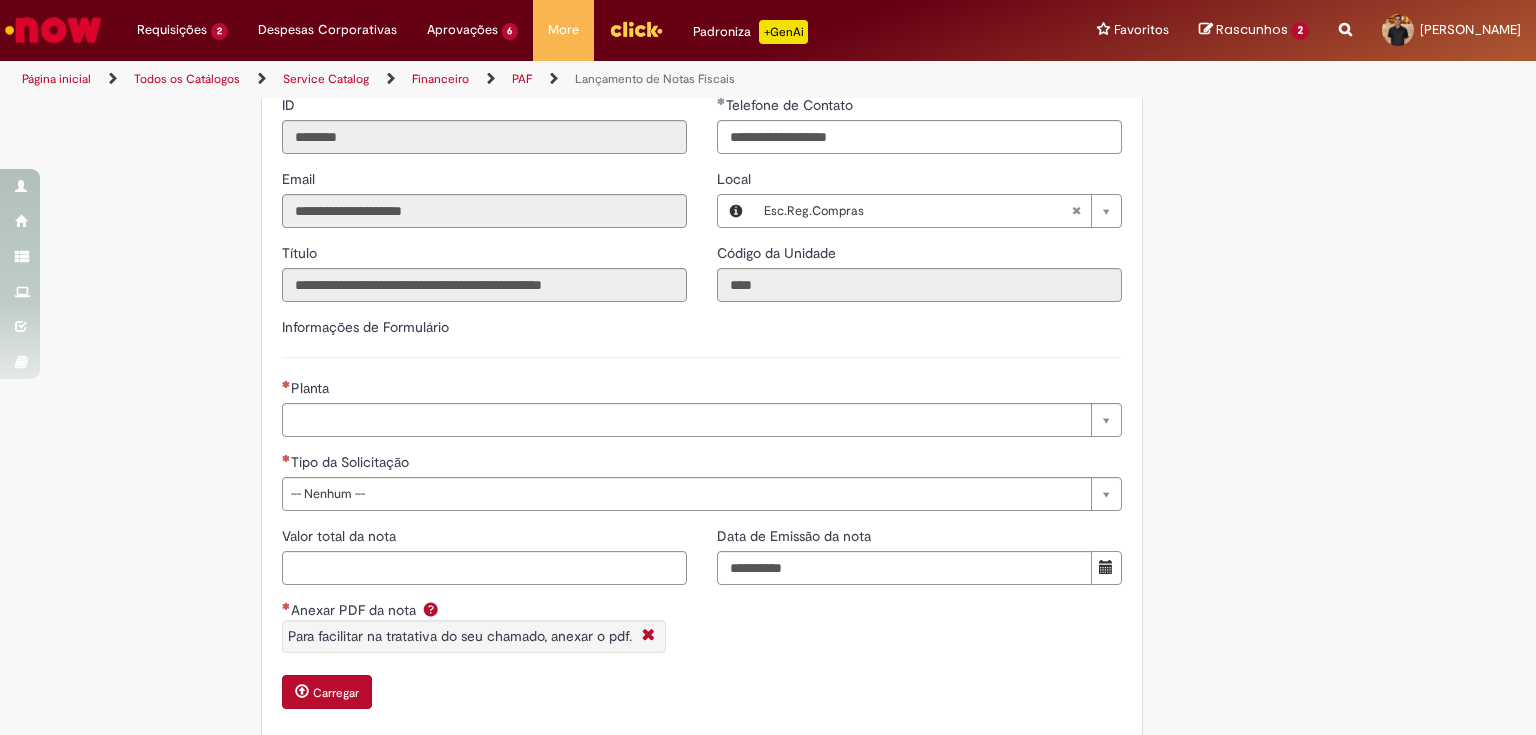 scroll, scrollTop: 1040, scrollLeft: 0, axis: vertical 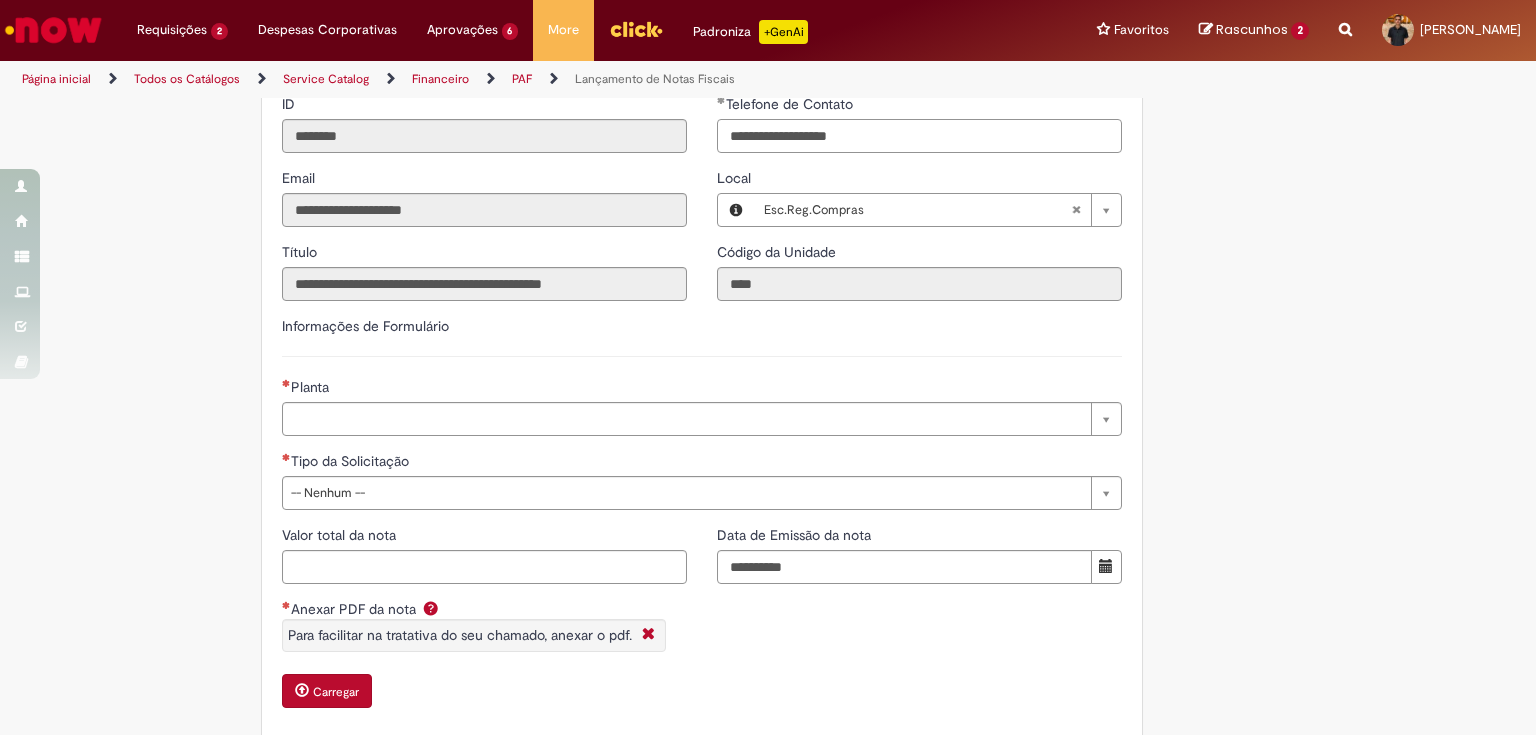 drag, startPoint x: 852, startPoint y: 133, endPoint x: 784, endPoint y: 140, distance: 68.359344 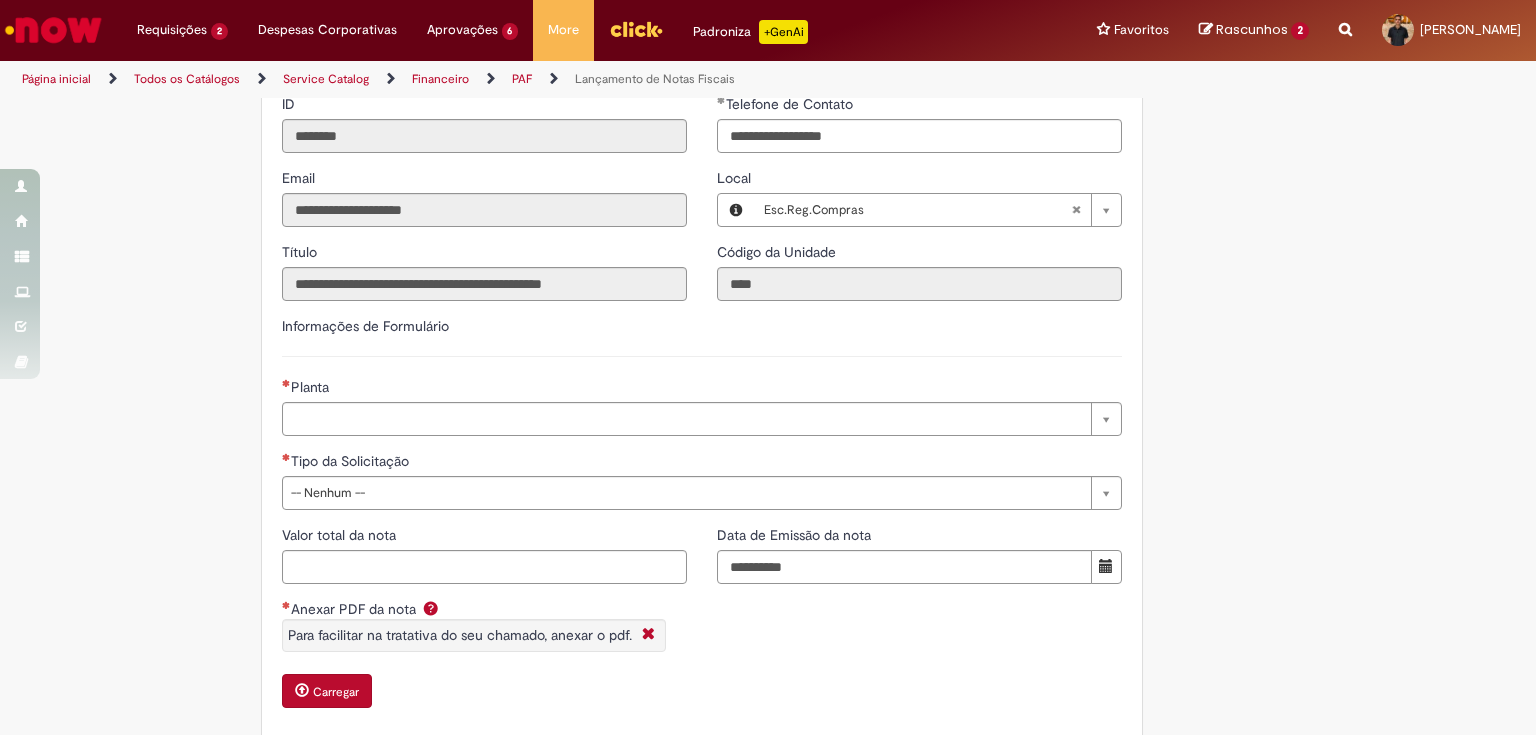 click on "Planta          Pesquisar usando lista                 Planta" at bounding box center (702, 406) 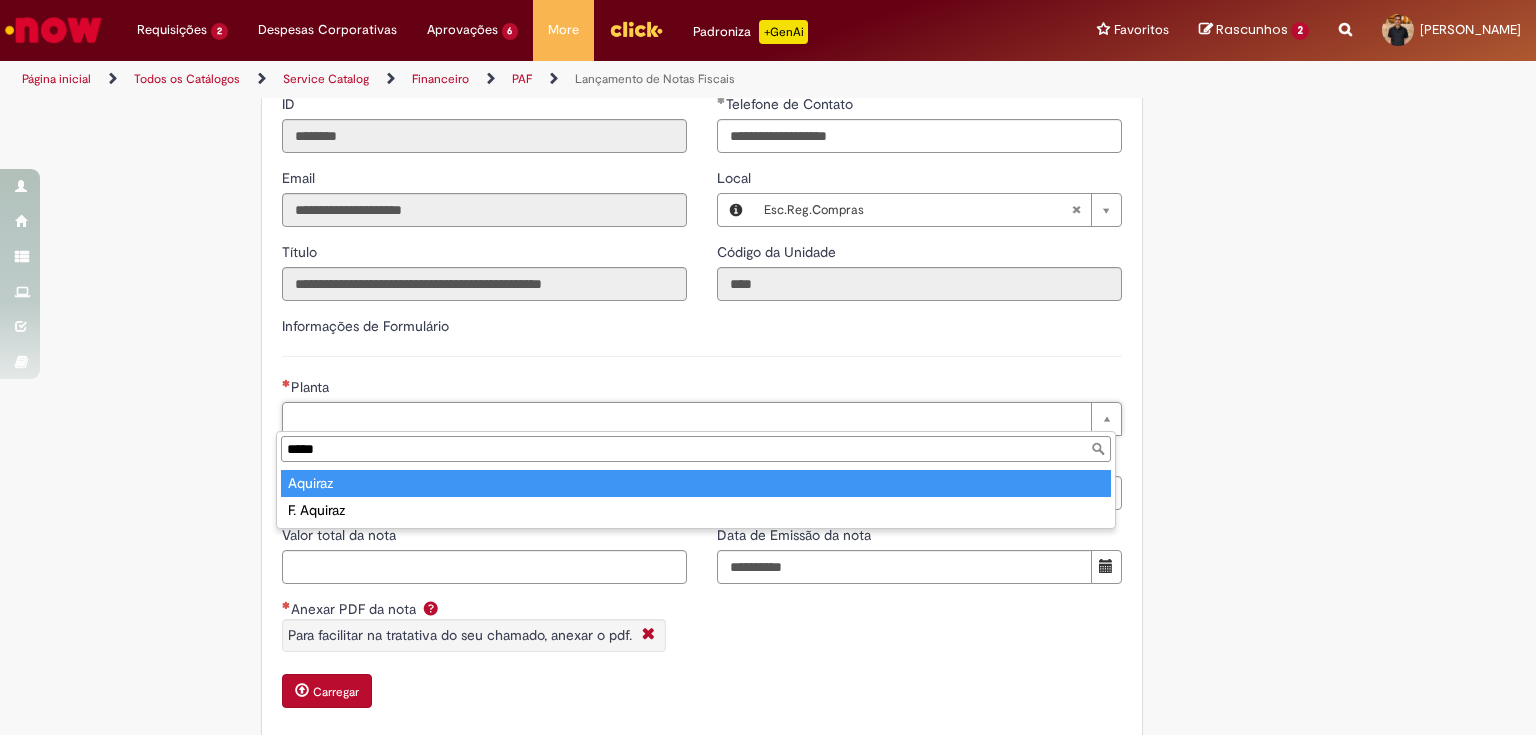 type on "*****" 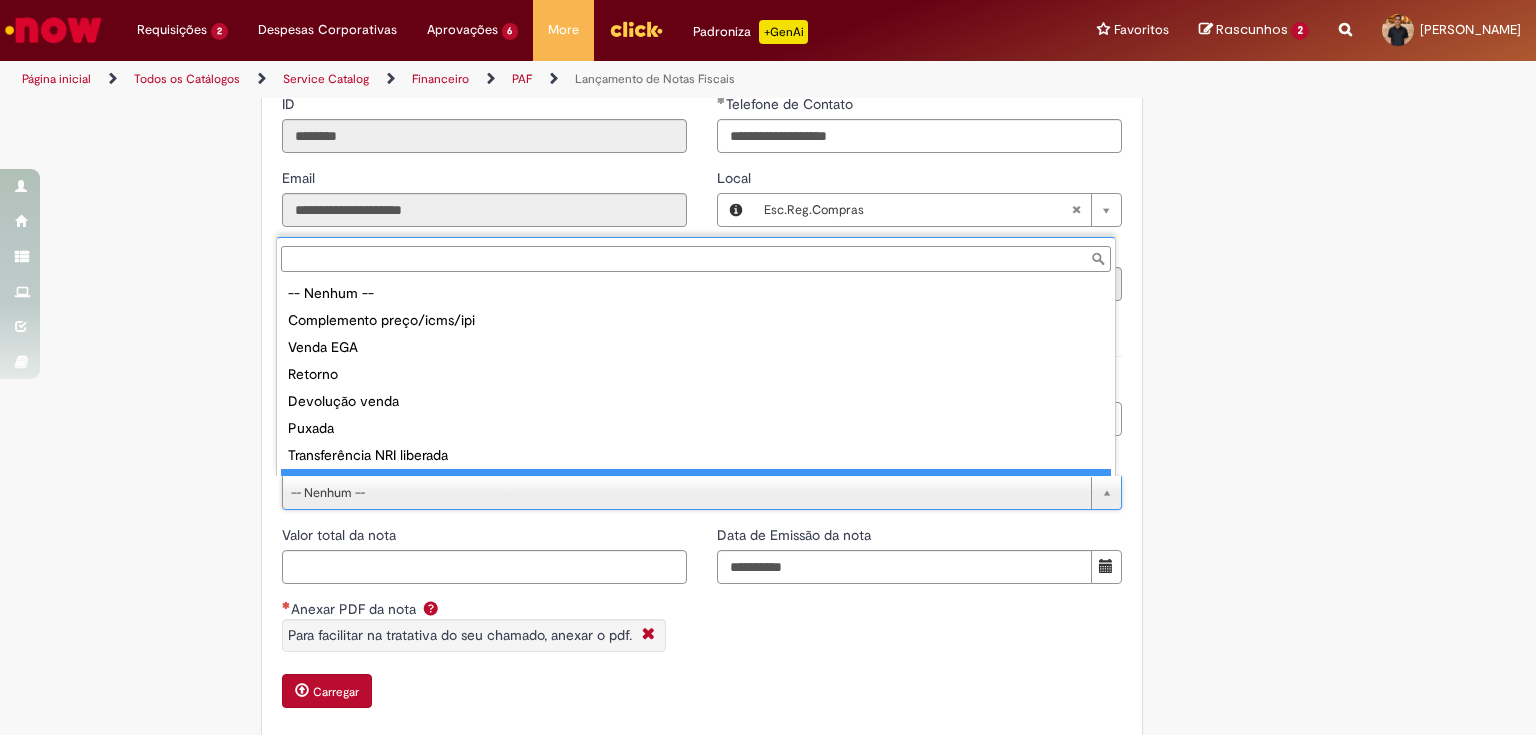 scroll, scrollTop: 16, scrollLeft: 0, axis: vertical 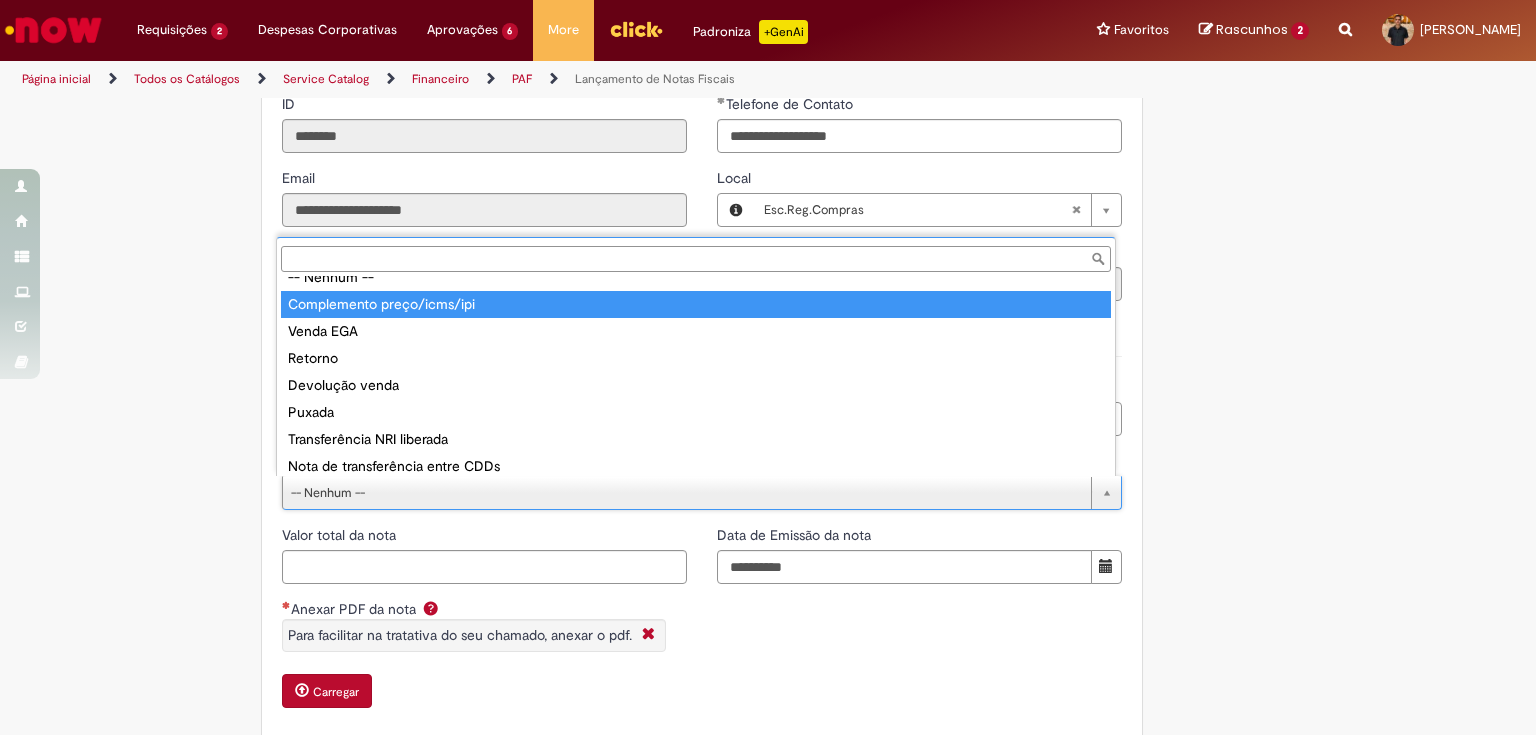 type on "**********" 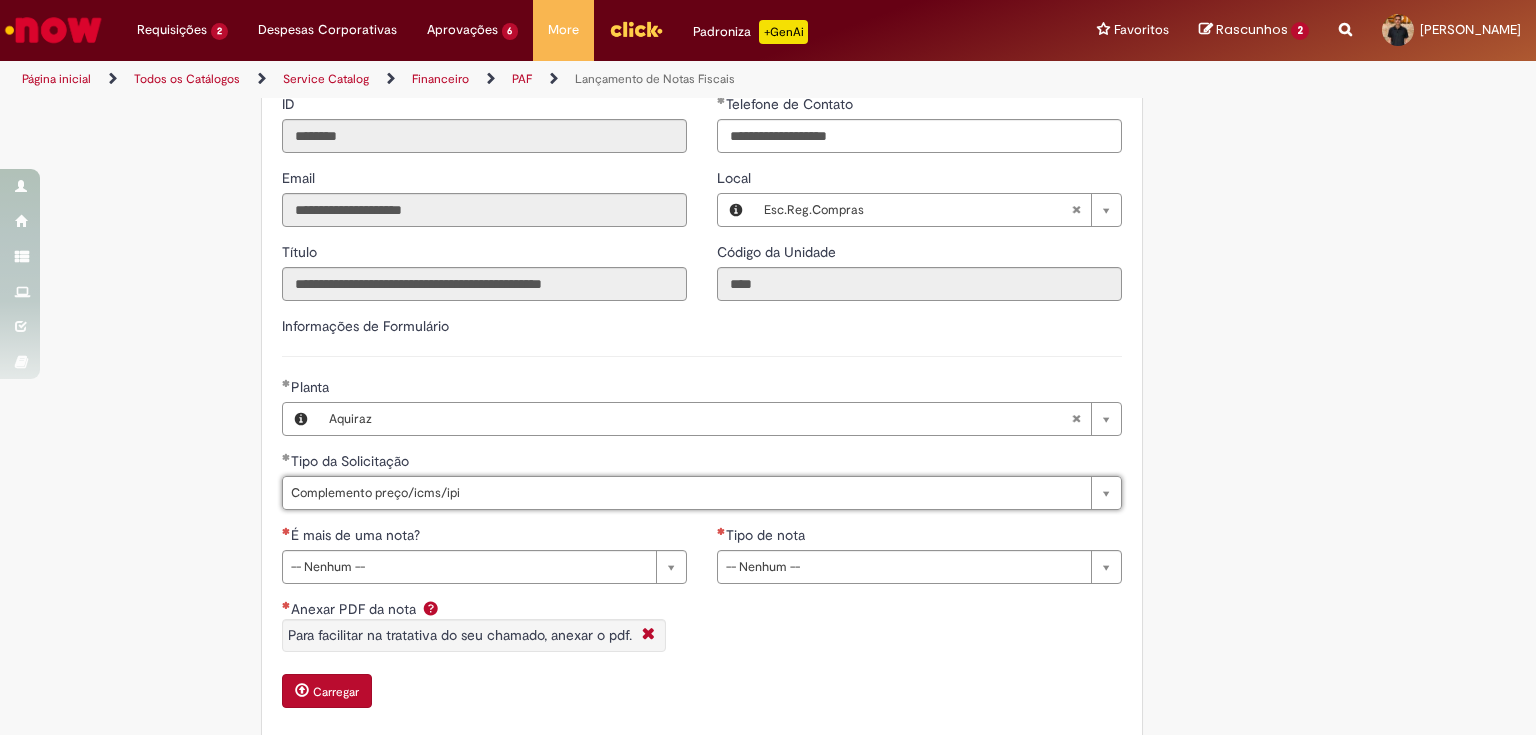 drag, startPoint x: 1297, startPoint y: 449, endPoint x: 1192, endPoint y: 432, distance: 106.36729 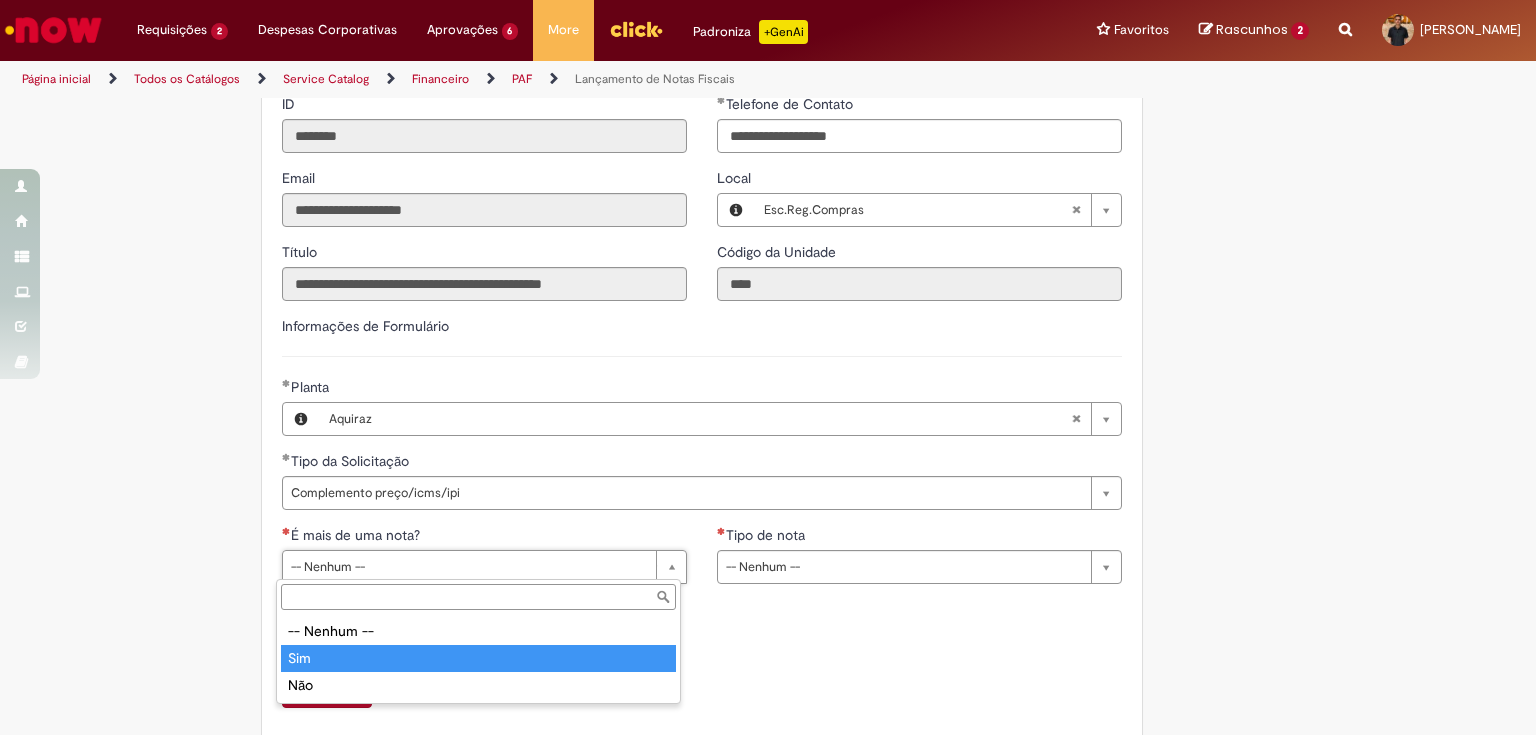 type on "***" 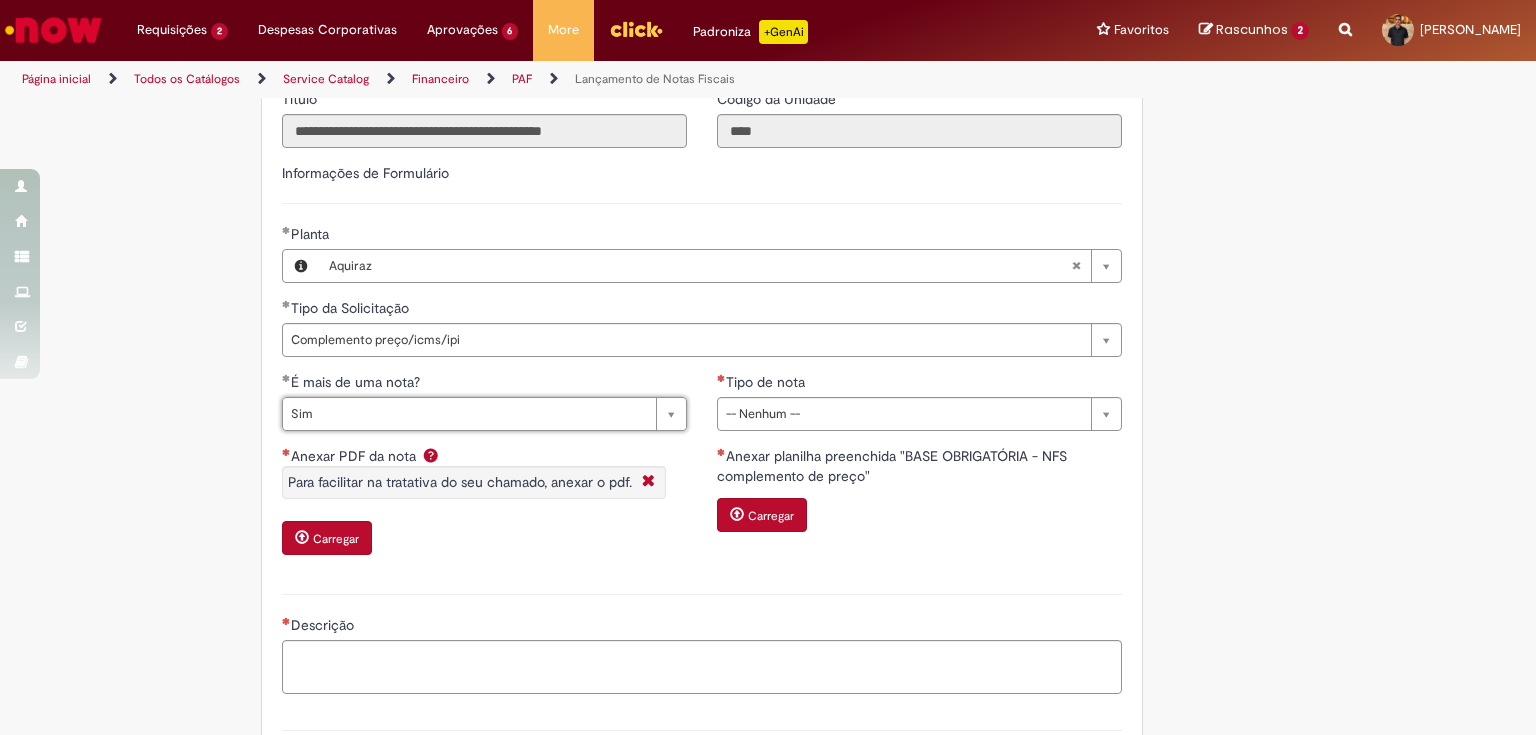 scroll, scrollTop: 1200, scrollLeft: 0, axis: vertical 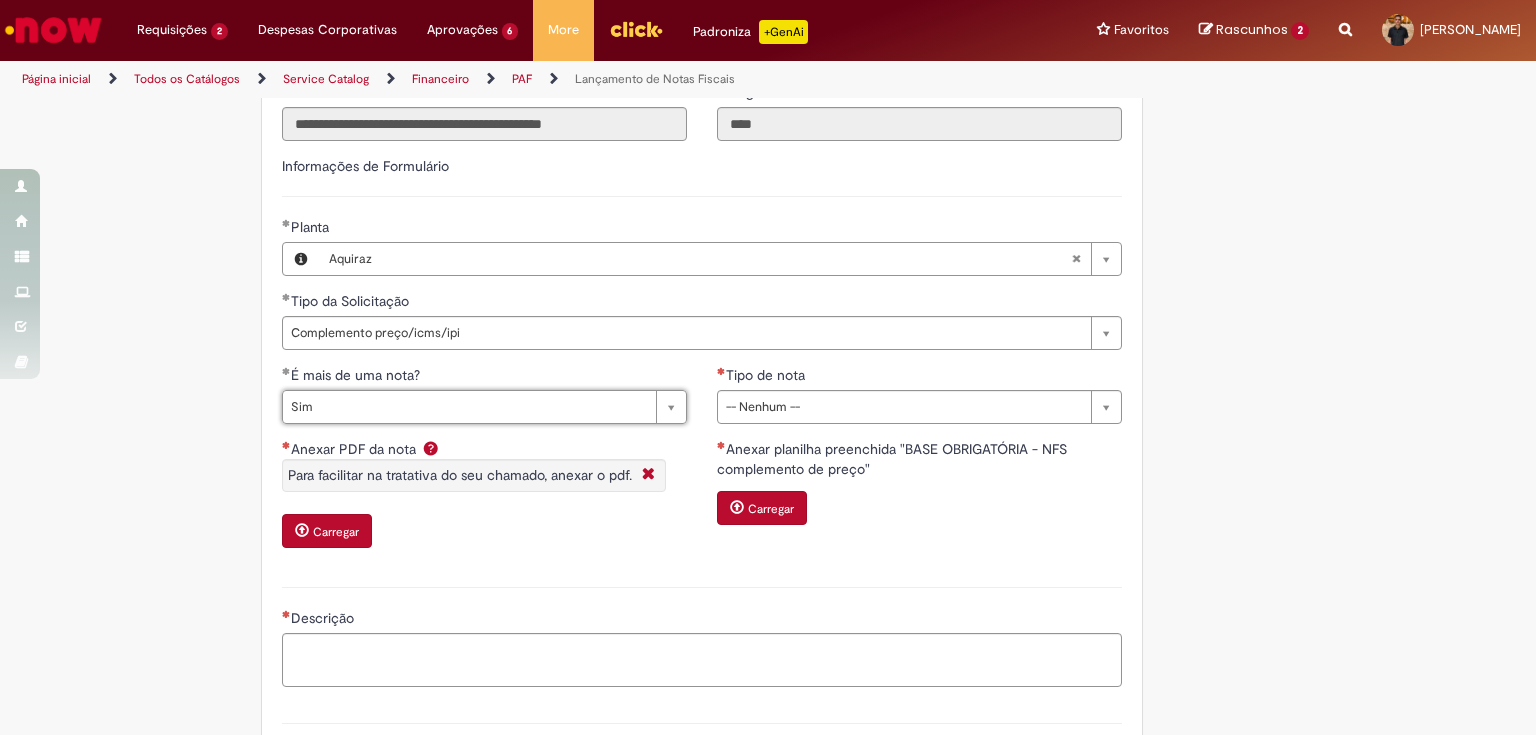 click on "Adicionar a Favoritos
Lançamento de Notas Fiscais
Esta oferta é destinada à requisições de lançamento de notas fiscais
Para NFs que são ou foram tombadas para o SAP HANA/S4 não é tratado nesta oferta, não temos ação. Peço que por favor entre no link abaixo que assim será redirecionado para o chamado correto, onde pode colocar as informações solicitadas e ser lançado a Entrada da NF.
Link do chamado s4: [URL][DOMAIN_NAME]
Notas de complemento de Preço: 1. Validação do comprador para o lançamento da Nota fiscal; 2. A NF de origem precisa estar registrada no SAP 3. Se o material for item de estoque, é necessário a validação do time de custos da contabilidade. 4. Validação do time de custos; 5. Enviar as notas pendentes no formato do modelo em excel ( CHAVE DE ACESSO + PEDIDO DA NF DE ORIGEM);" at bounding box center (768, -7) 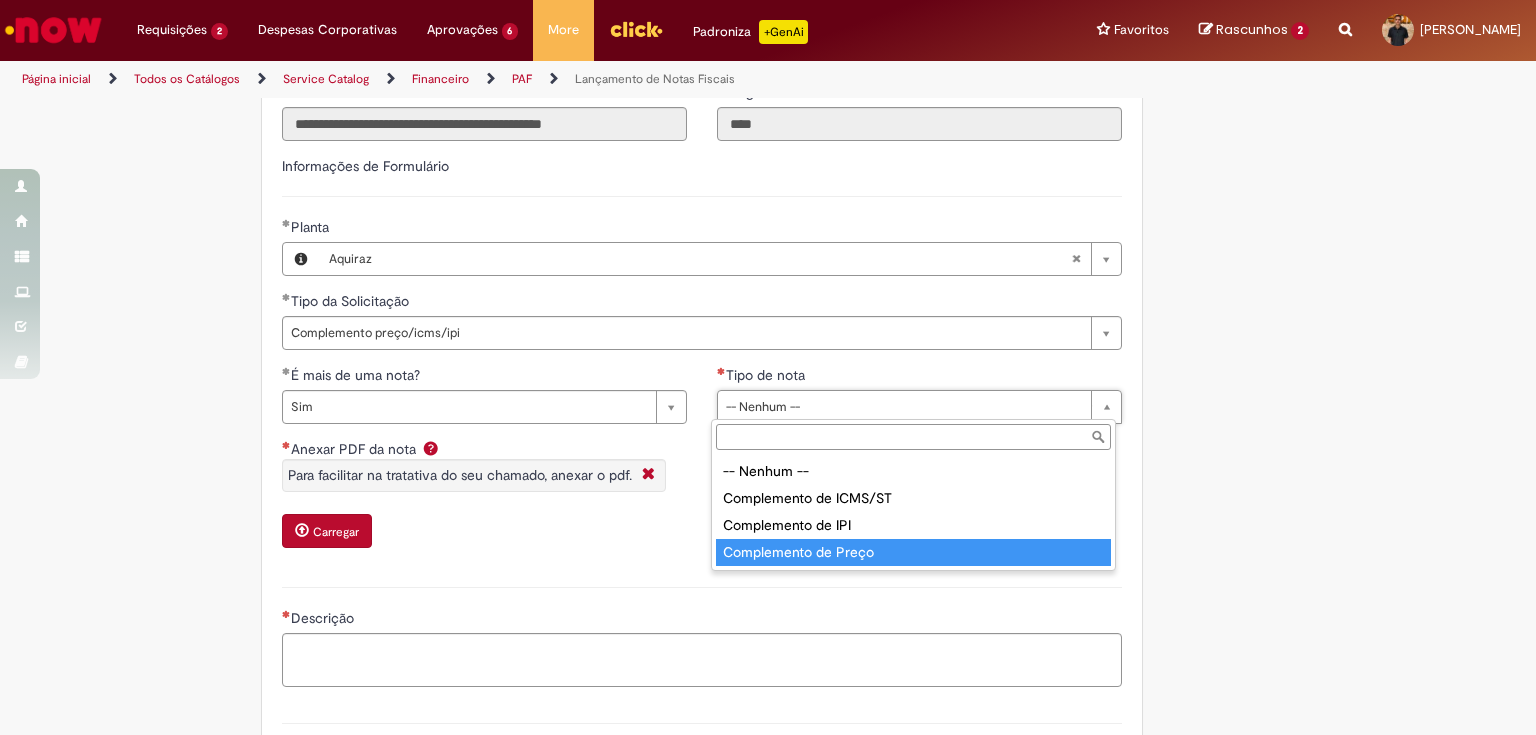 type on "**********" 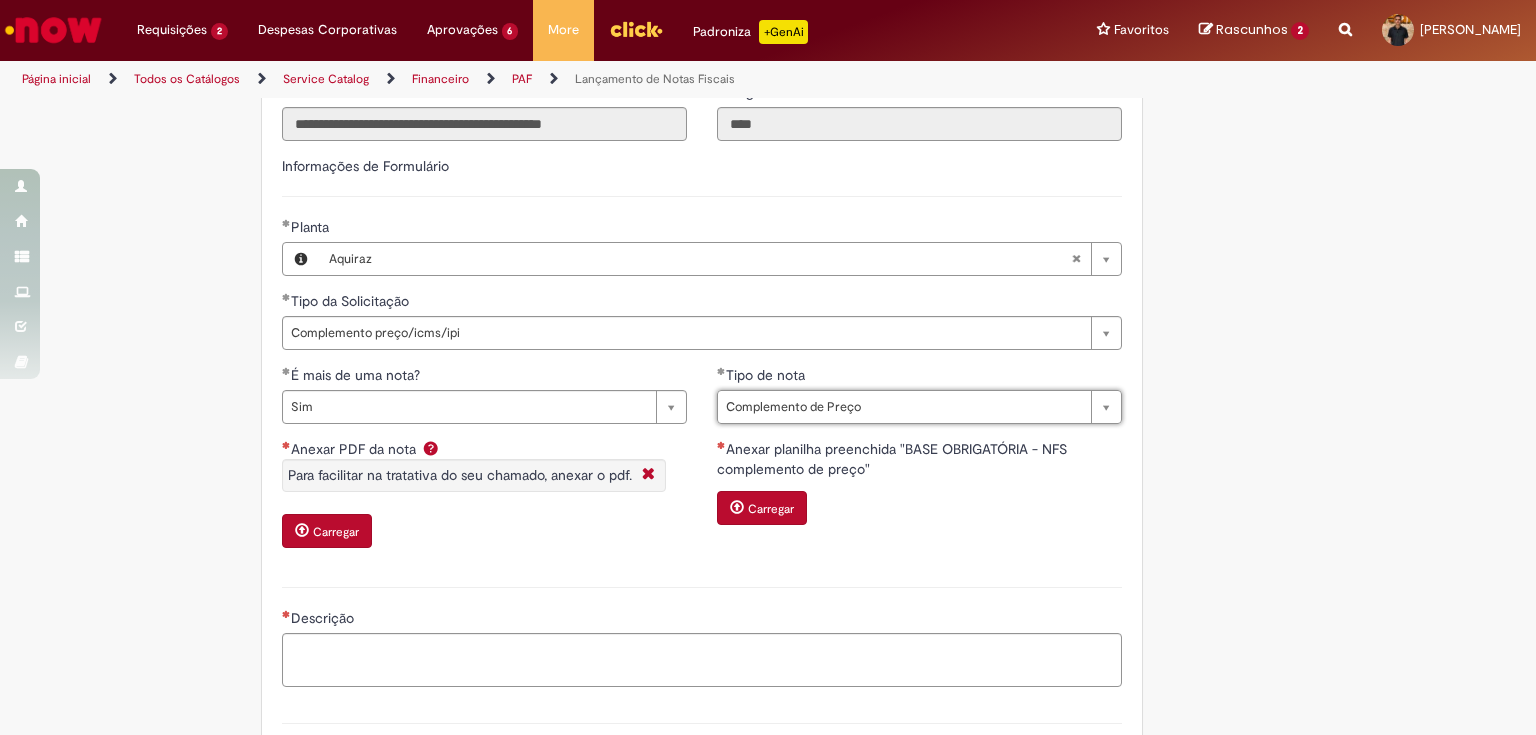 click on "Descrição" at bounding box center [702, 634] 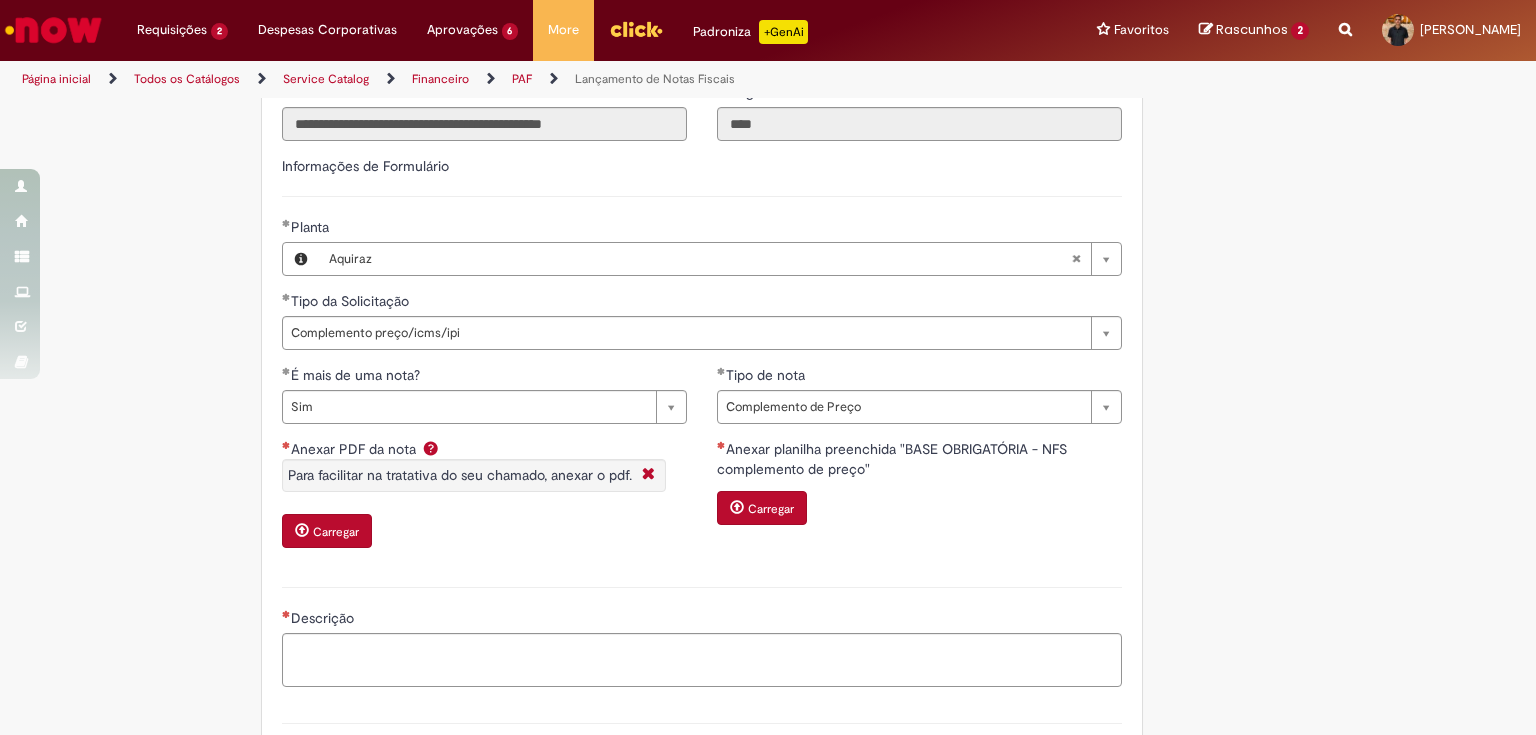 click on "Carregar" at bounding box center (327, 531) 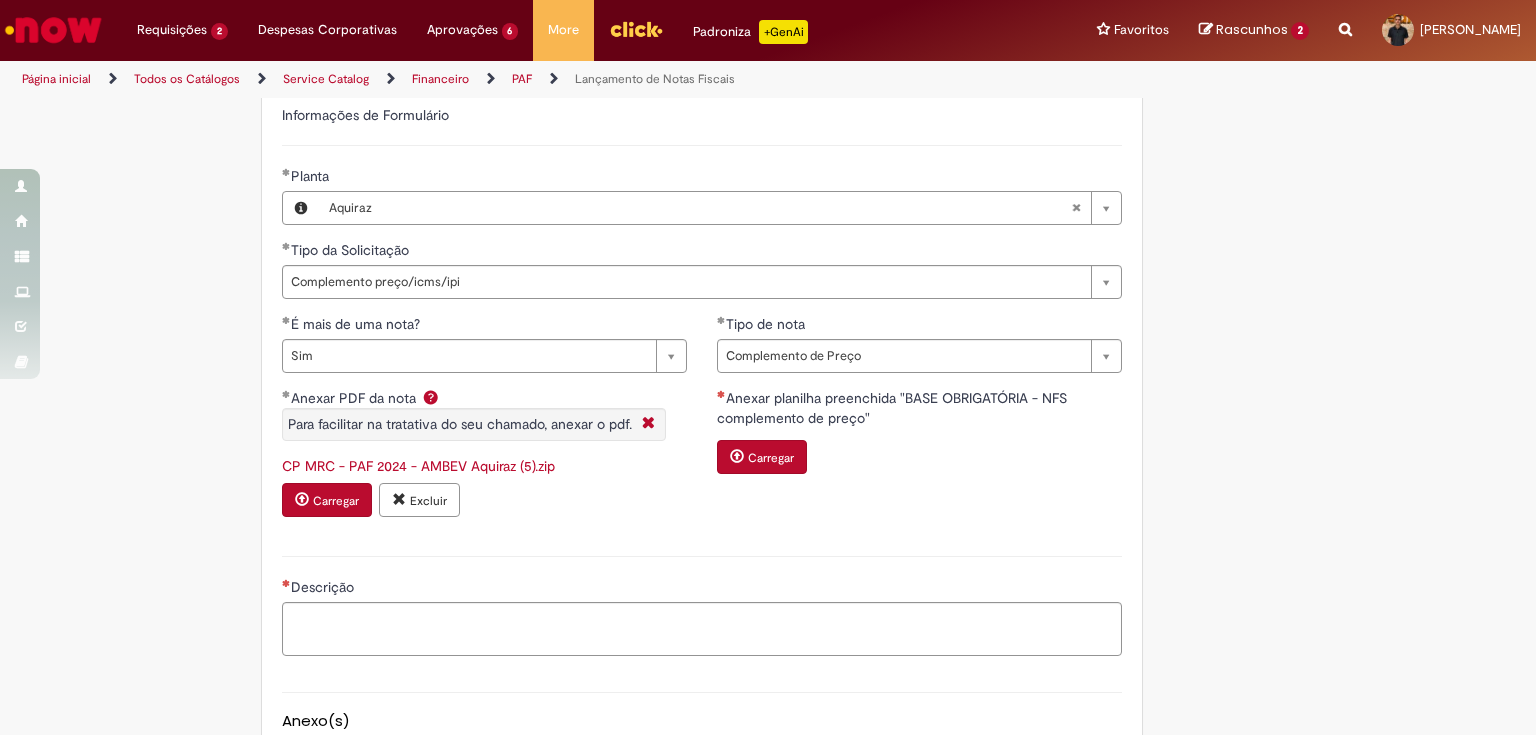 scroll, scrollTop: 1280, scrollLeft: 0, axis: vertical 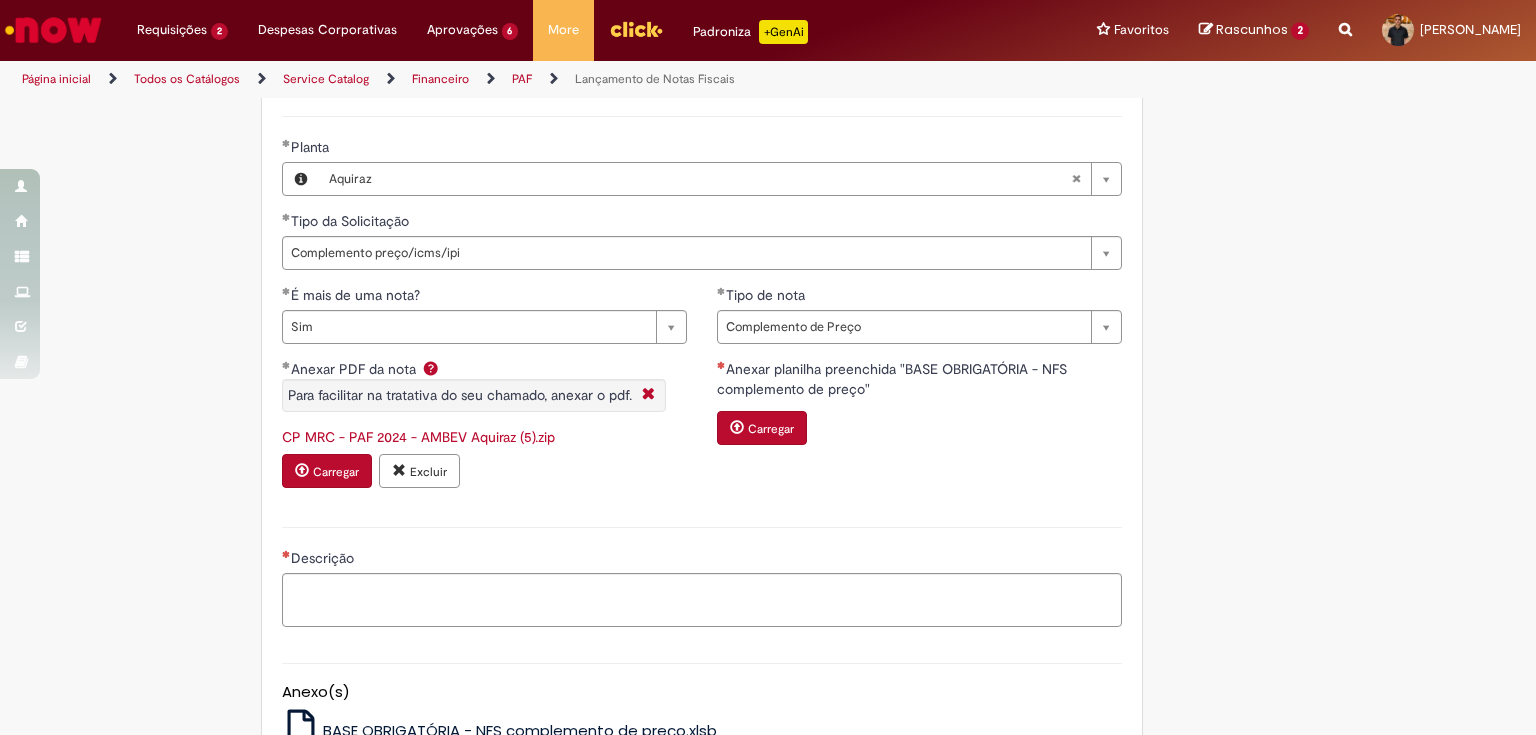 click on "Adicionar a Favoritos
Lançamento de Notas Fiscais
Esta oferta é destinada à requisições de lançamento de notas fiscais
Para NFs que são ou foram tombadas para o SAP HANA/S4 não é tratado nesta oferta, não temos ação. Peço que por favor entre no link abaixo que assim será redirecionado para o chamado correto, onde pode colocar as informações solicitadas e ser lançado a Entrada da NF.
Link do chamado s4: [URL][DOMAIN_NAME]
Notas de complemento de Preço: 1. Validação do comprador para o lançamento da Nota fiscal; 2. A NF de origem precisa estar registrada no SAP 3. Se o material for item de estoque, é necessário a validação do time de custos da contabilidade. 4. Validação do time de custos; 5. Enviar as notas pendentes no formato do modelo em excel ( CHAVE DE ACESSO + PEDIDO DA NF DE ORIGEM);" at bounding box center (768, -77) 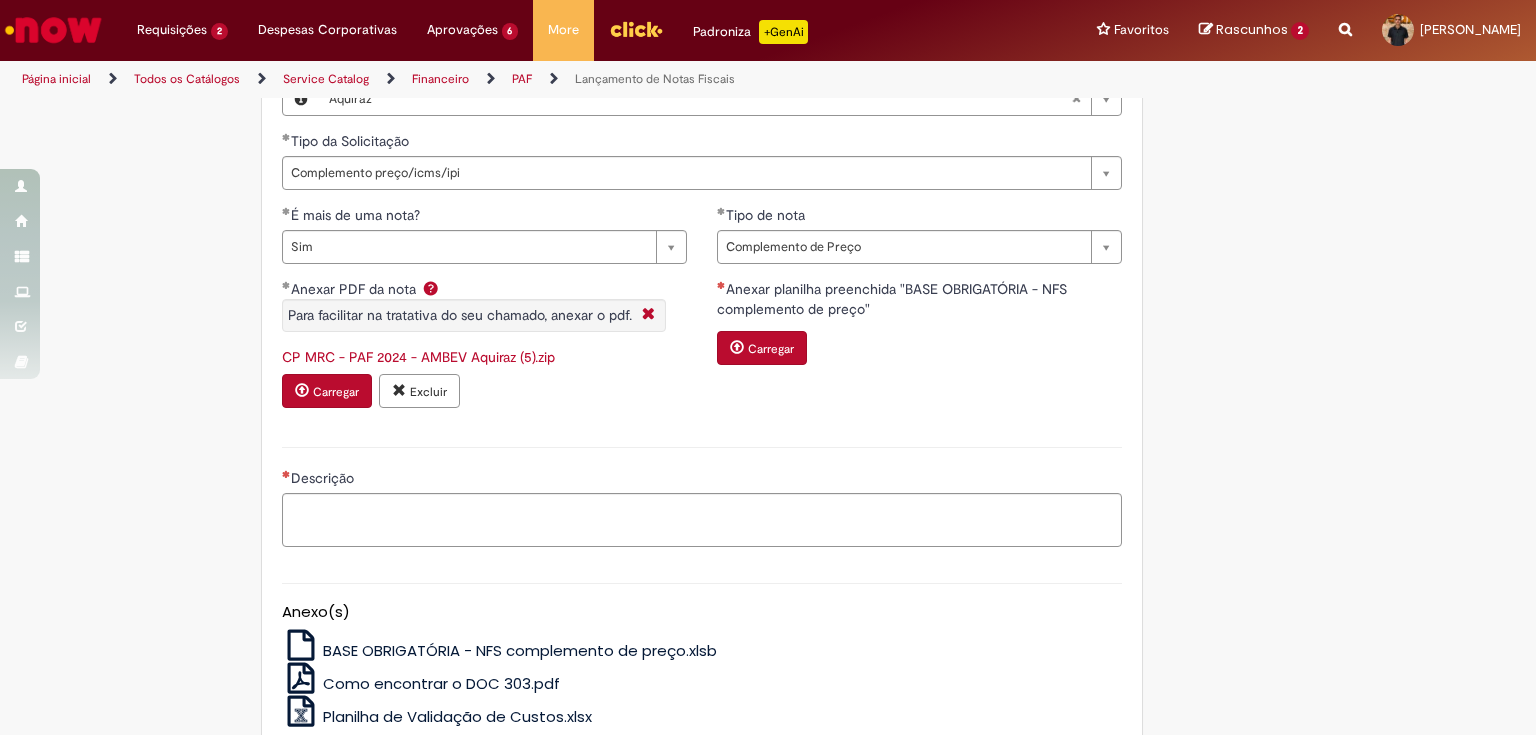click on "Carregar" at bounding box center [762, 348] 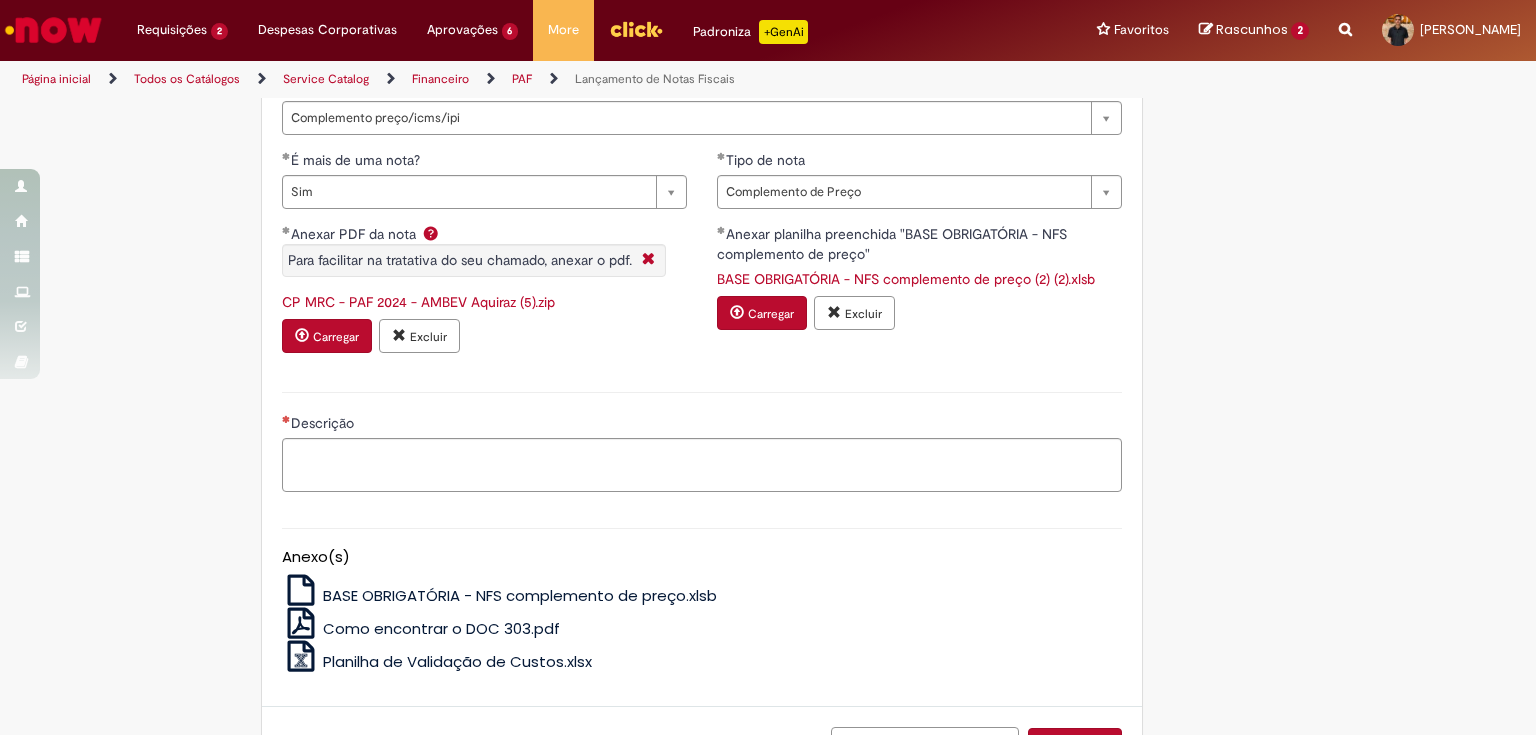 scroll, scrollTop: 1440, scrollLeft: 0, axis: vertical 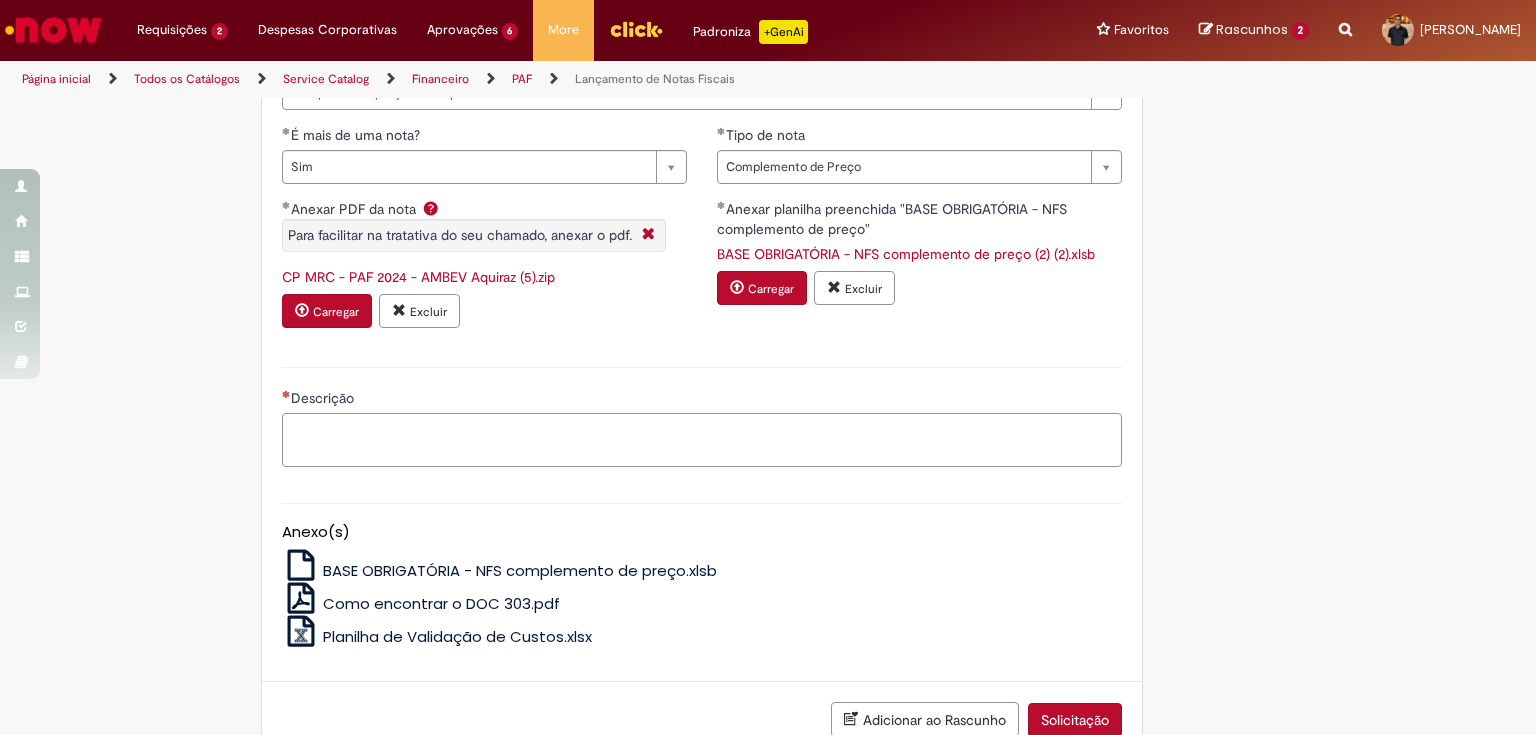click on "Descrição" at bounding box center [702, 440] 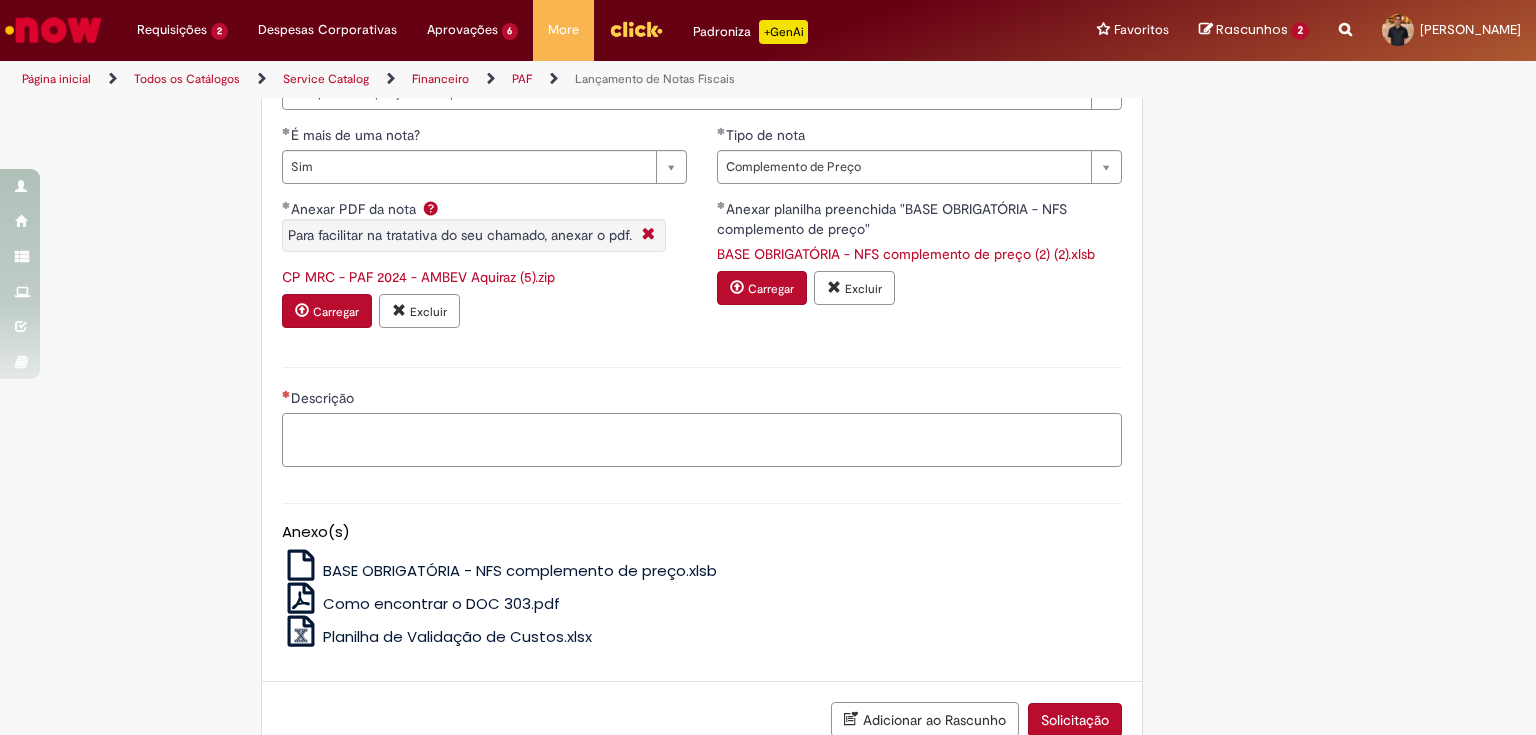 paste on "**********" 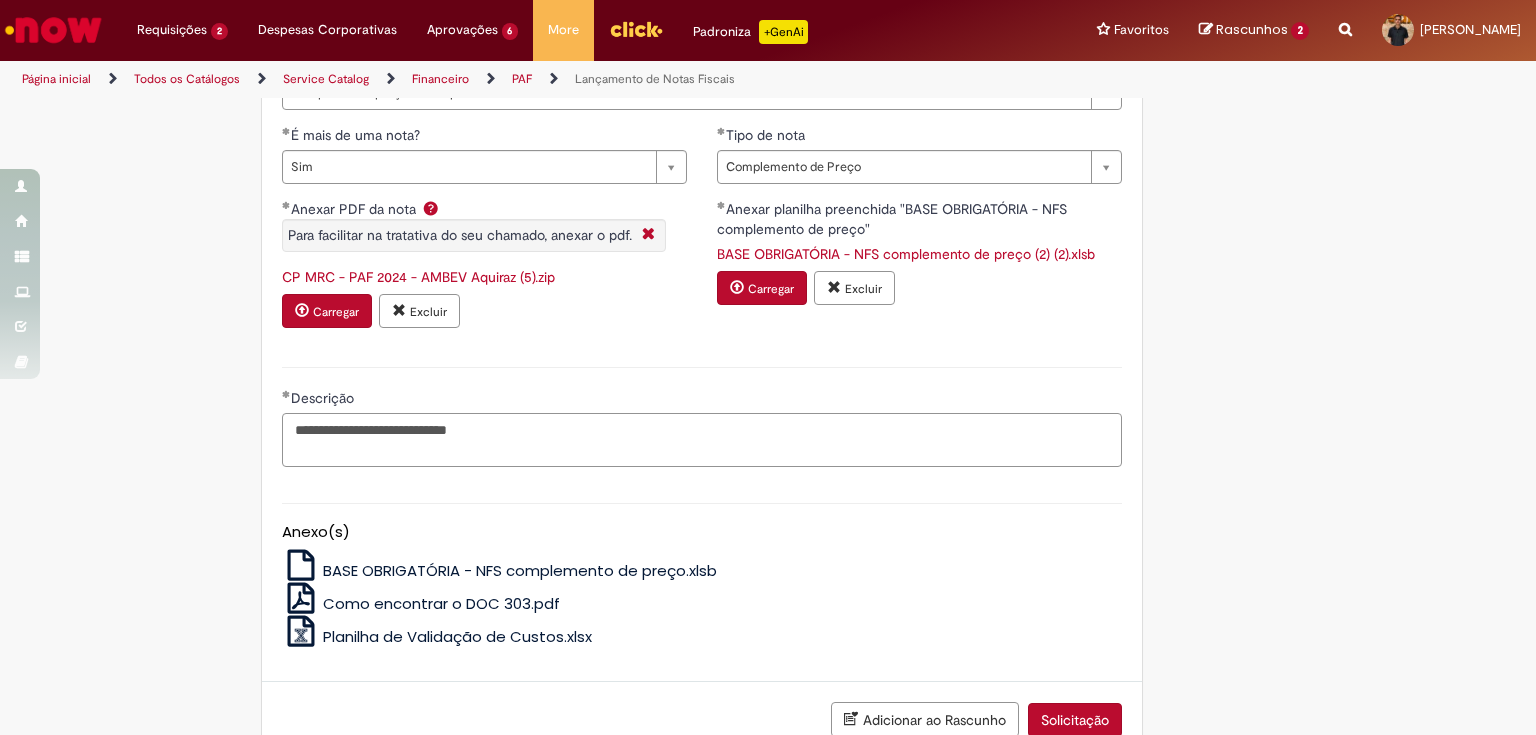 click on "**********" at bounding box center (702, 440) 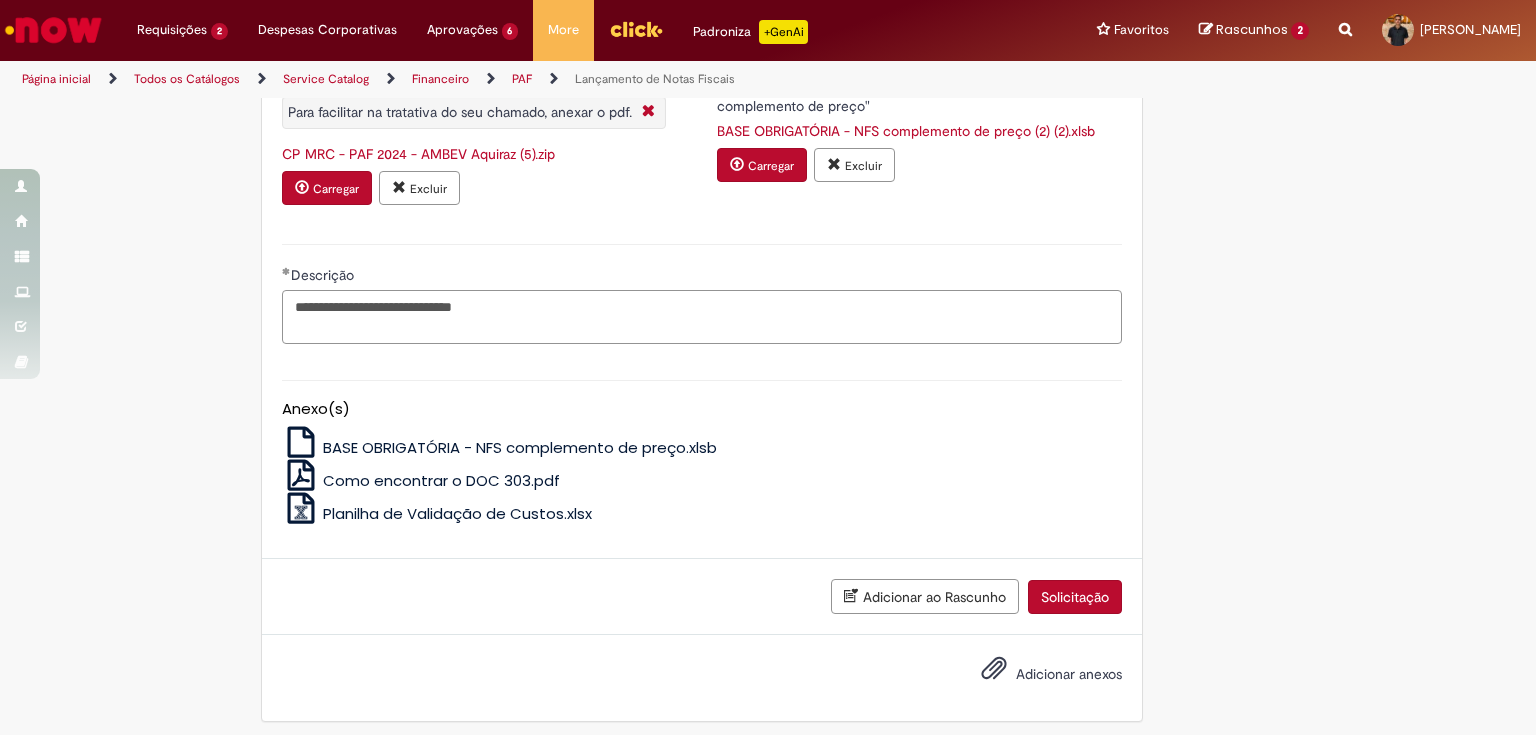 scroll, scrollTop: 1568, scrollLeft: 0, axis: vertical 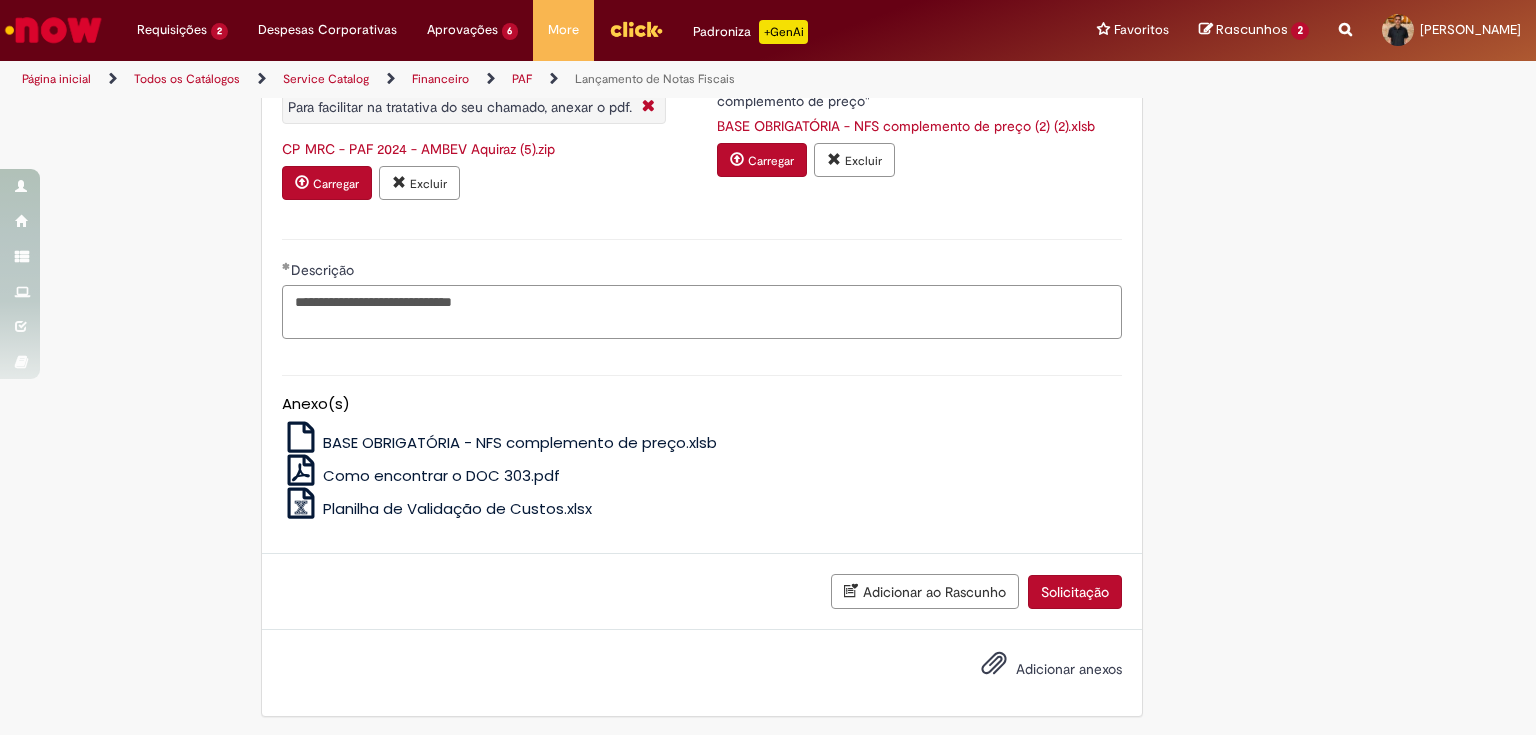 type on "**********" 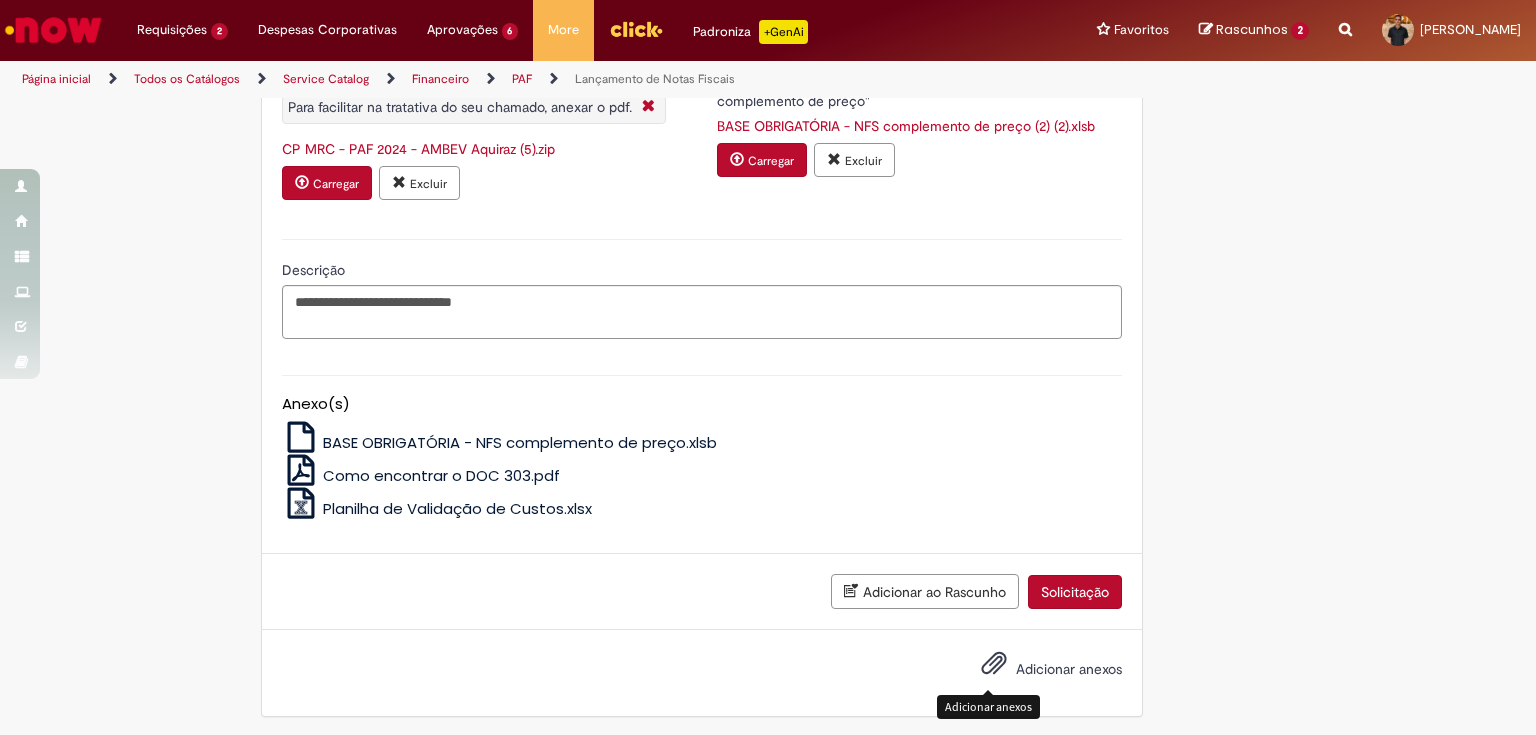 click on "Adicionar anexos" at bounding box center (994, 668) 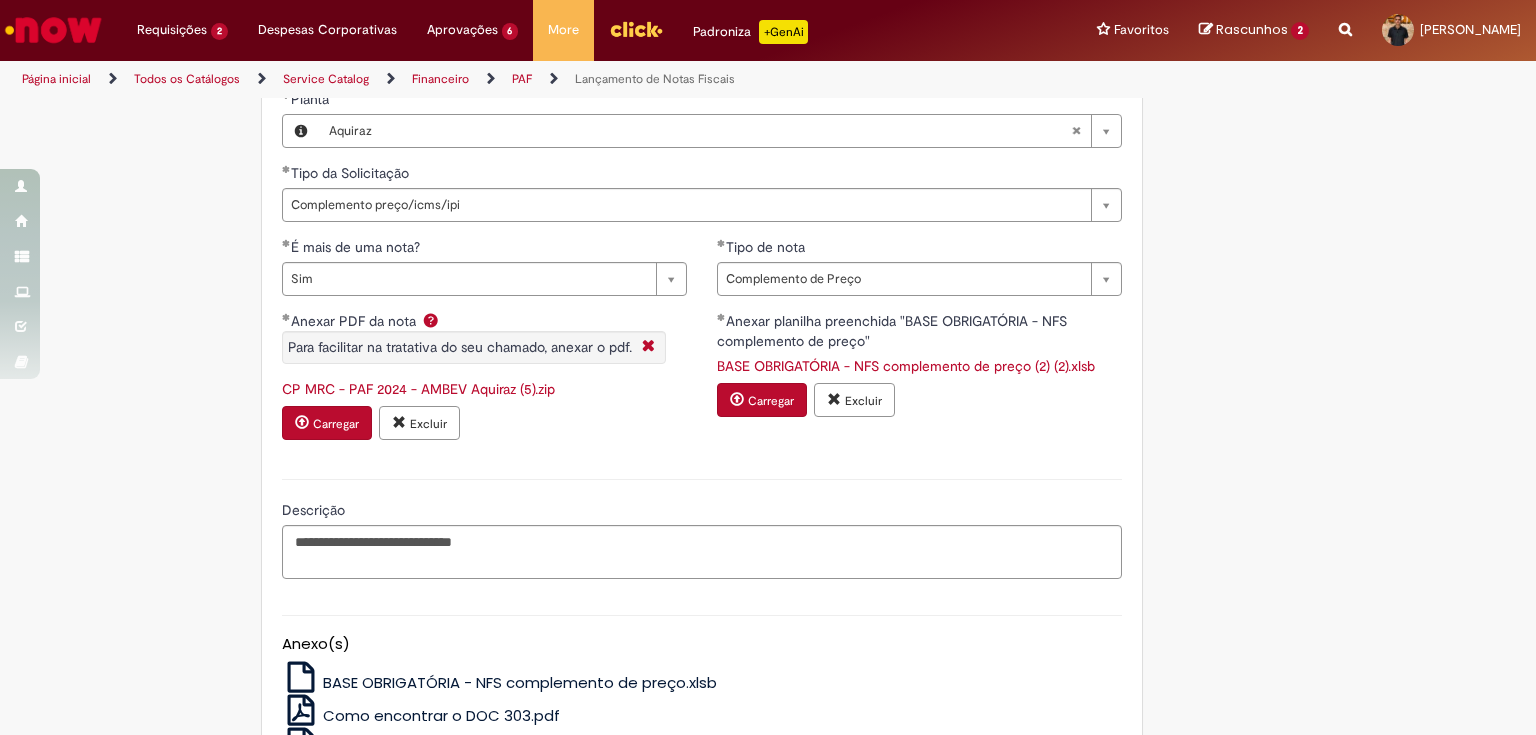 scroll, scrollTop: 1248, scrollLeft: 0, axis: vertical 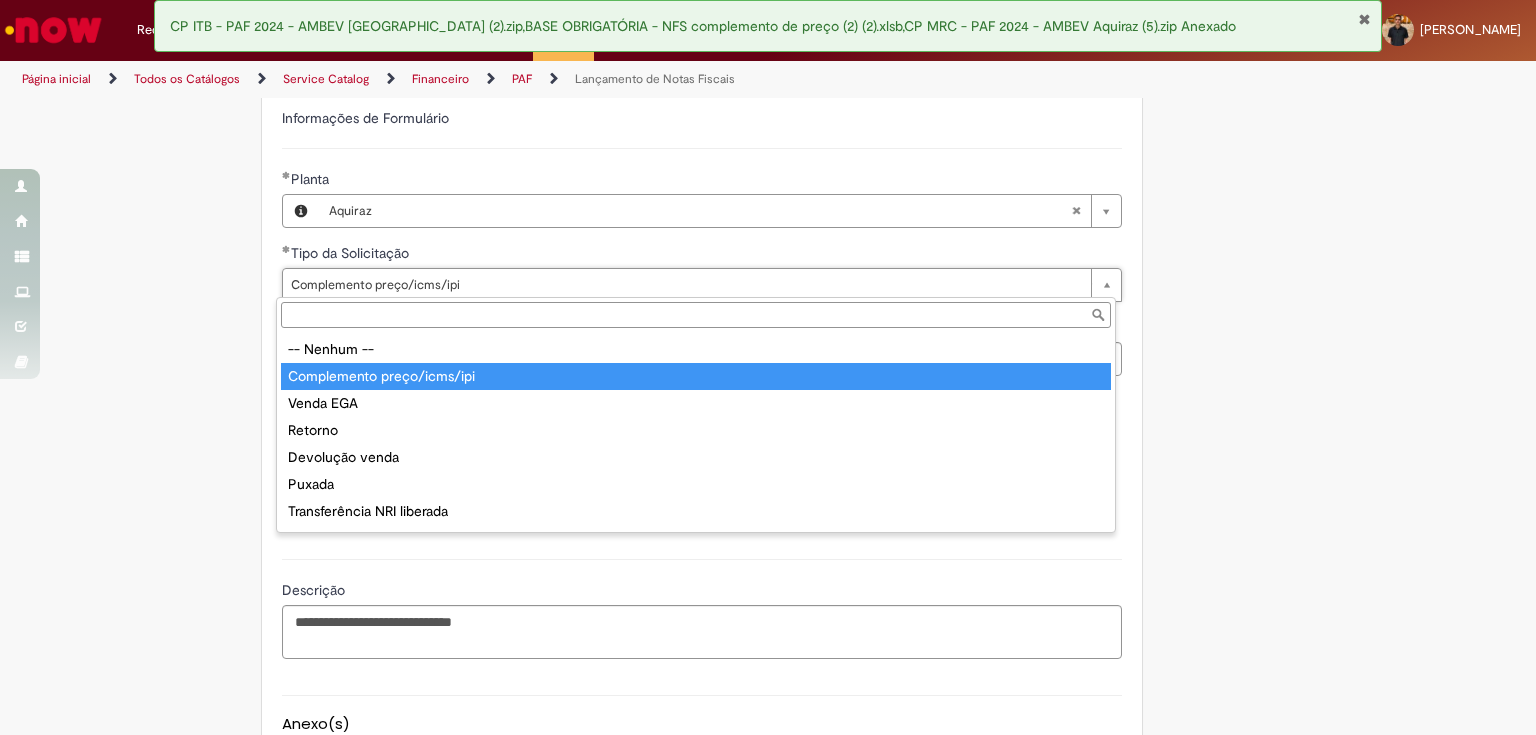 type on "**********" 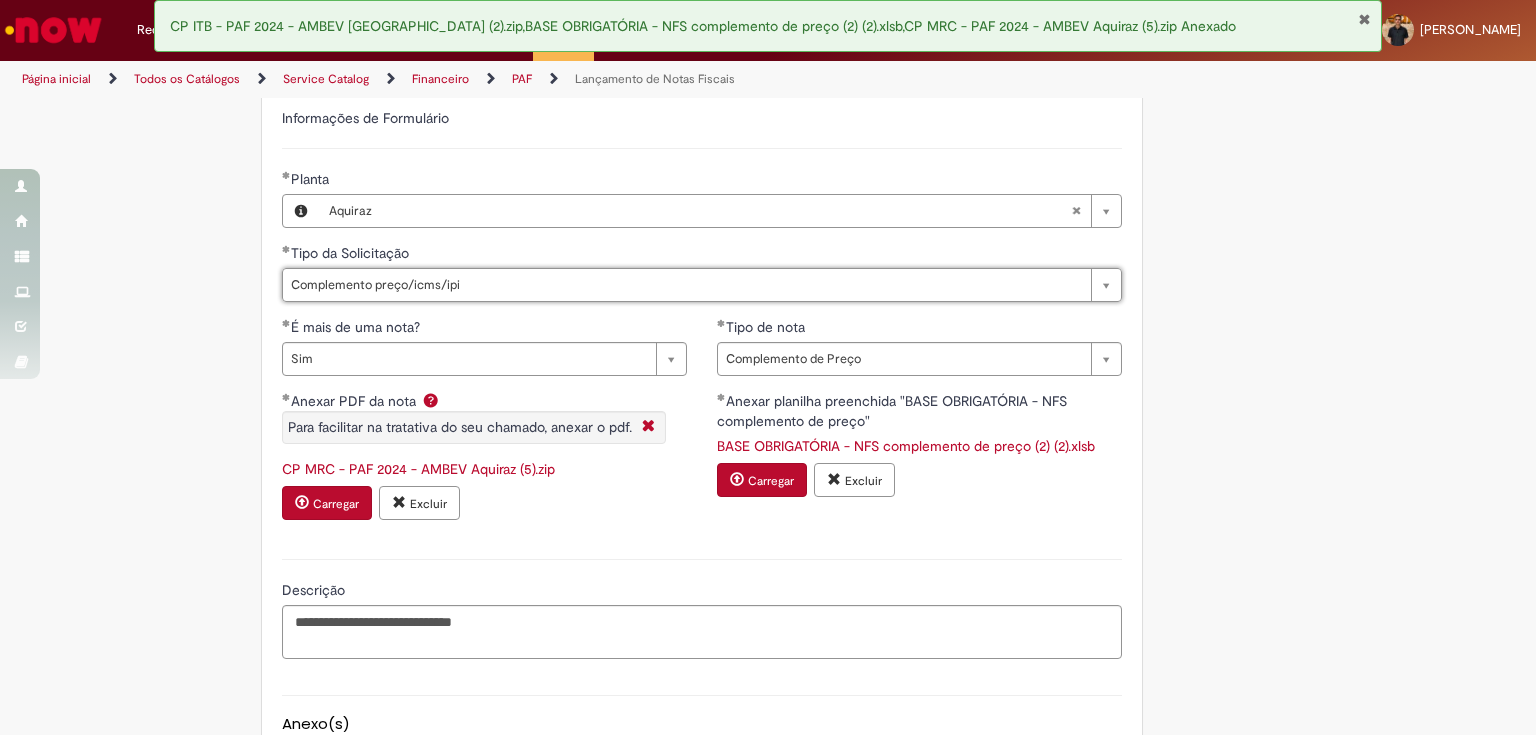 scroll, scrollTop: 0, scrollLeft: 184, axis: horizontal 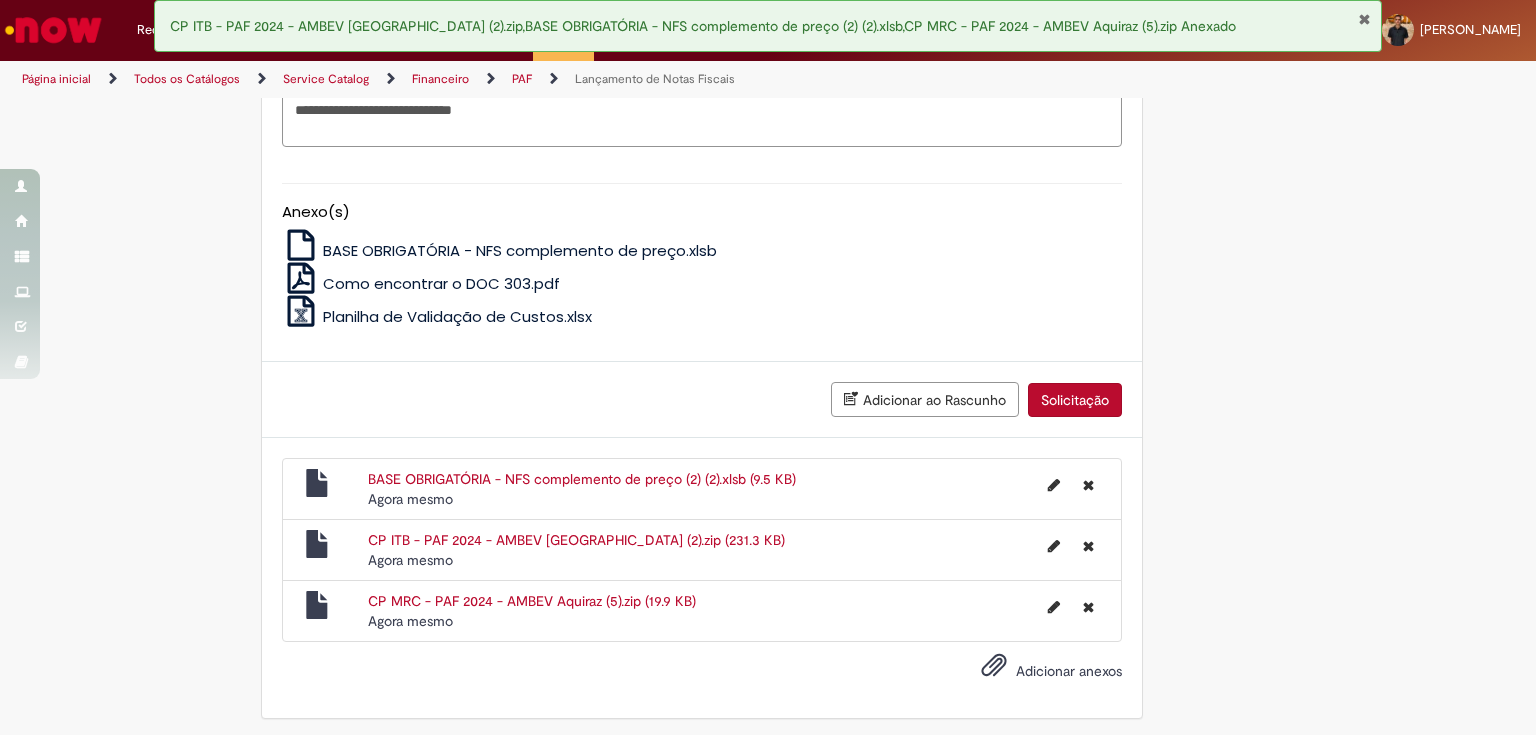 click on "Solicitação" at bounding box center [1075, 400] 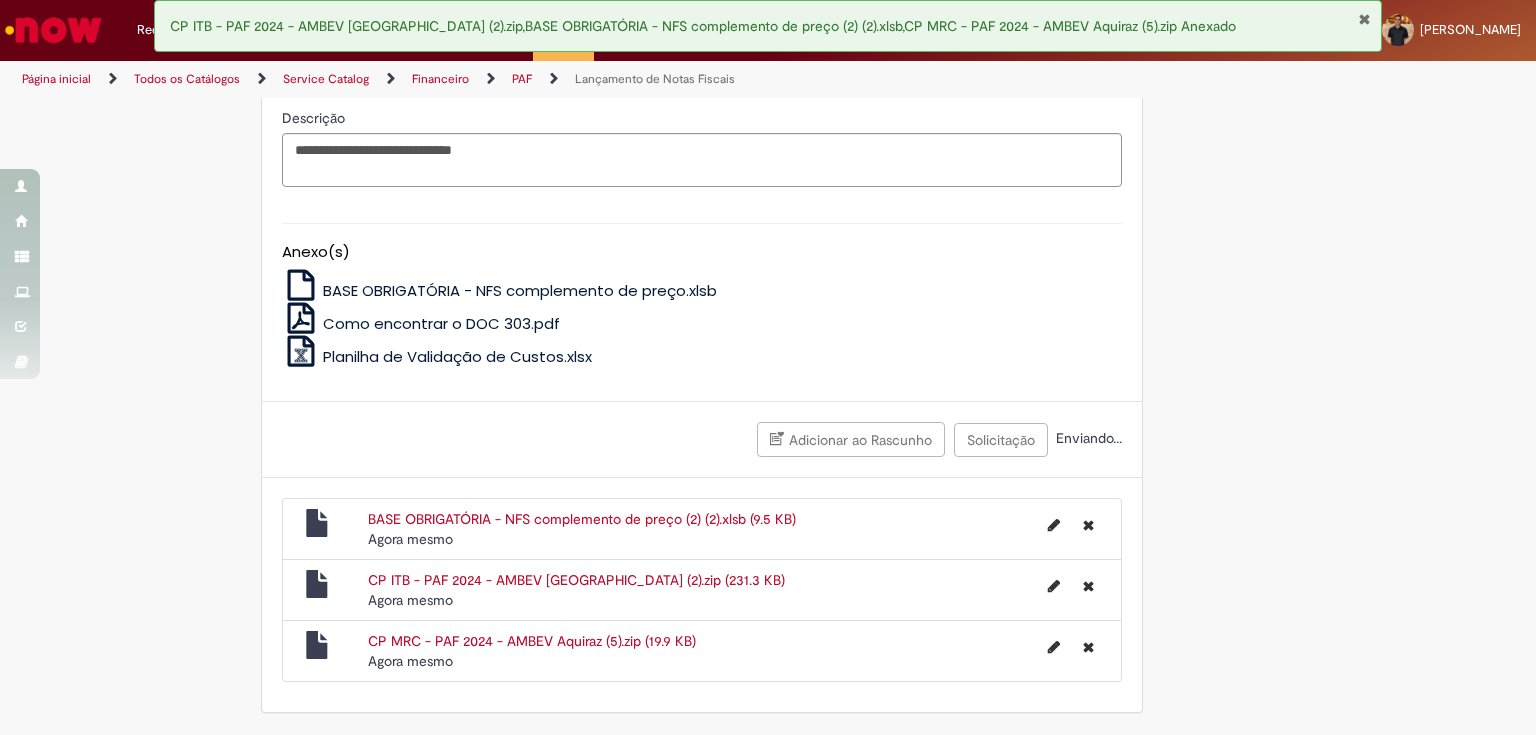 scroll, scrollTop: 1715, scrollLeft: 0, axis: vertical 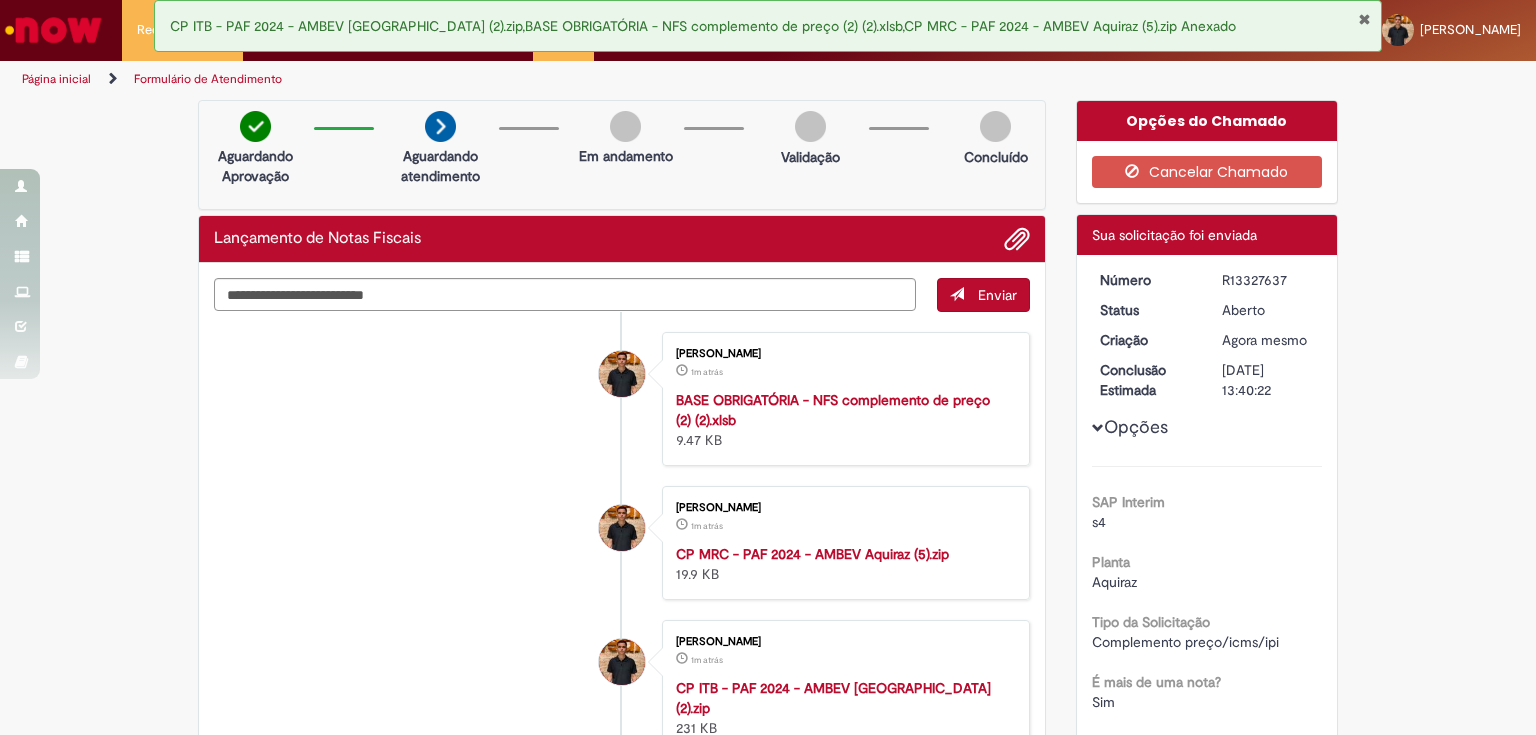click on "[PERSON_NAME]
1m atrás 1m atrás
BASE OBRIGATÓRIA - NFS complemento de preço (2) (2).xlsb  9.47 KB" at bounding box center [622, 399] 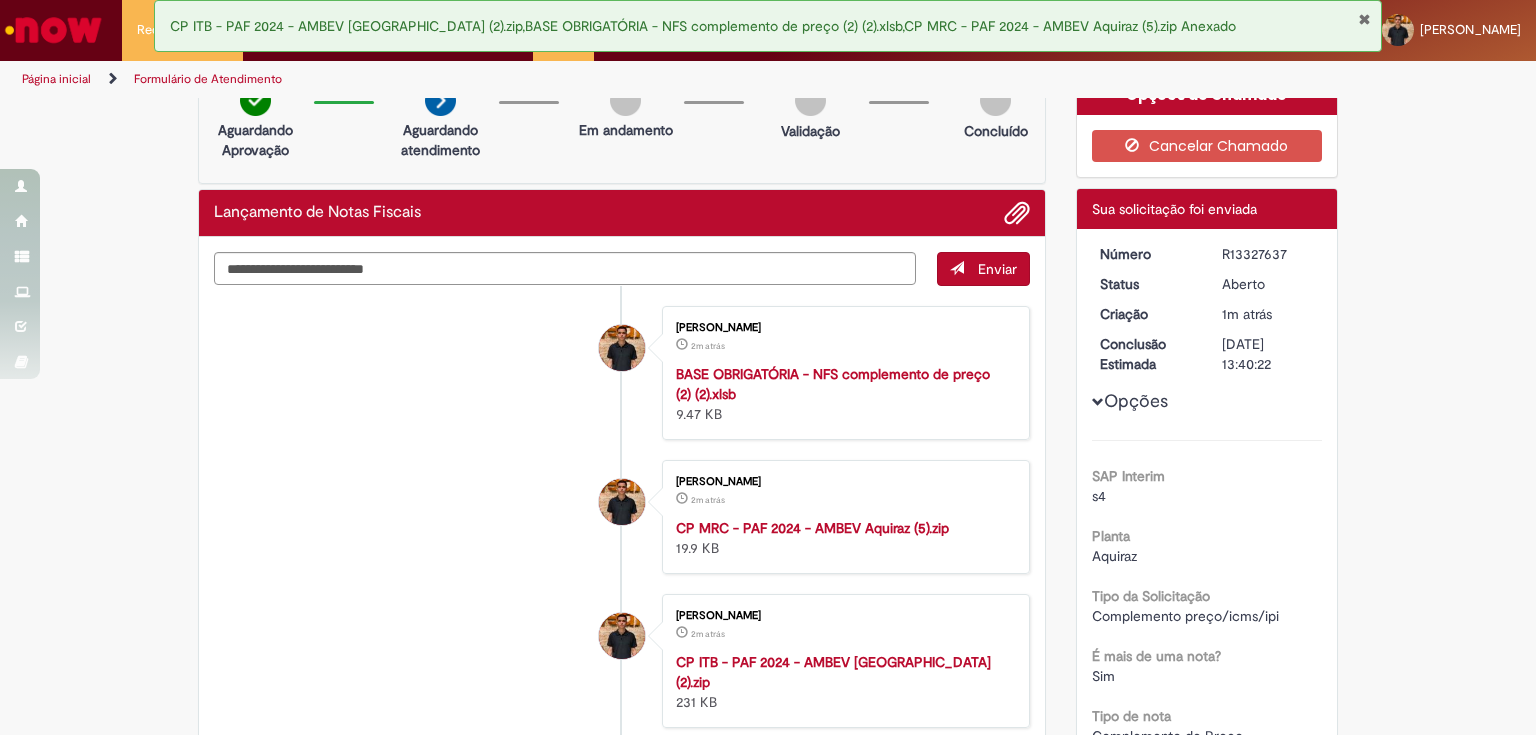 scroll, scrollTop: 0, scrollLeft: 0, axis: both 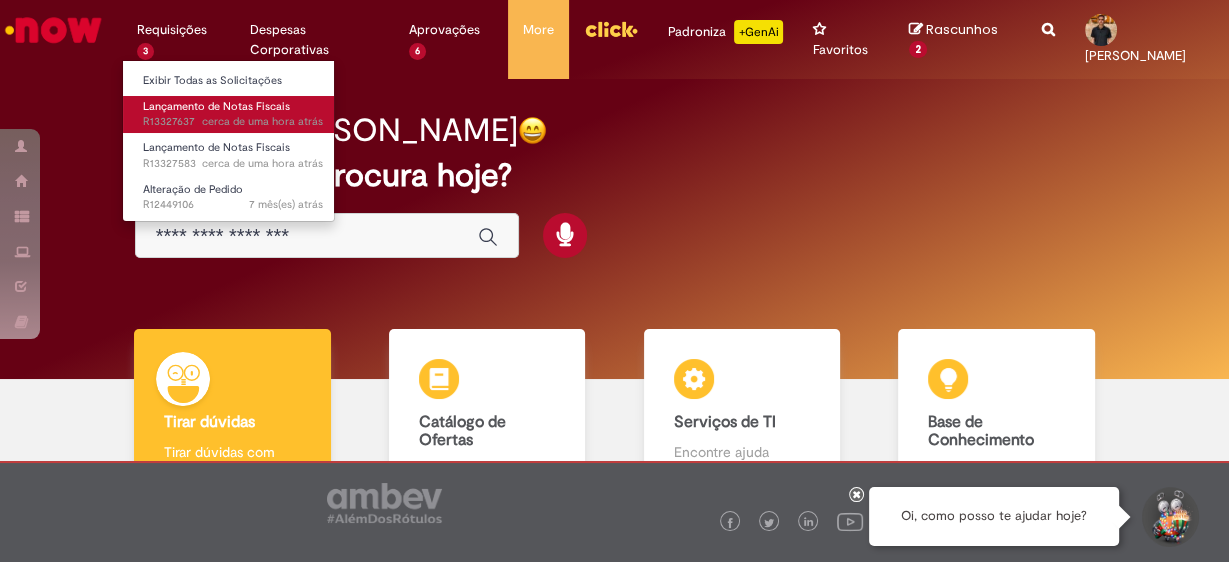 click on "Lançamento de Notas Fiscais" at bounding box center [216, 106] 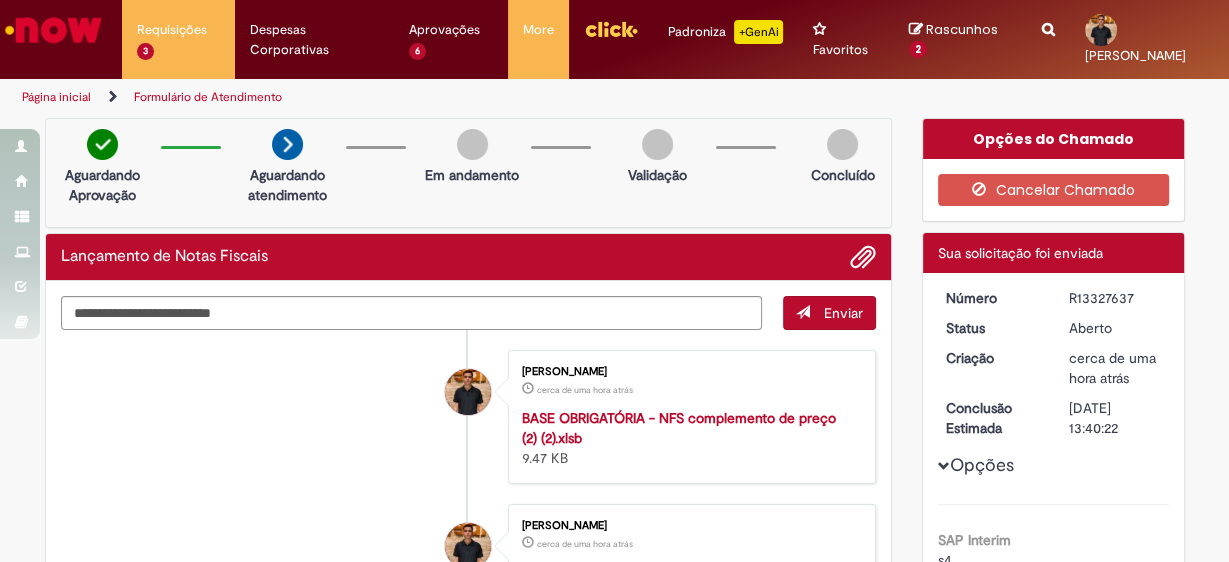 click on "R13327637" at bounding box center (1115, 298) 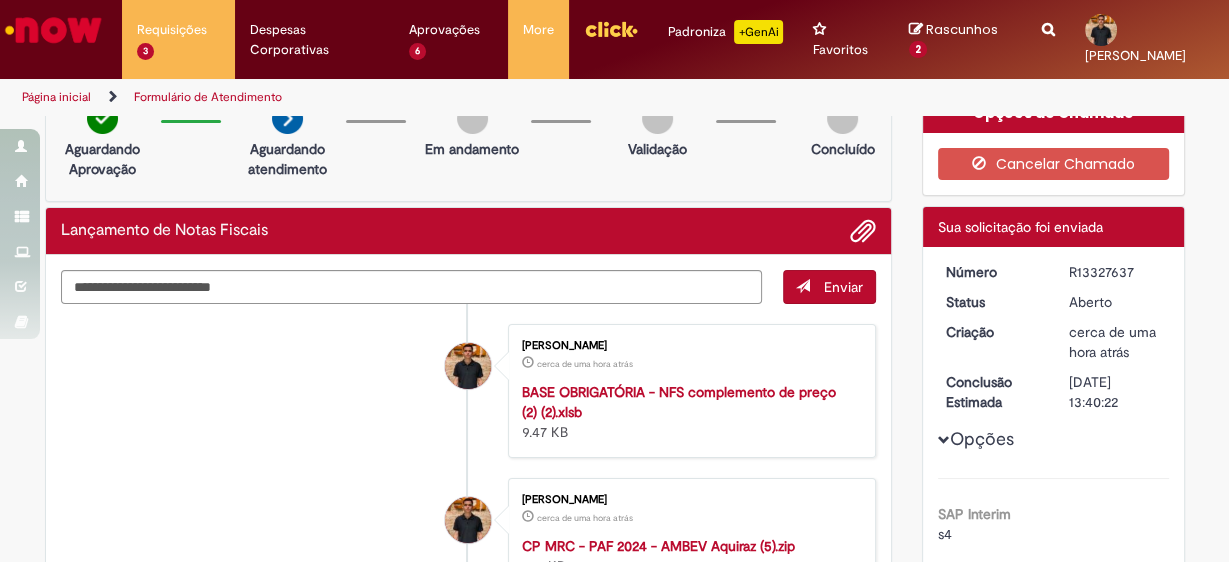 scroll, scrollTop: 0, scrollLeft: 0, axis: both 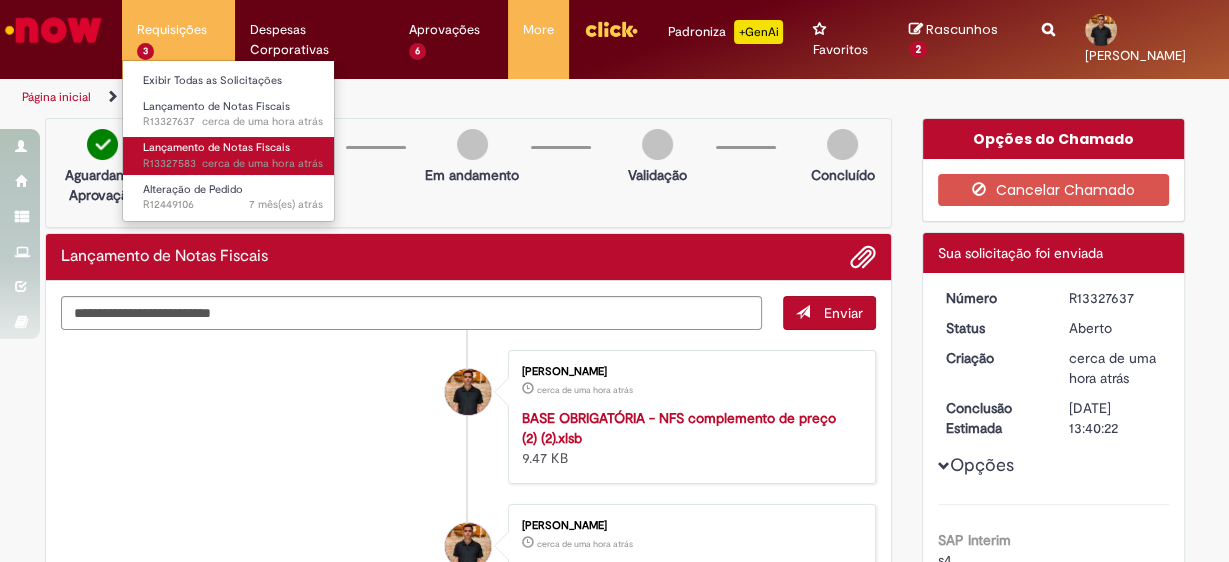 drag, startPoint x: 218, startPoint y: 136, endPoint x: 208, endPoint y: 144, distance: 12.806249 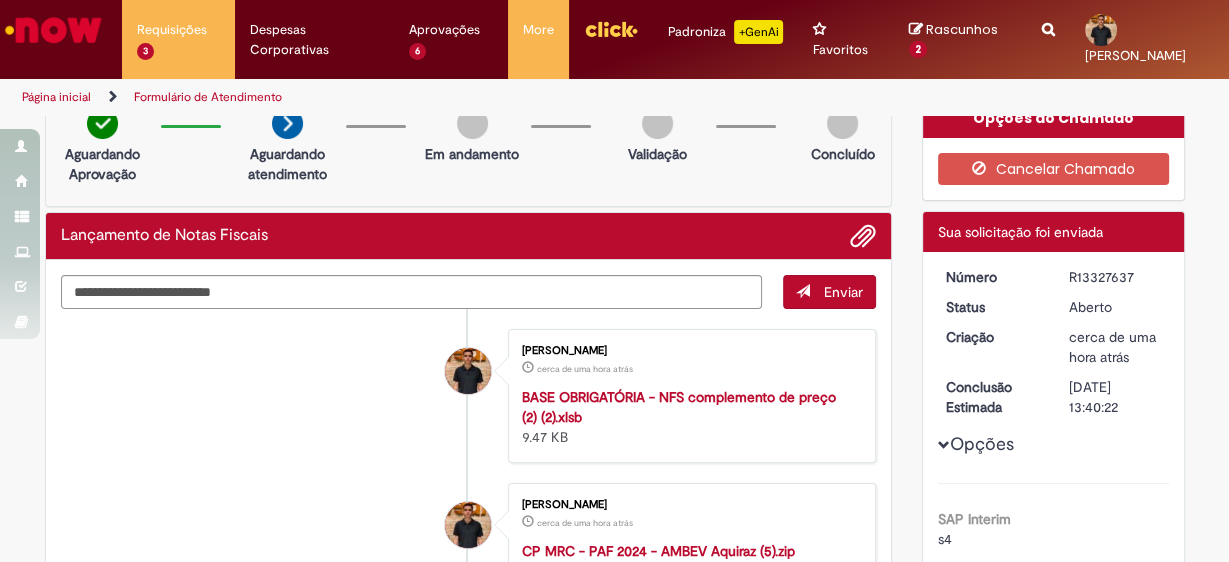 scroll, scrollTop: 160, scrollLeft: 0, axis: vertical 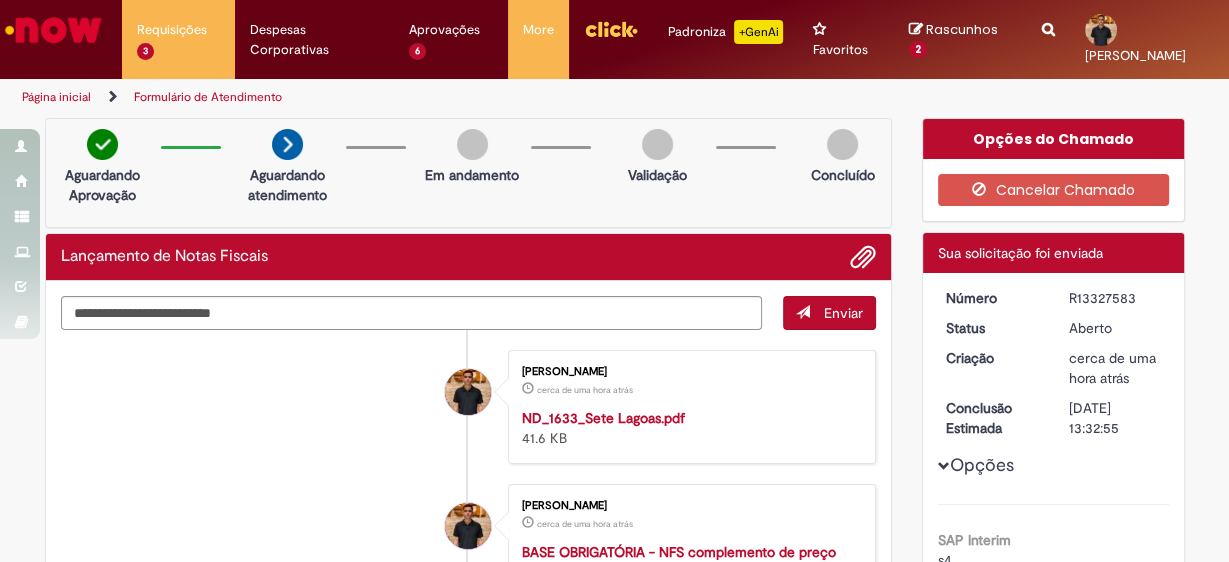 click on "R13327583" at bounding box center [1115, 298] 